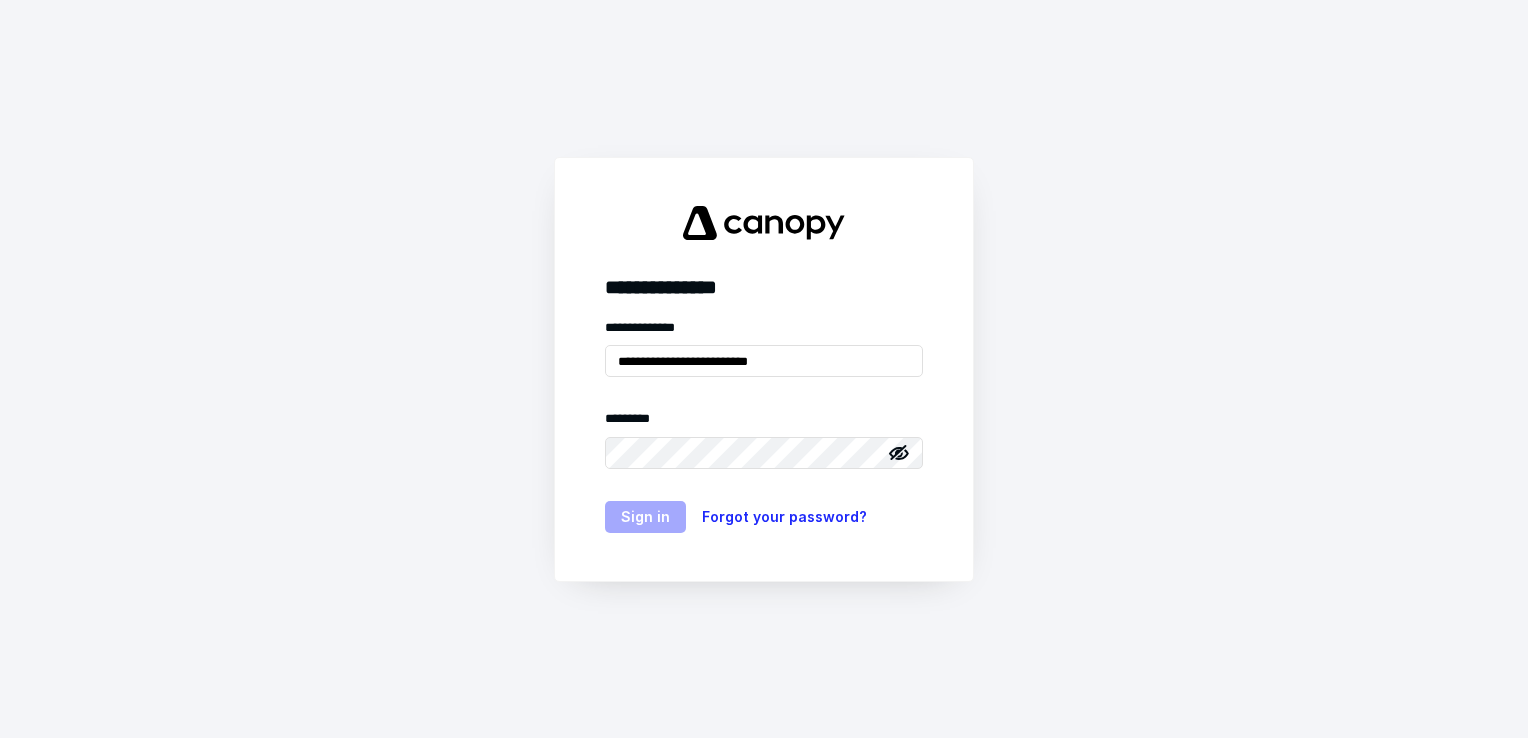 scroll, scrollTop: 0, scrollLeft: 0, axis: both 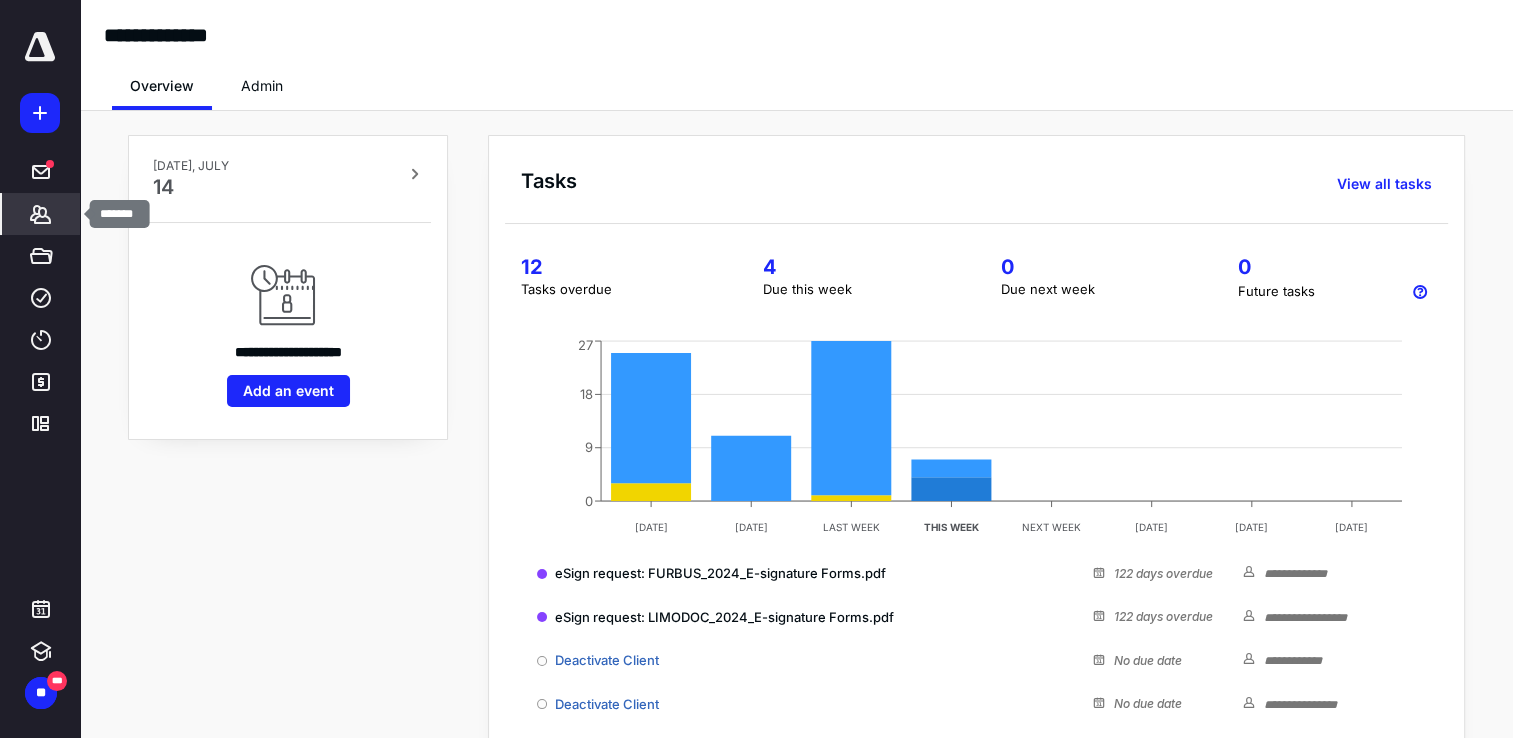 click 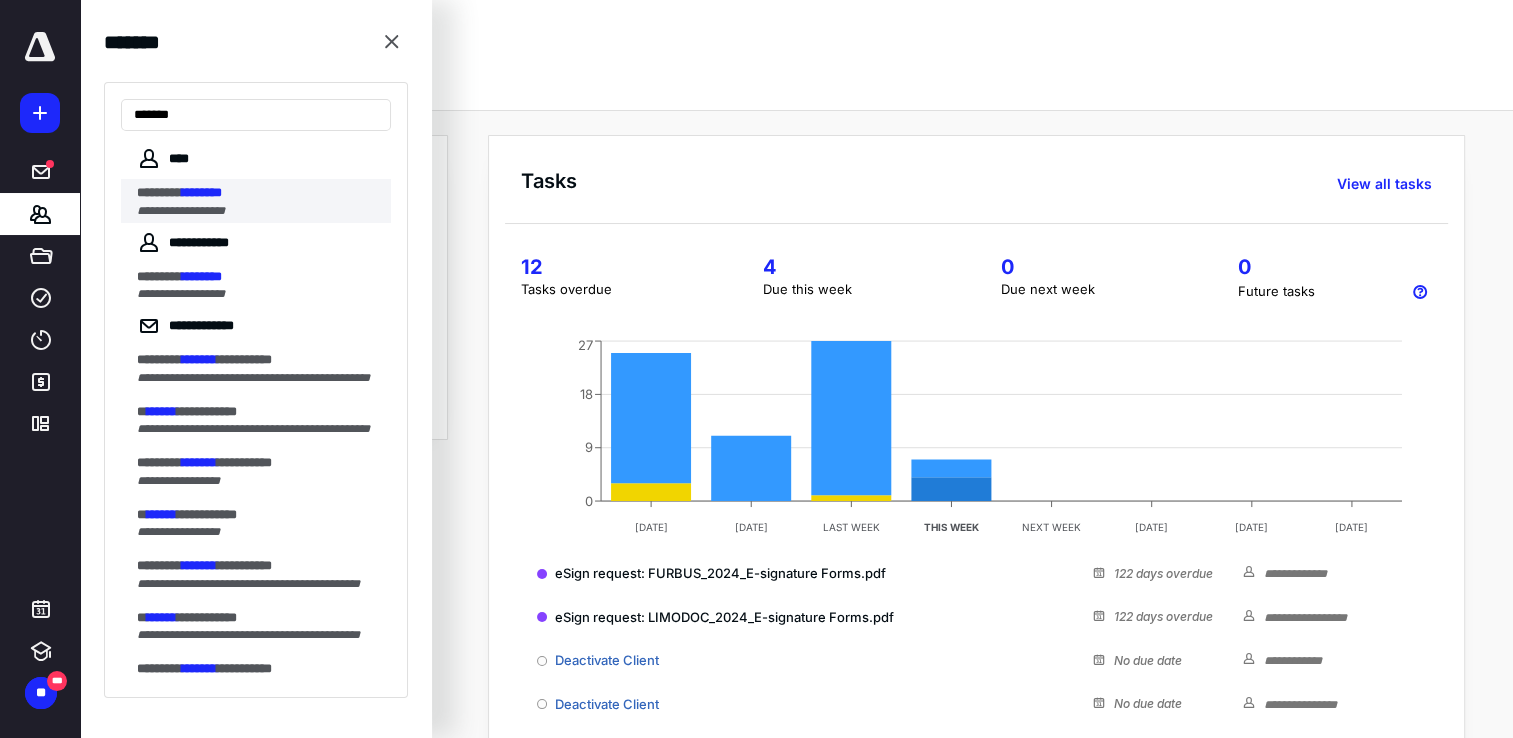 type on "*******" 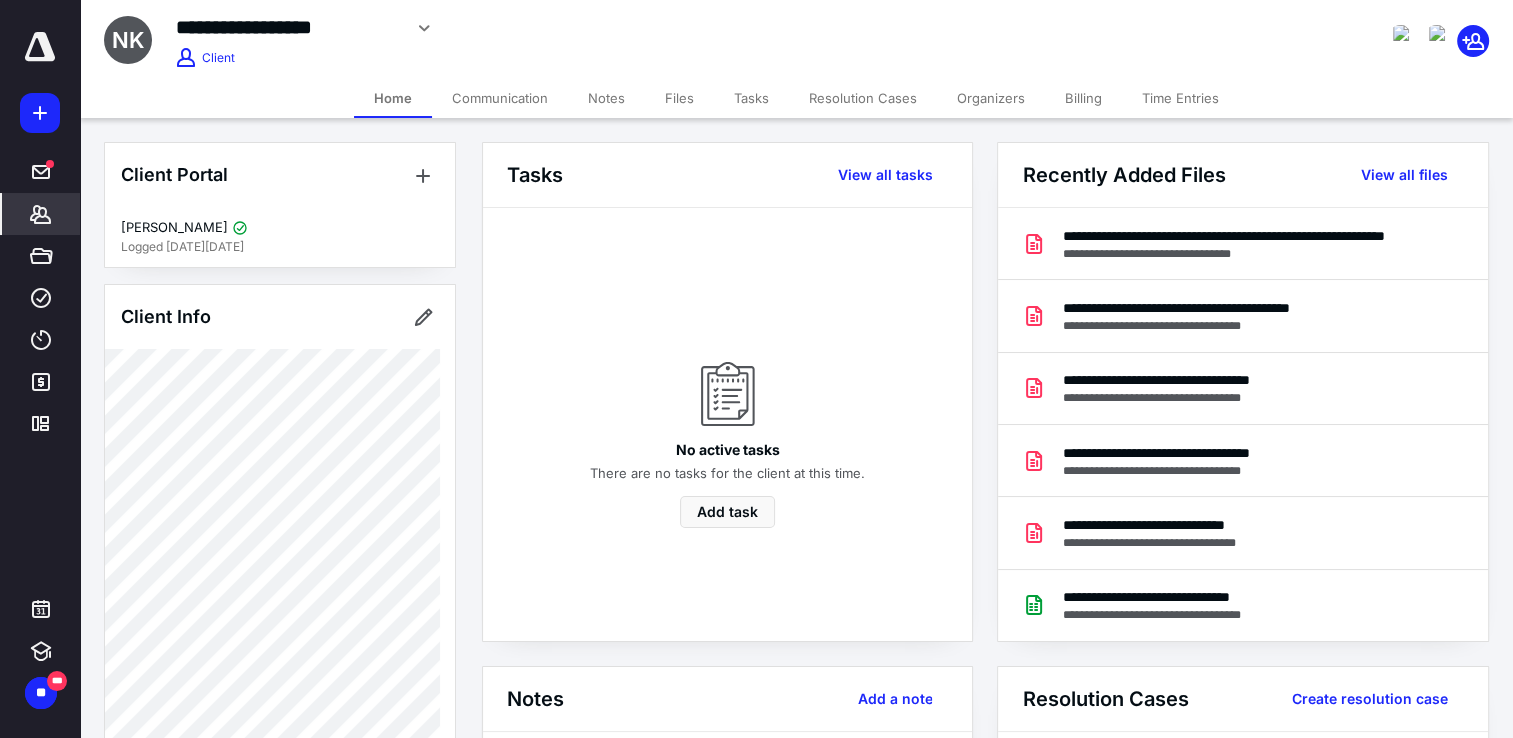 click on "Files" at bounding box center (679, 98) 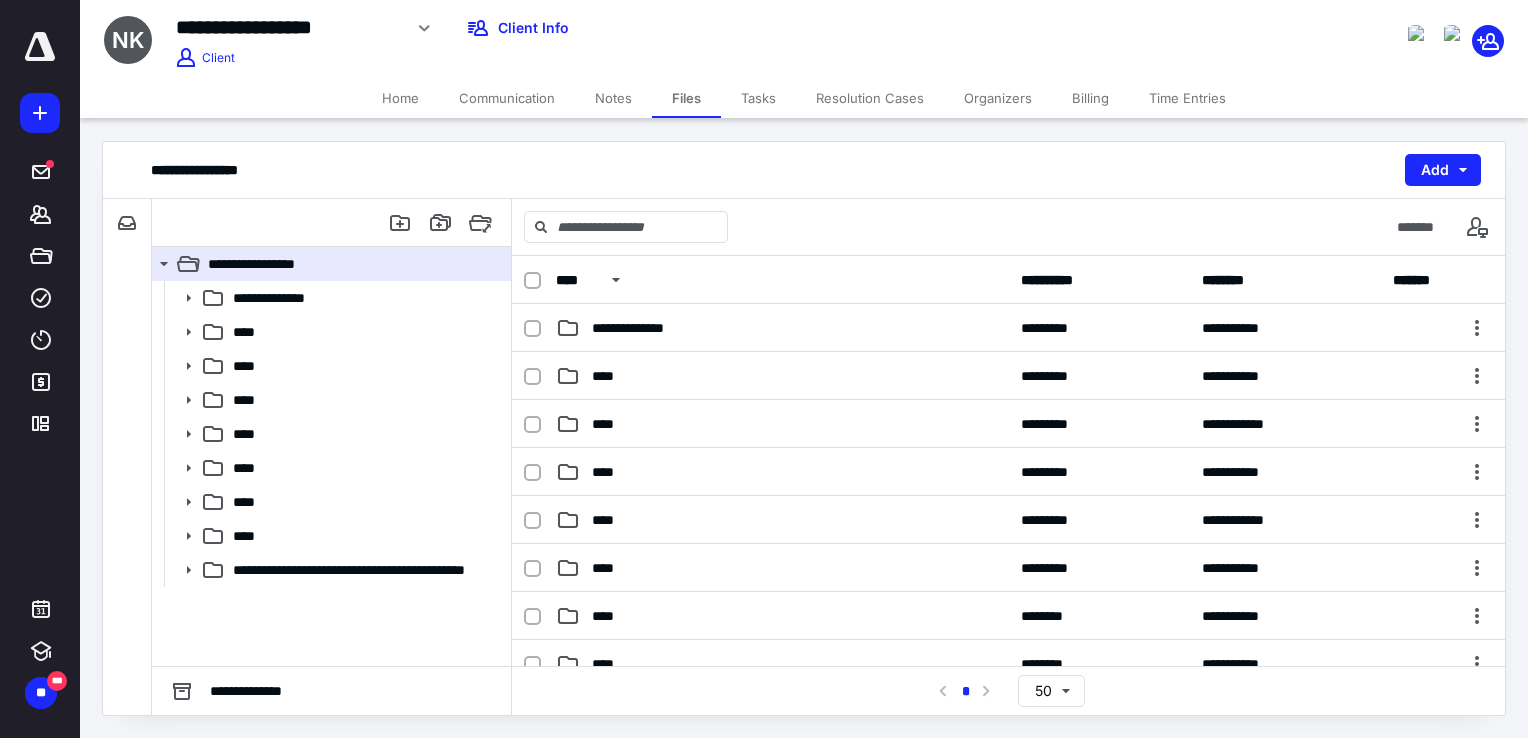 click on "Tasks" at bounding box center [758, 98] 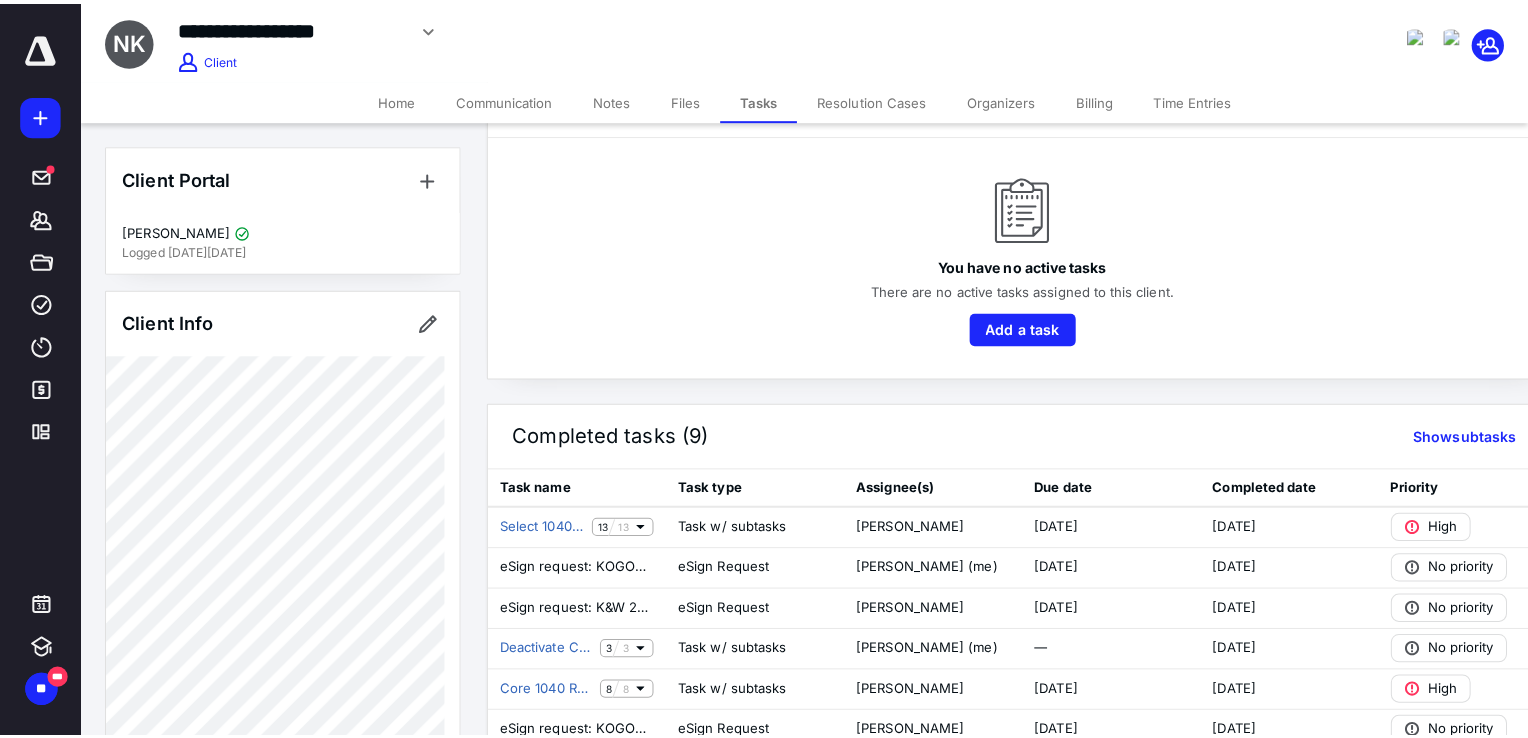 scroll, scrollTop: 0, scrollLeft: 0, axis: both 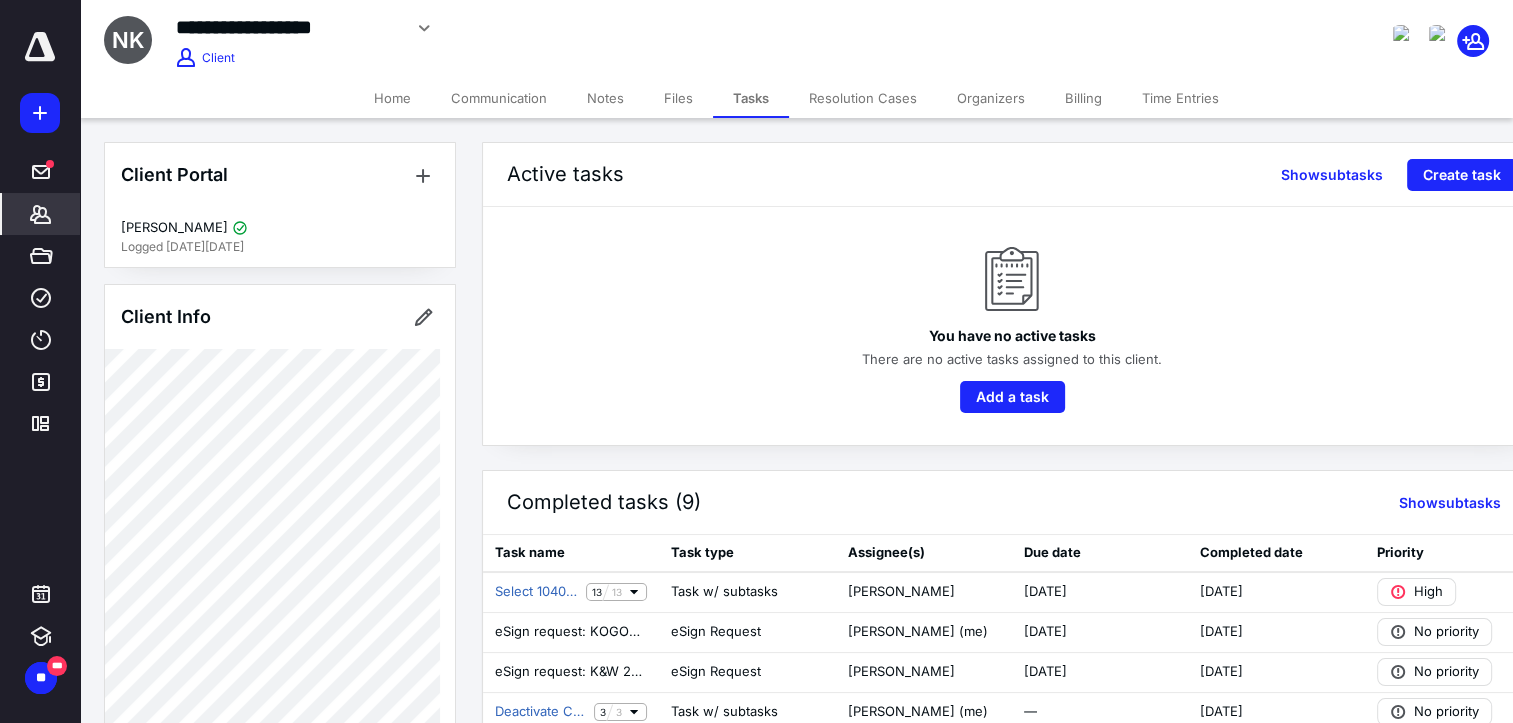 click 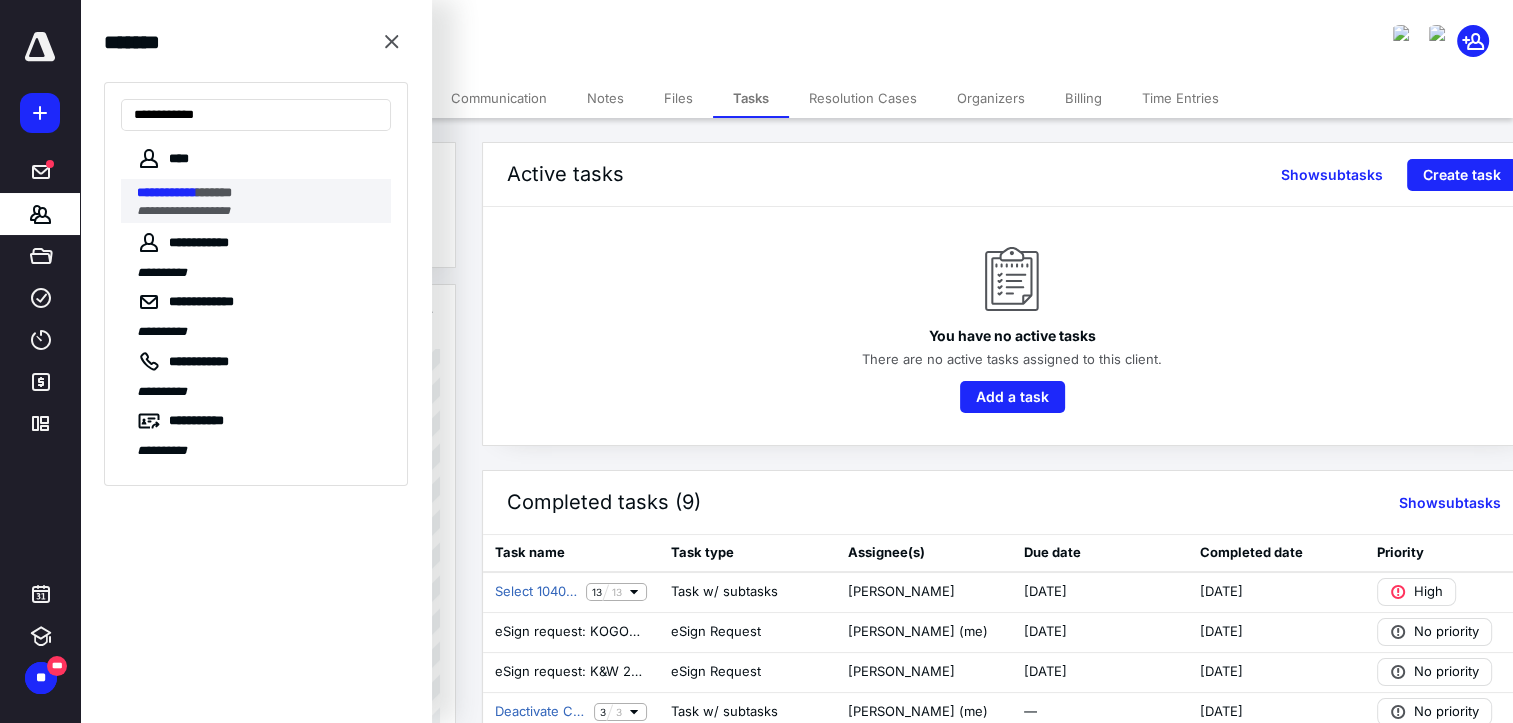 type on "**********" 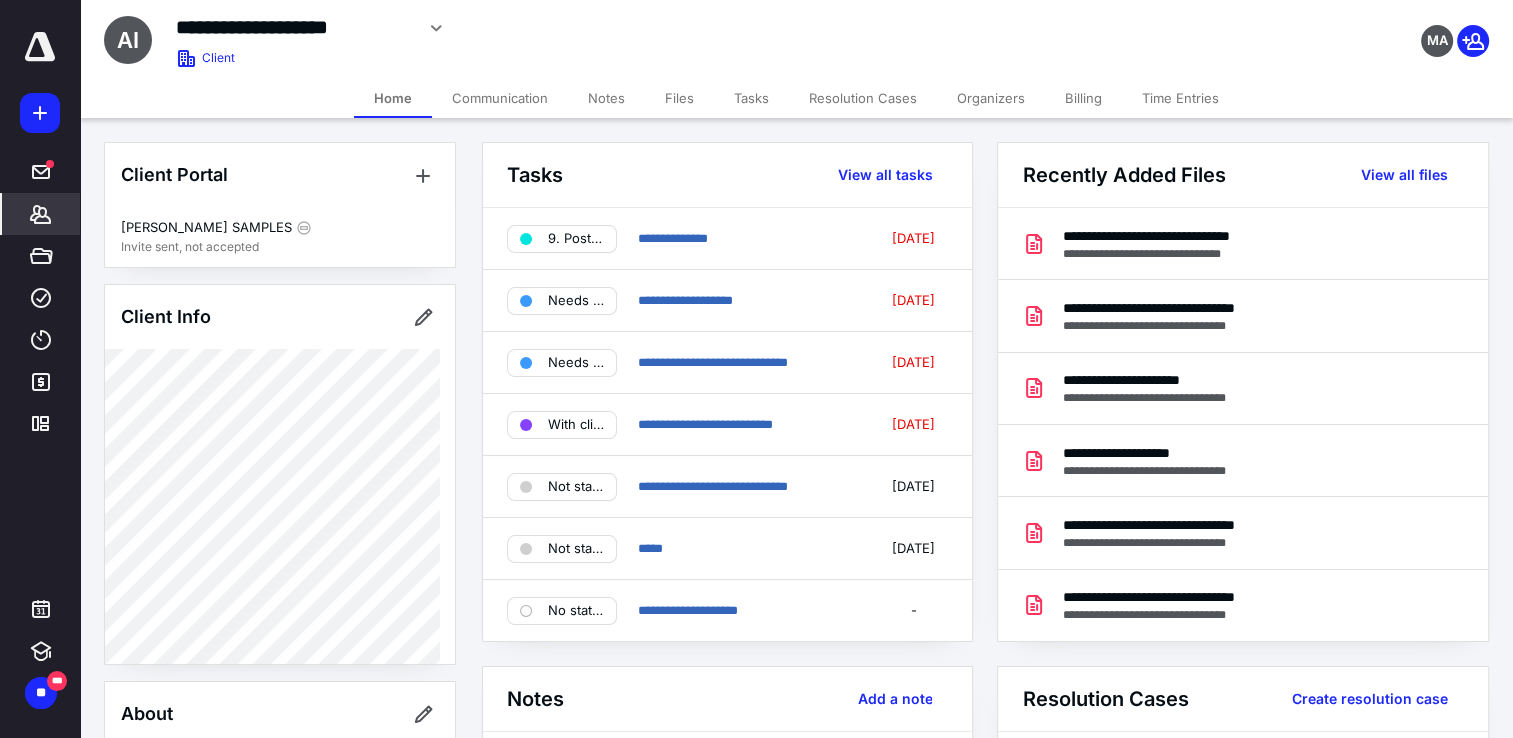 click on "Files" at bounding box center [679, 98] 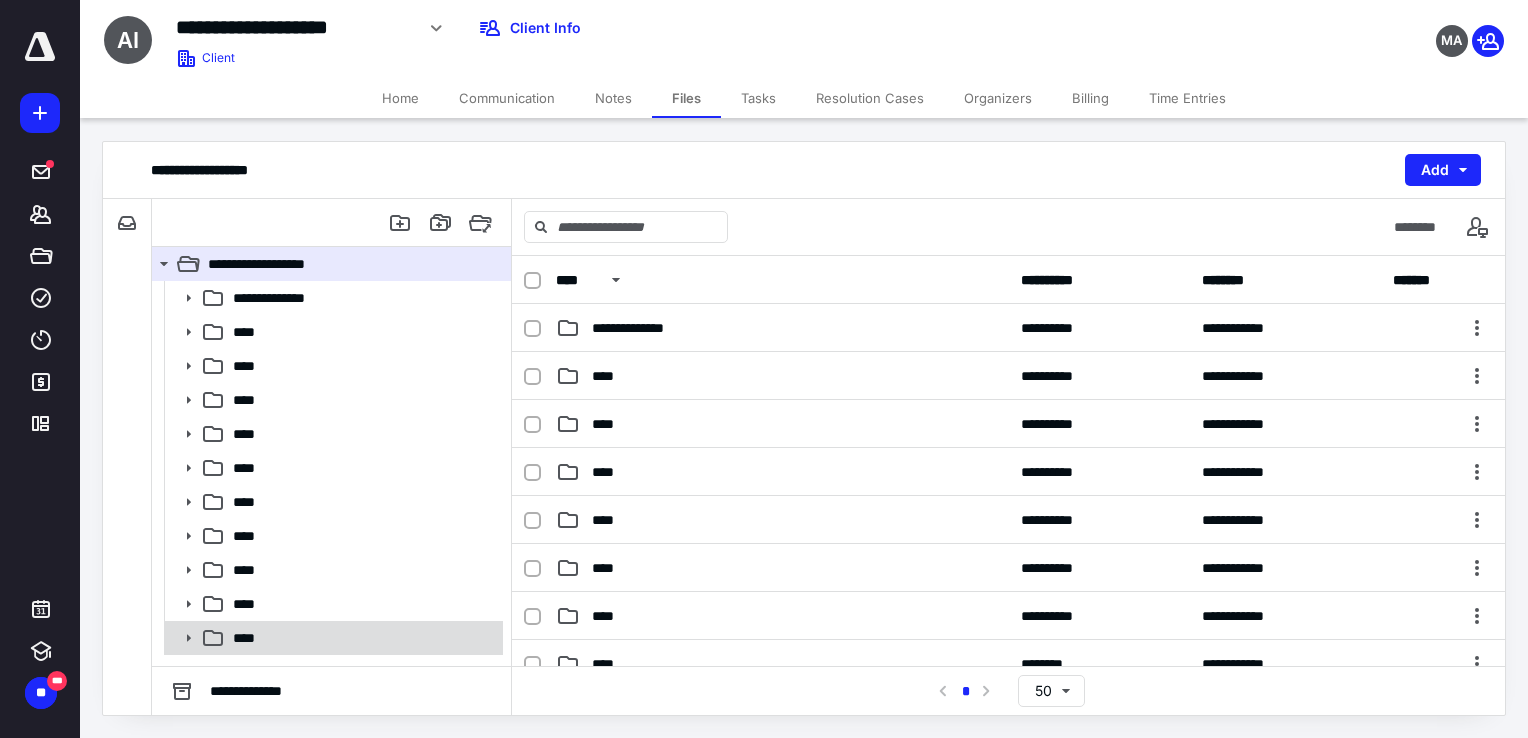 click 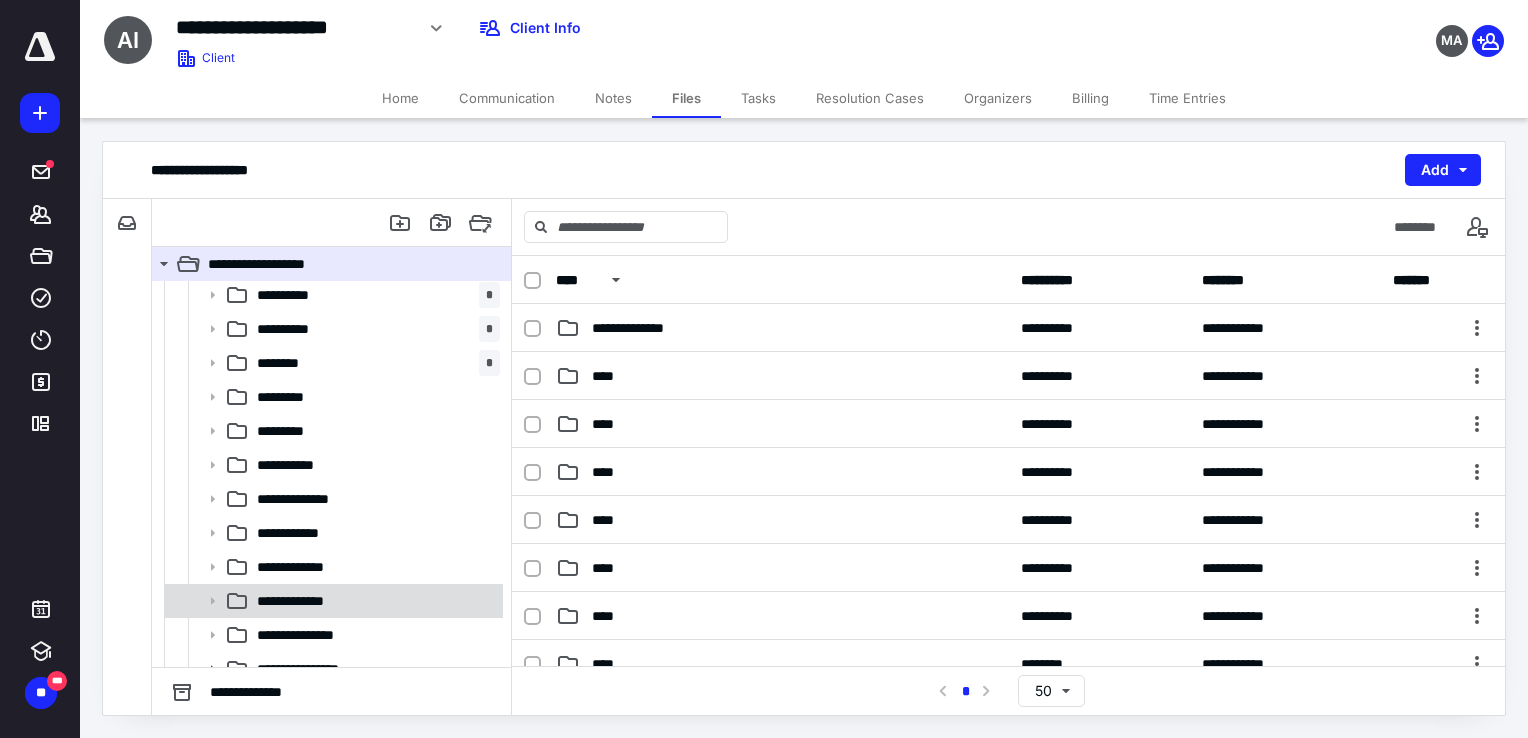 scroll, scrollTop: 397, scrollLeft: 0, axis: vertical 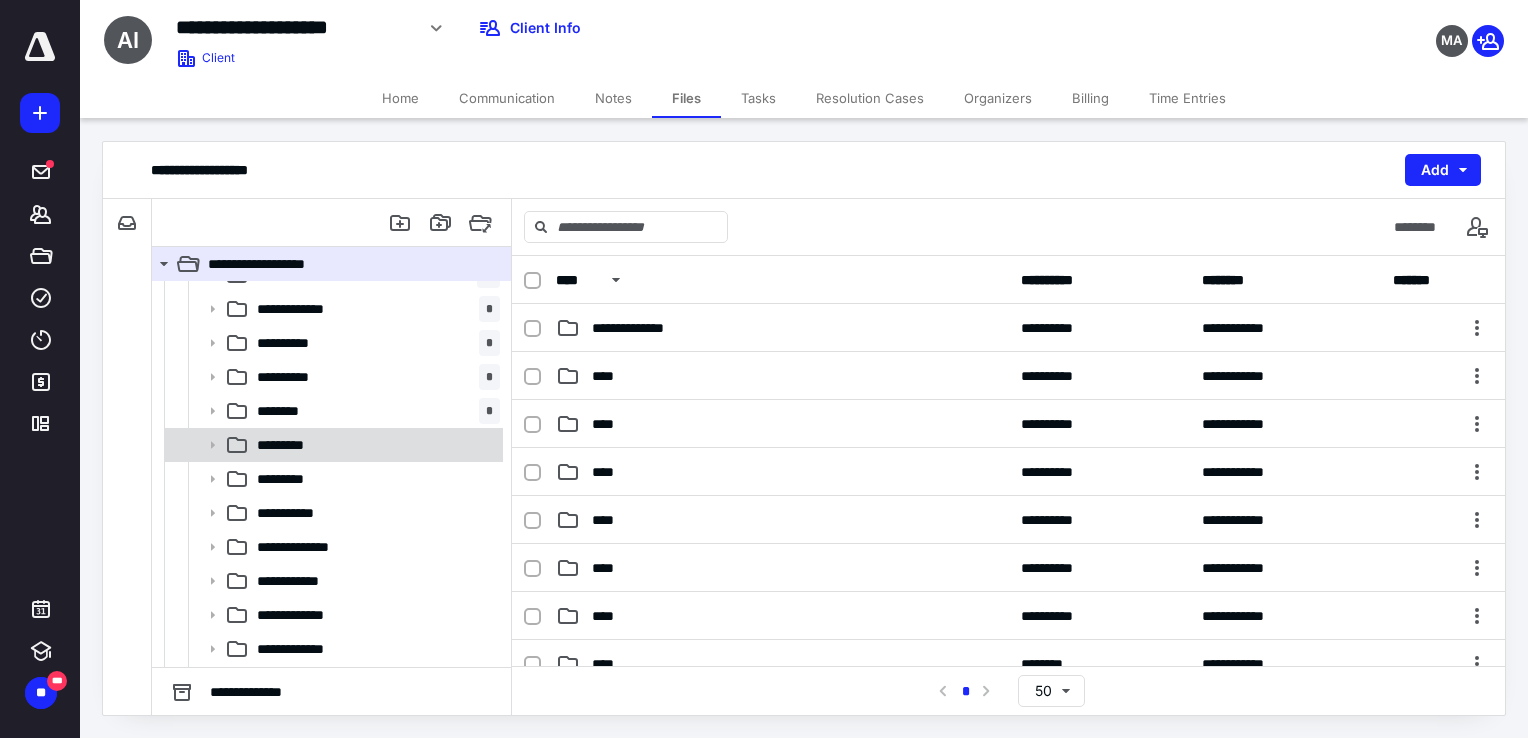 click on "*********" at bounding box center [374, 445] 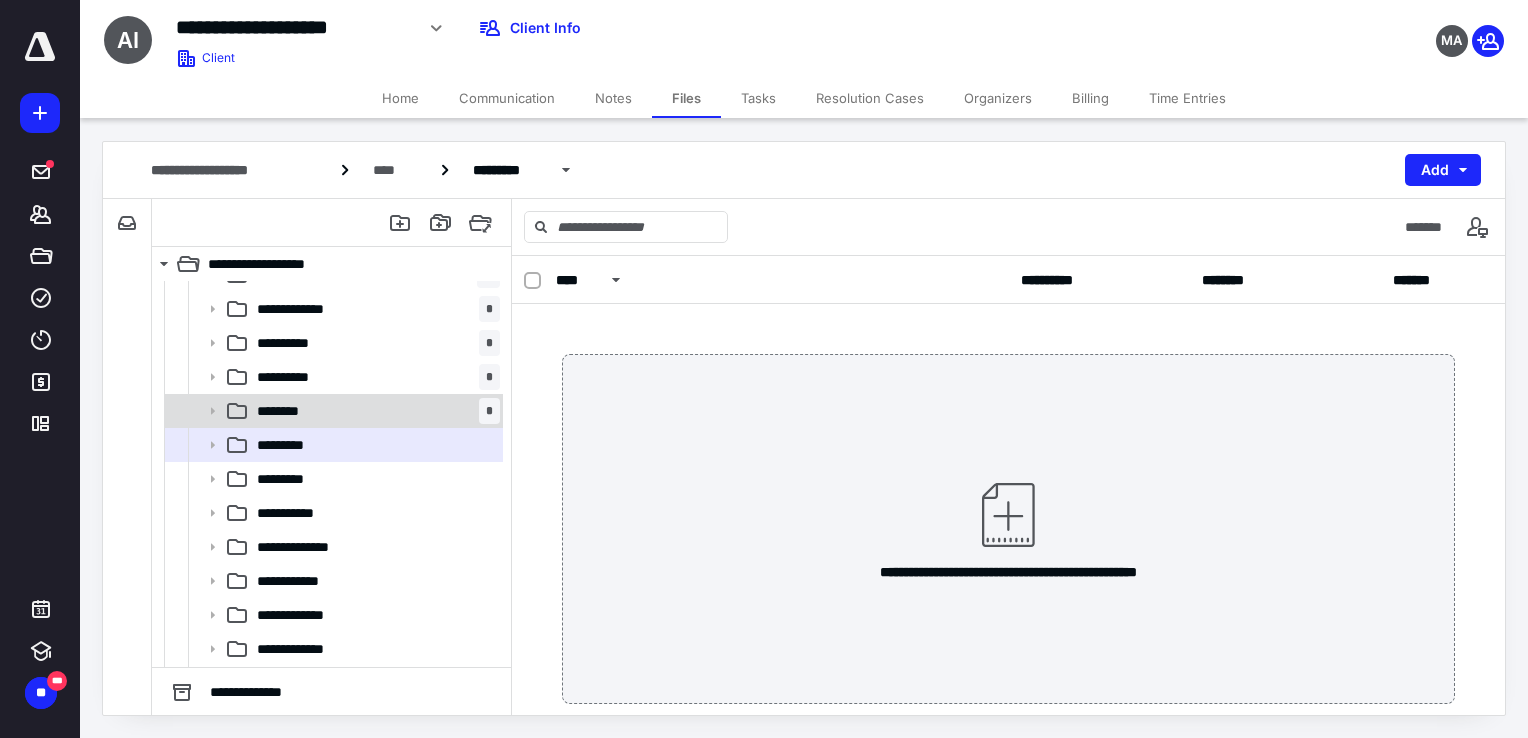 click on "******** *" at bounding box center [374, 411] 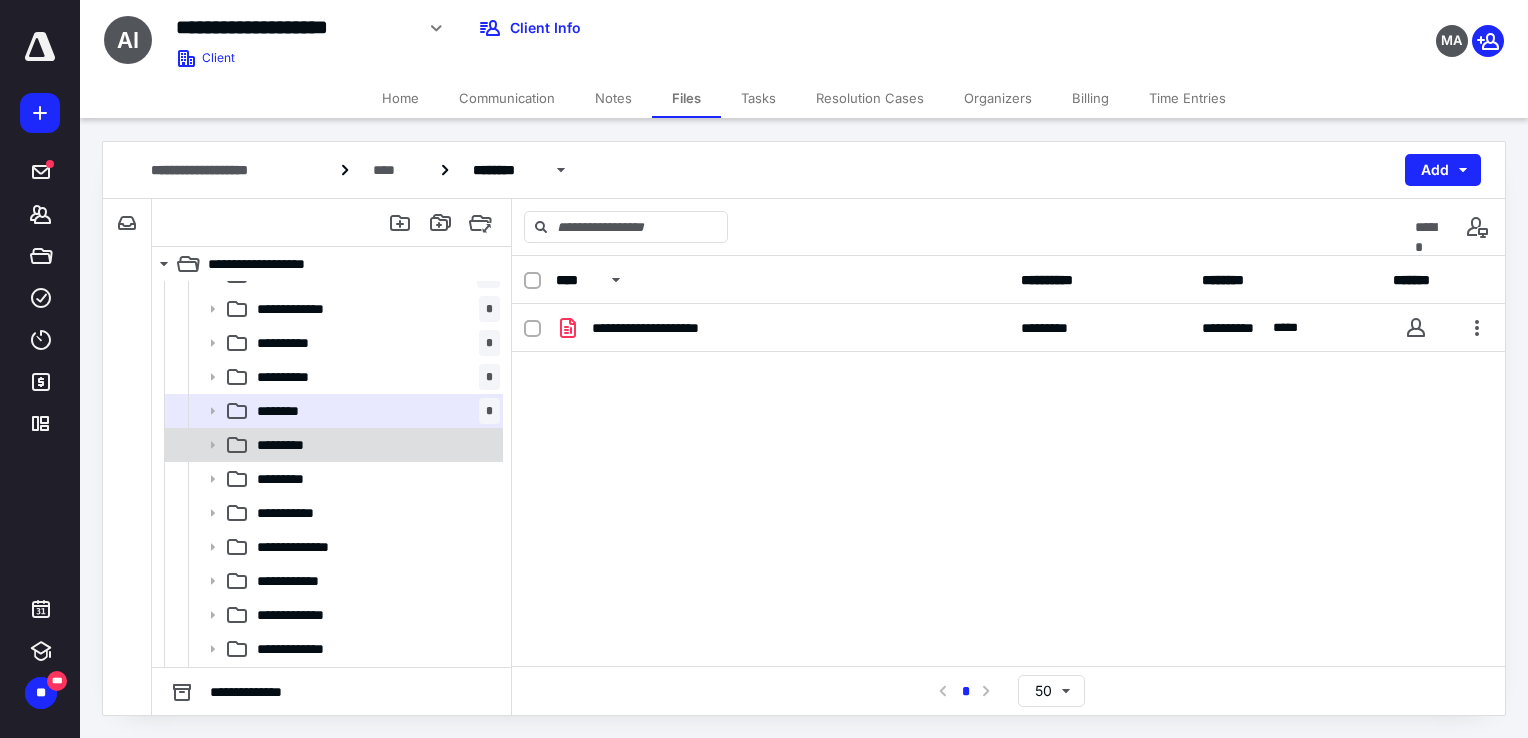 click on "*********" at bounding box center (374, 445) 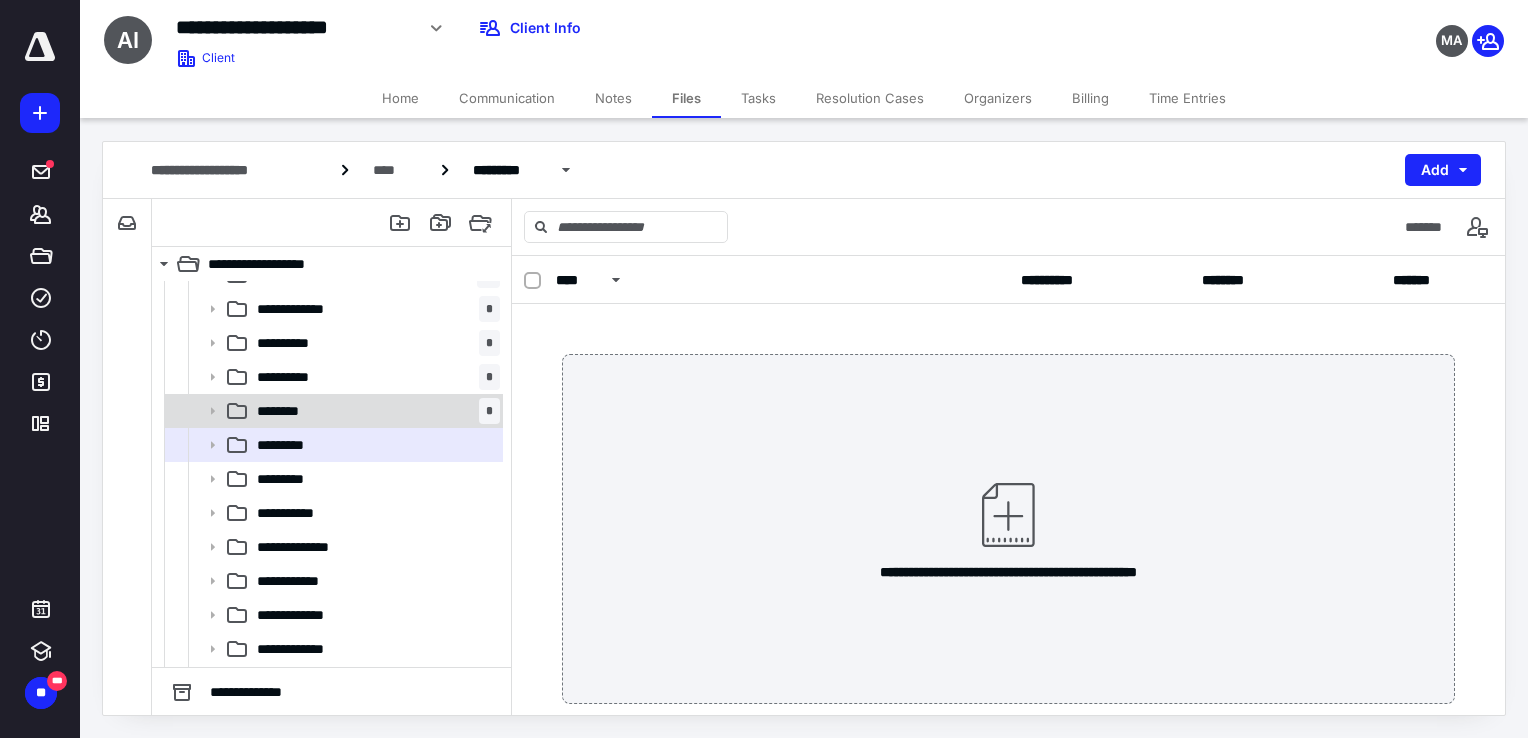 click on "******** *" at bounding box center [374, 411] 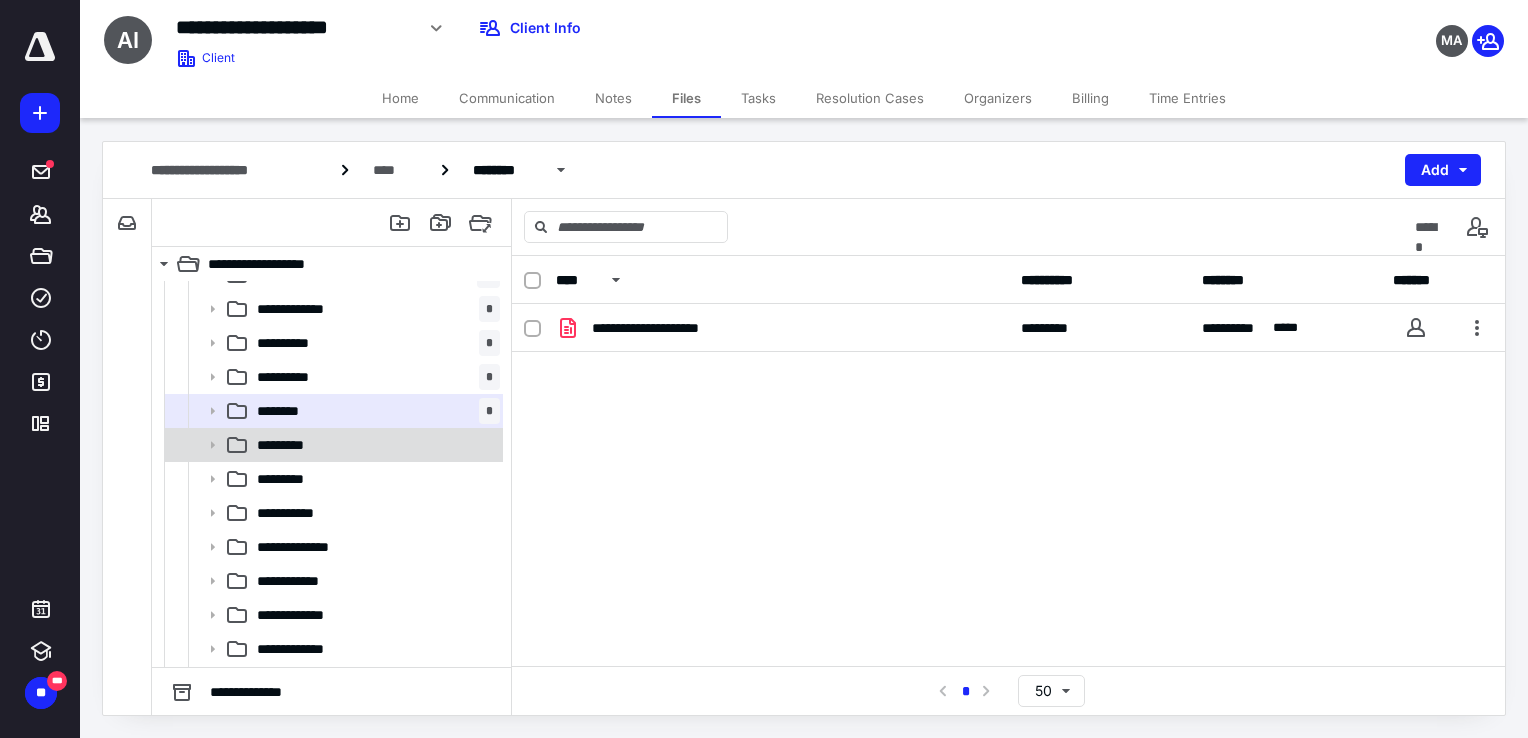 click on "*********" at bounding box center [332, 445] 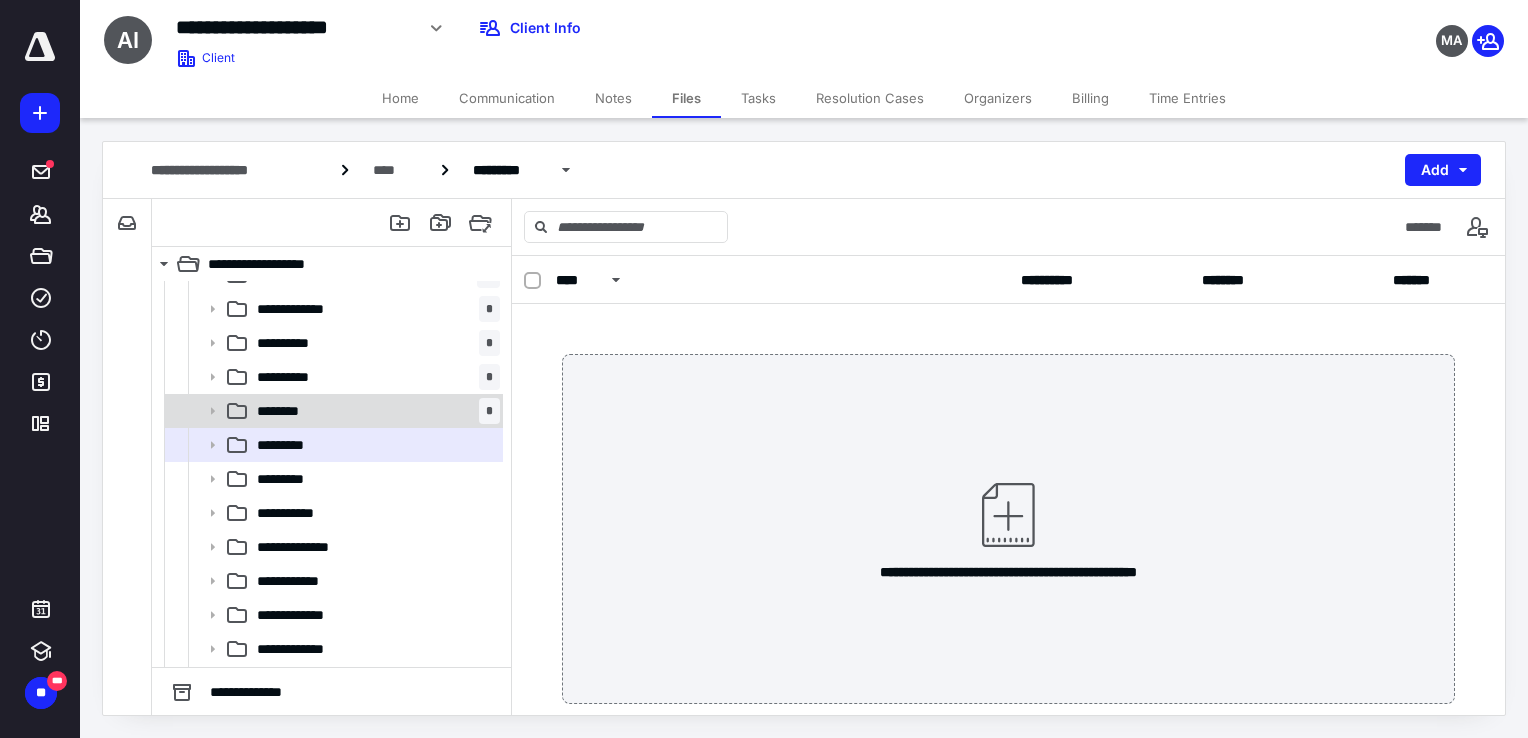 click on "******** *" at bounding box center (374, 411) 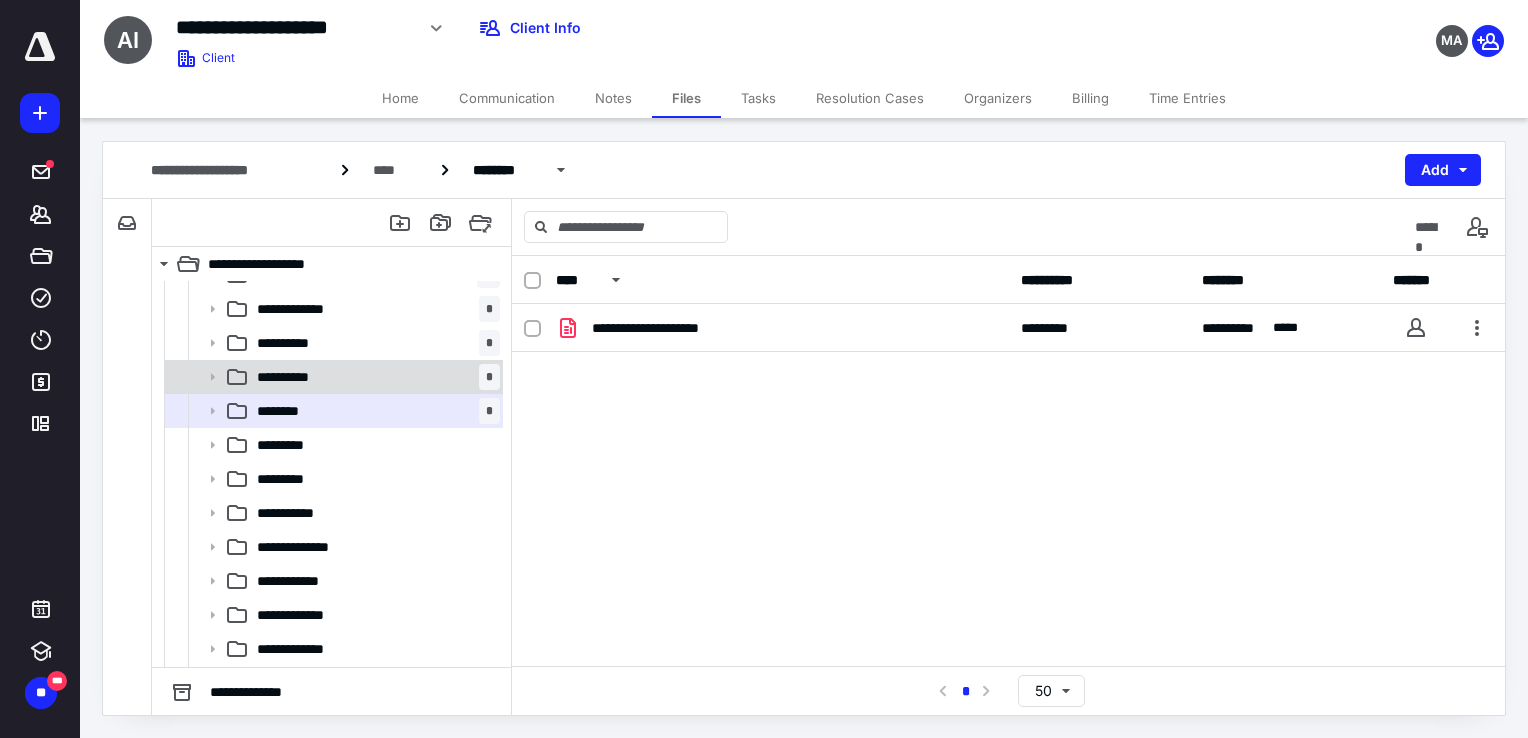 click on "**********" at bounding box center [374, 377] 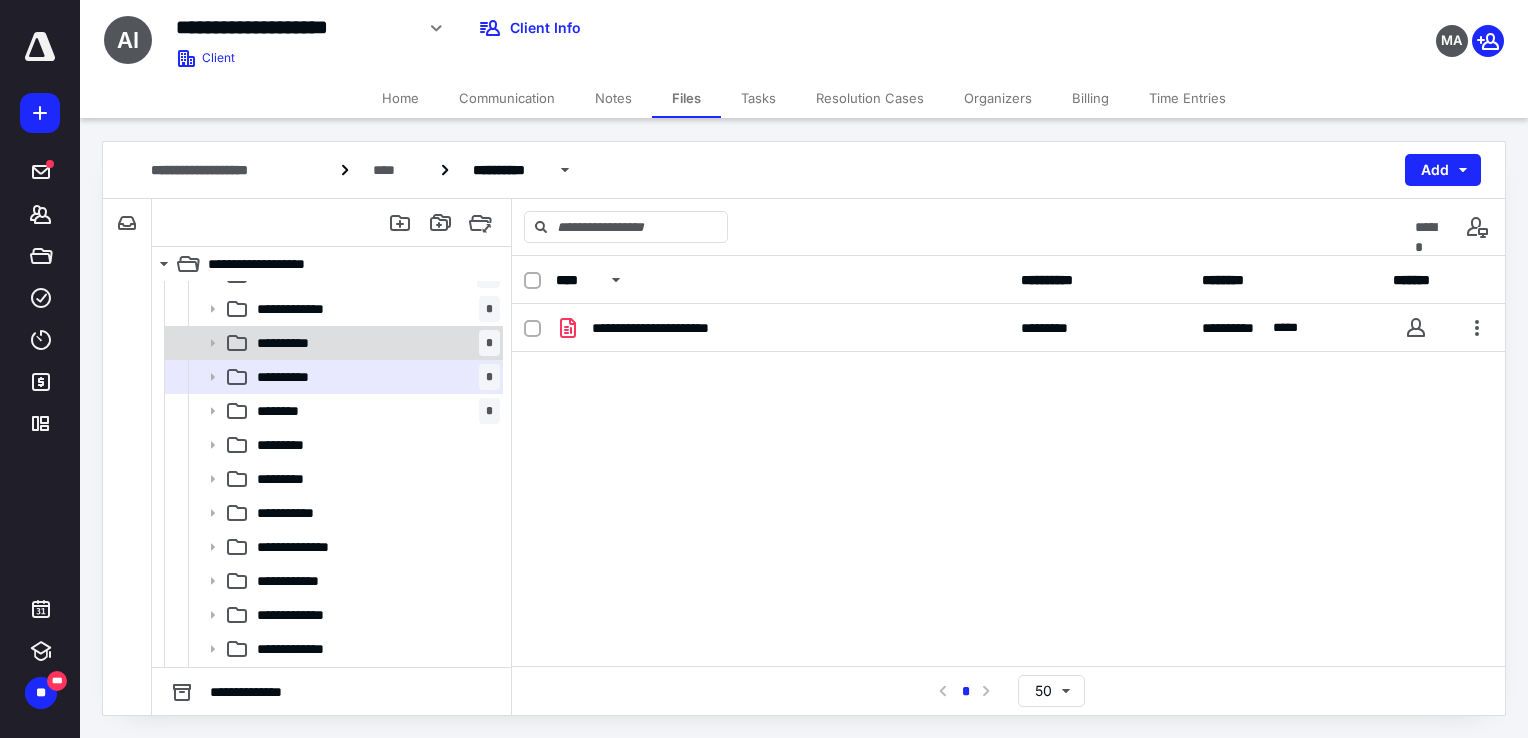 click on "**********" at bounding box center (374, 343) 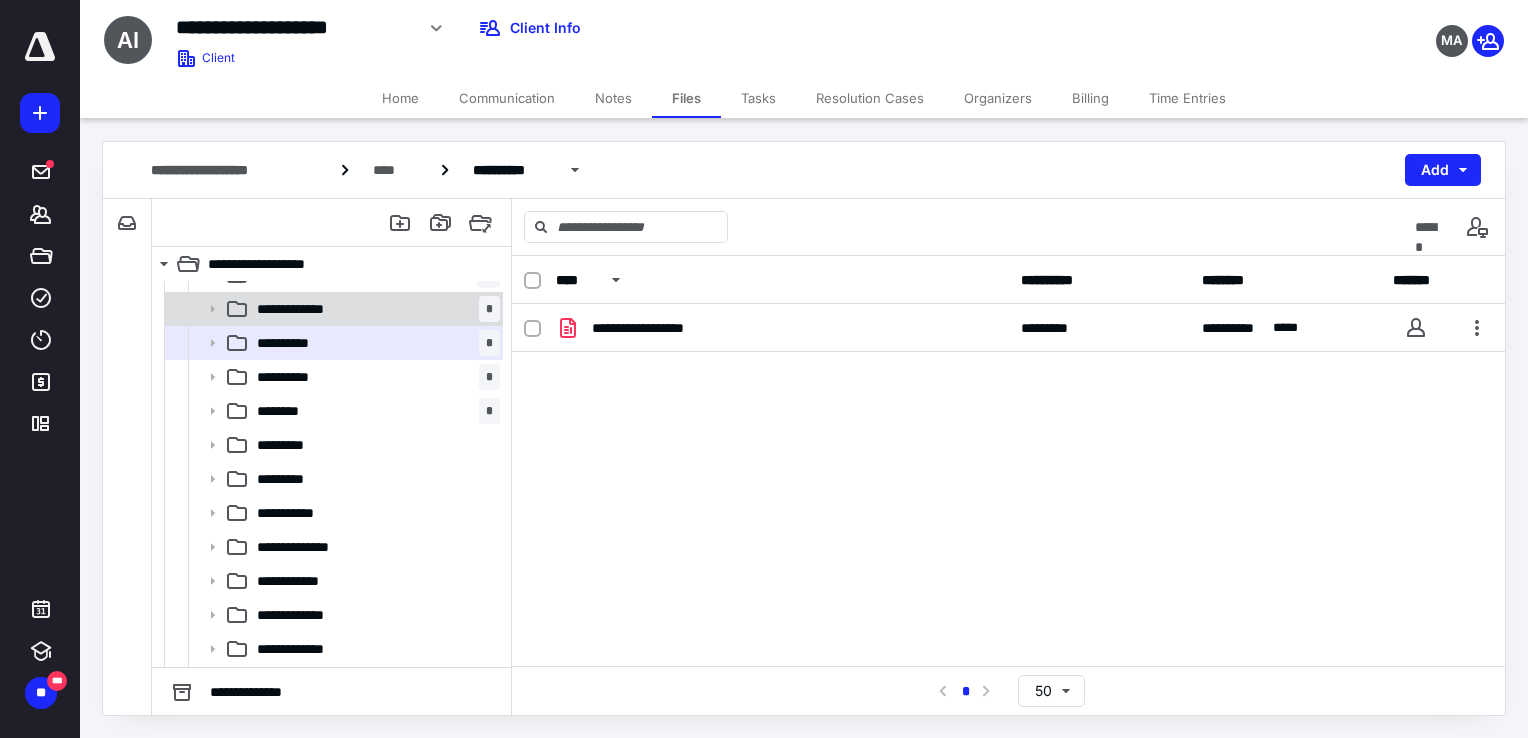 click on "**********" at bounding box center (374, 309) 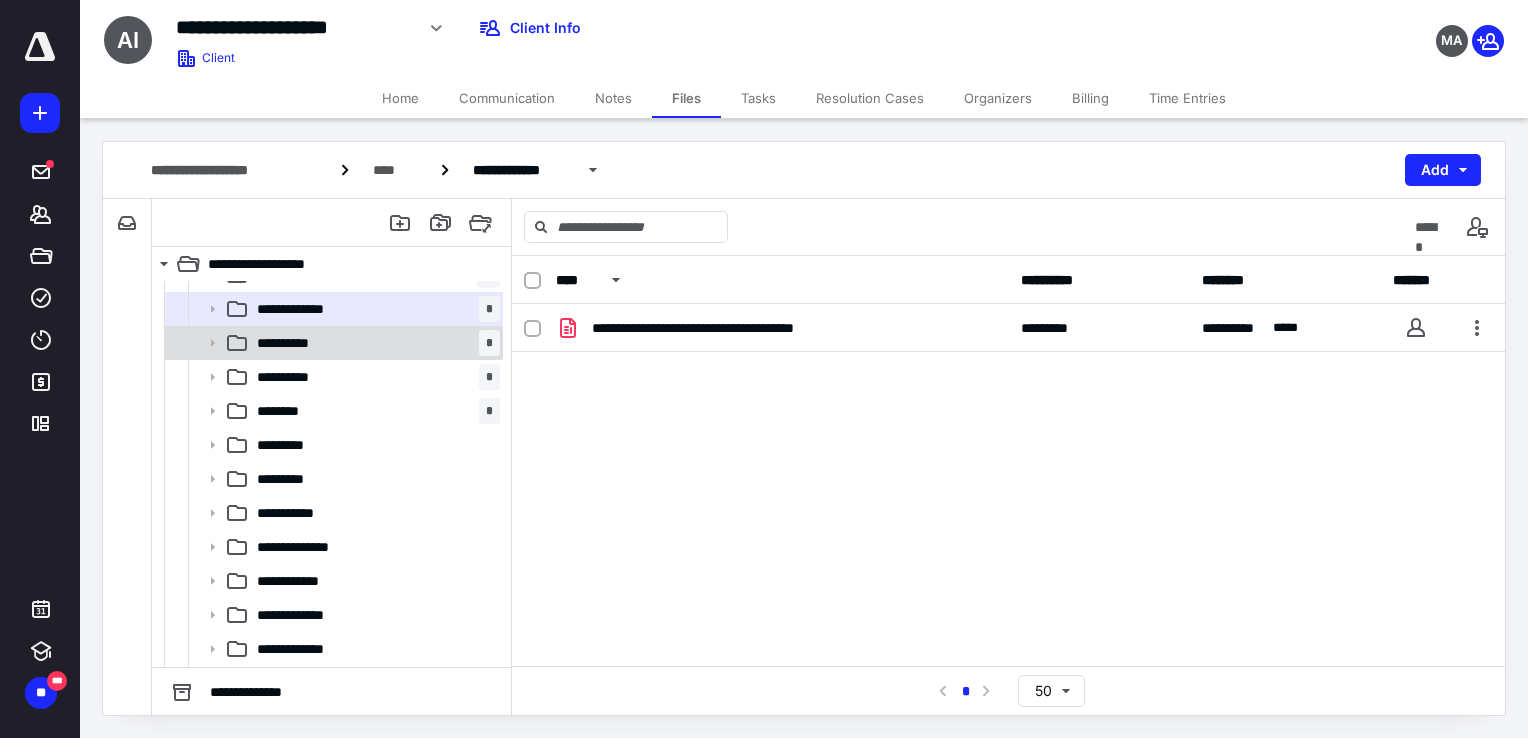 click on "**********" at bounding box center [374, 343] 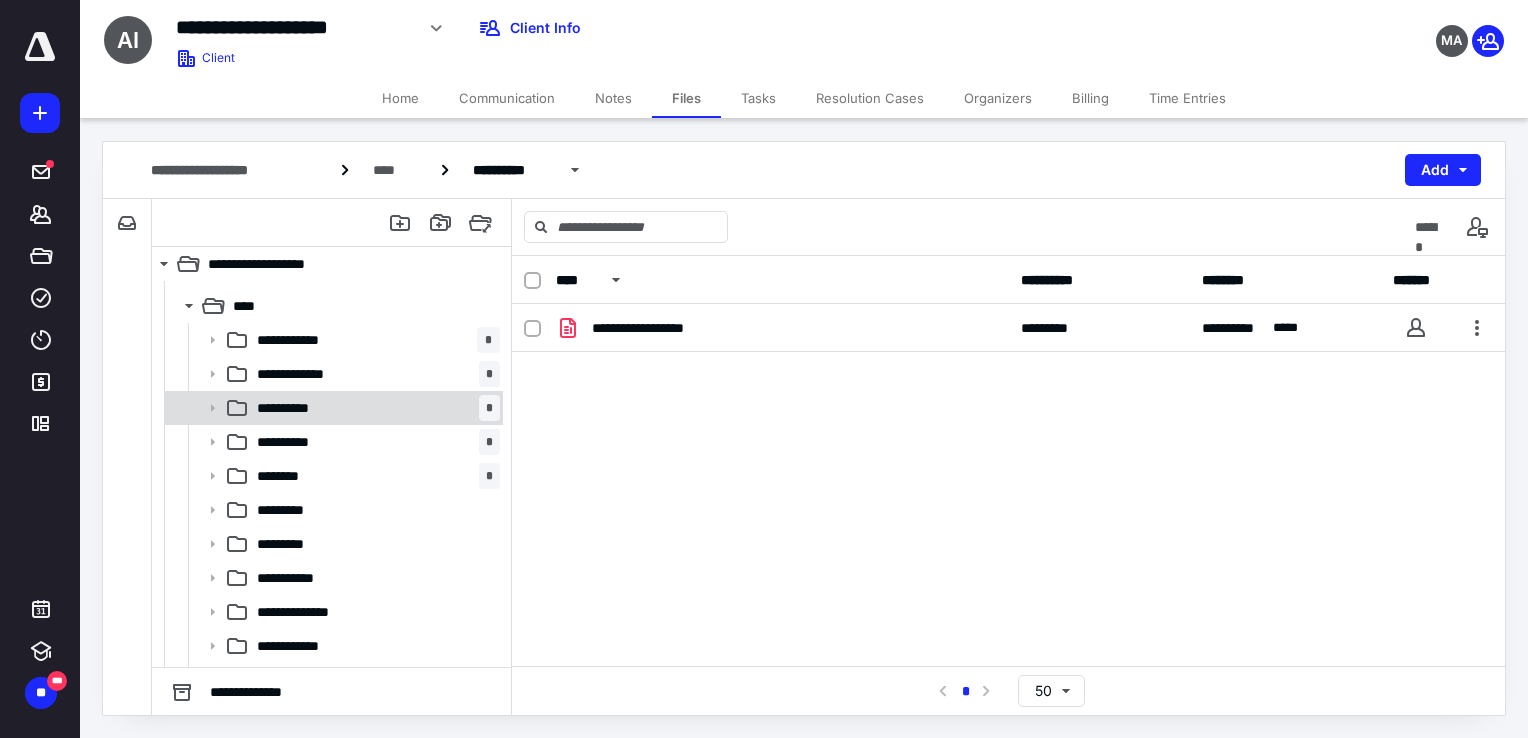 scroll, scrollTop: 297, scrollLeft: 0, axis: vertical 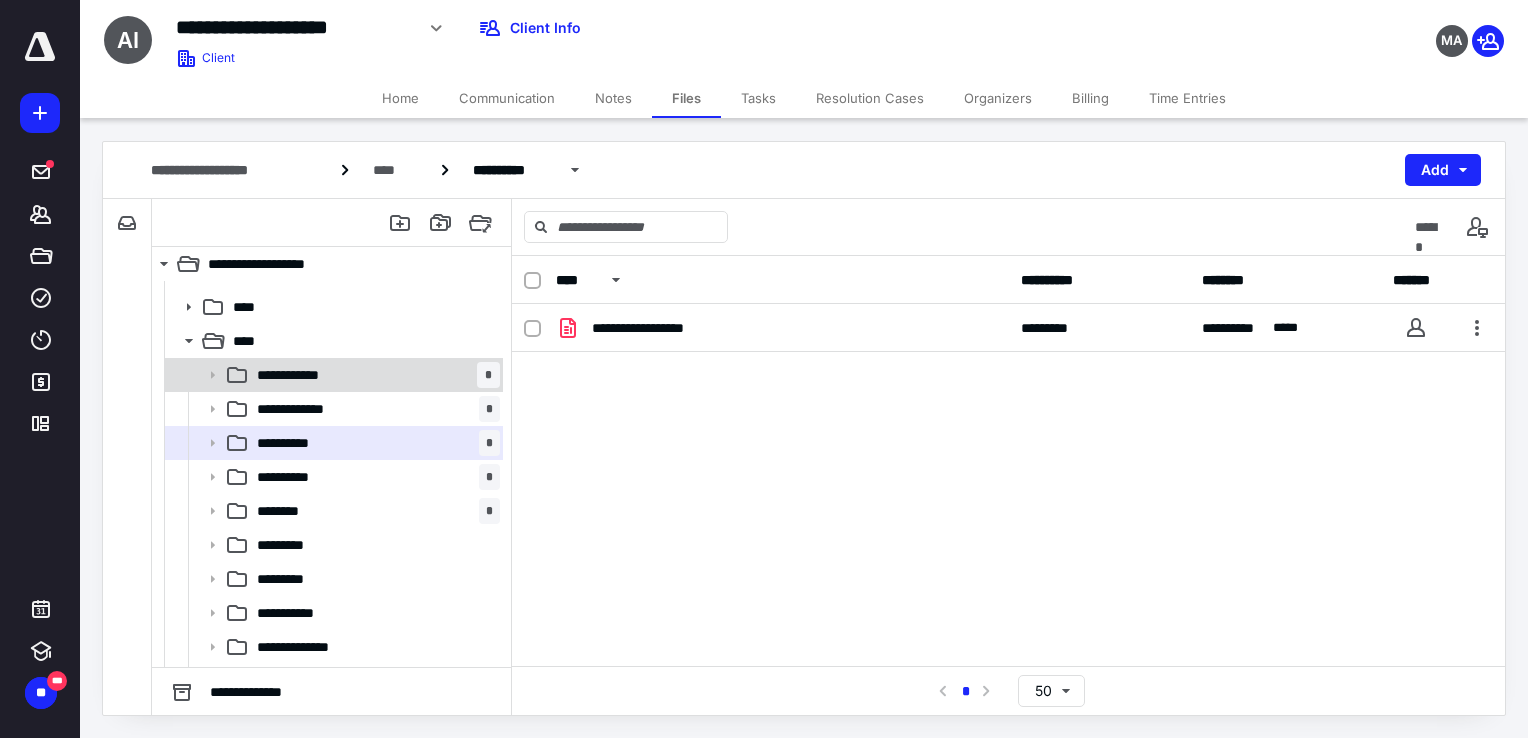 click on "**********" at bounding box center [374, 375] 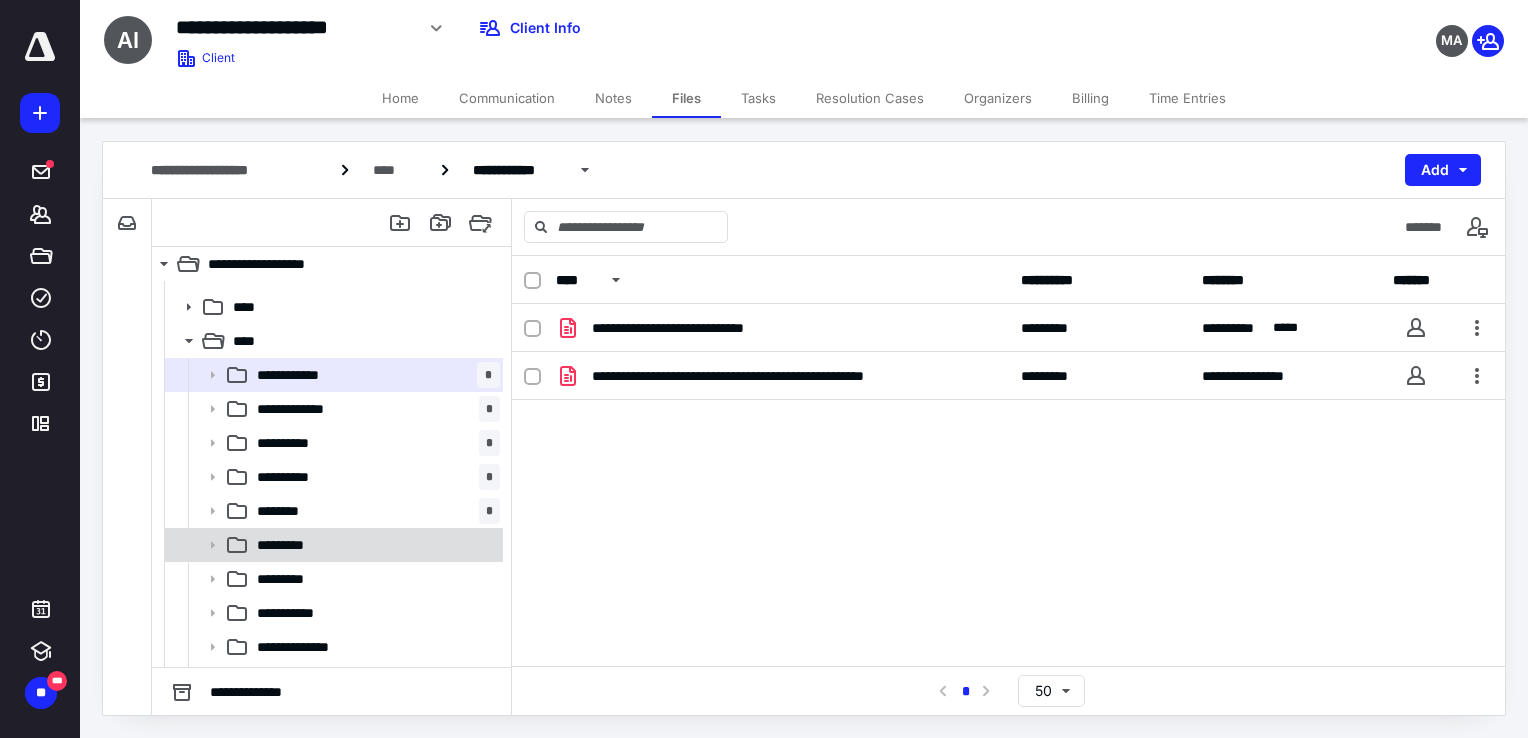 click on "*********" at bounding box center (374, 545) 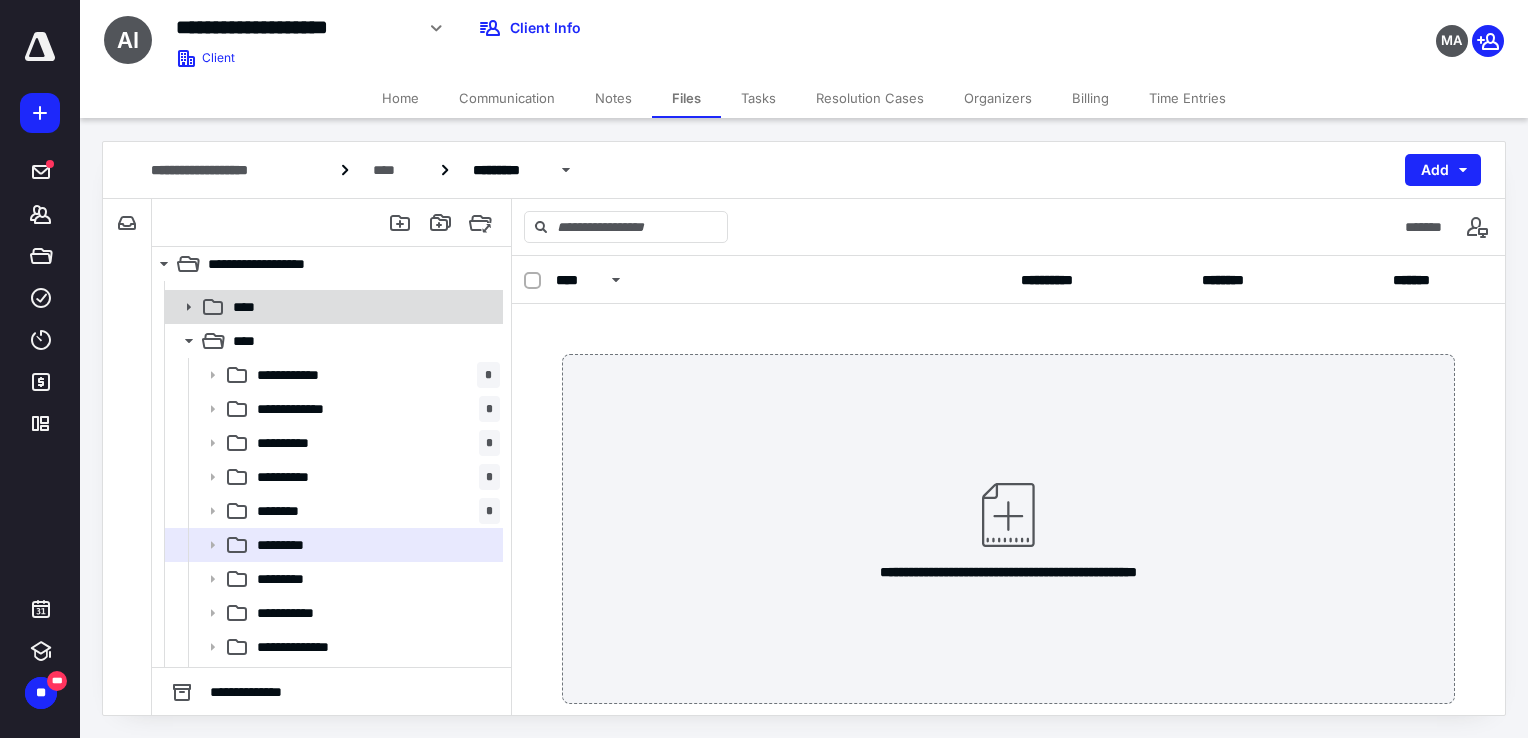 click 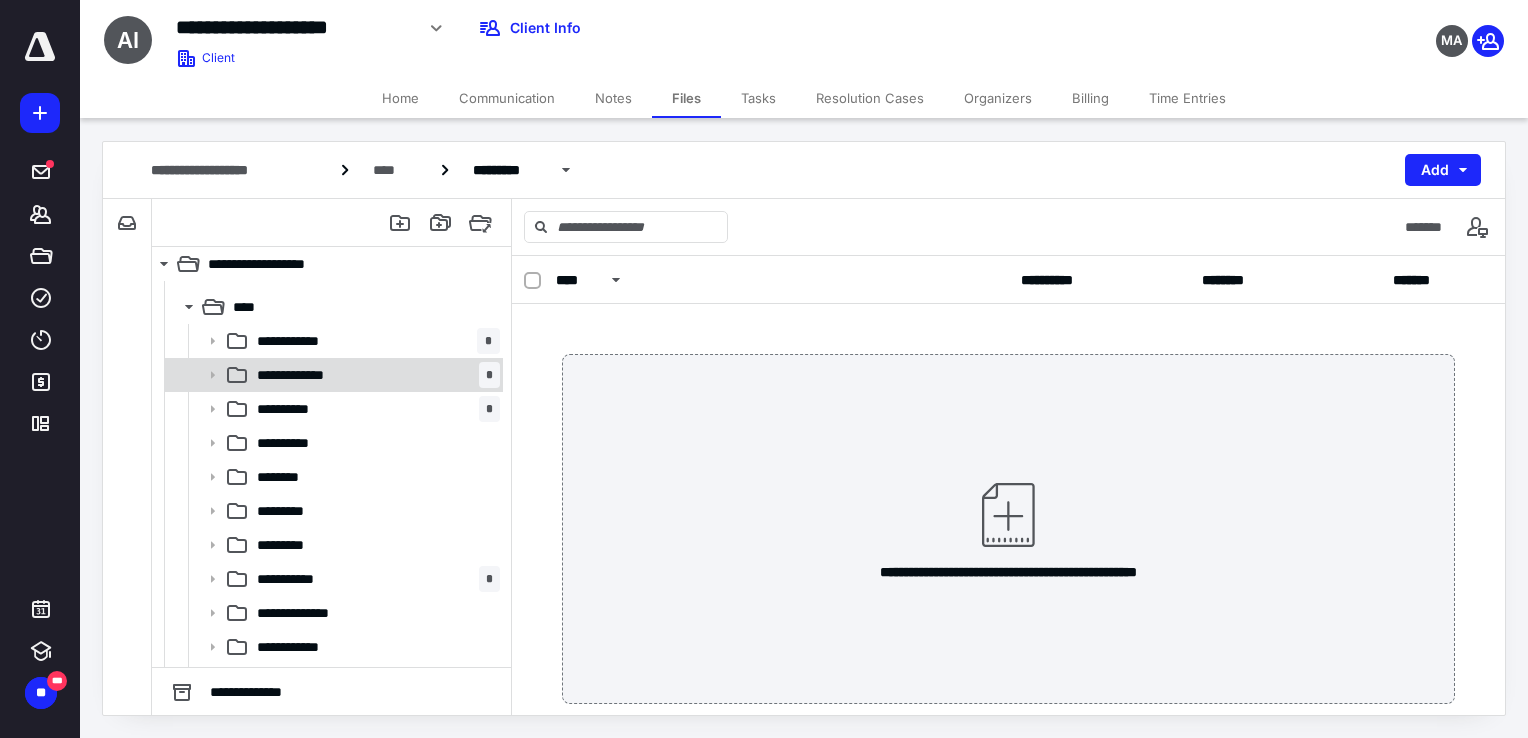 click on "**********" at bounding box center [302, 375] 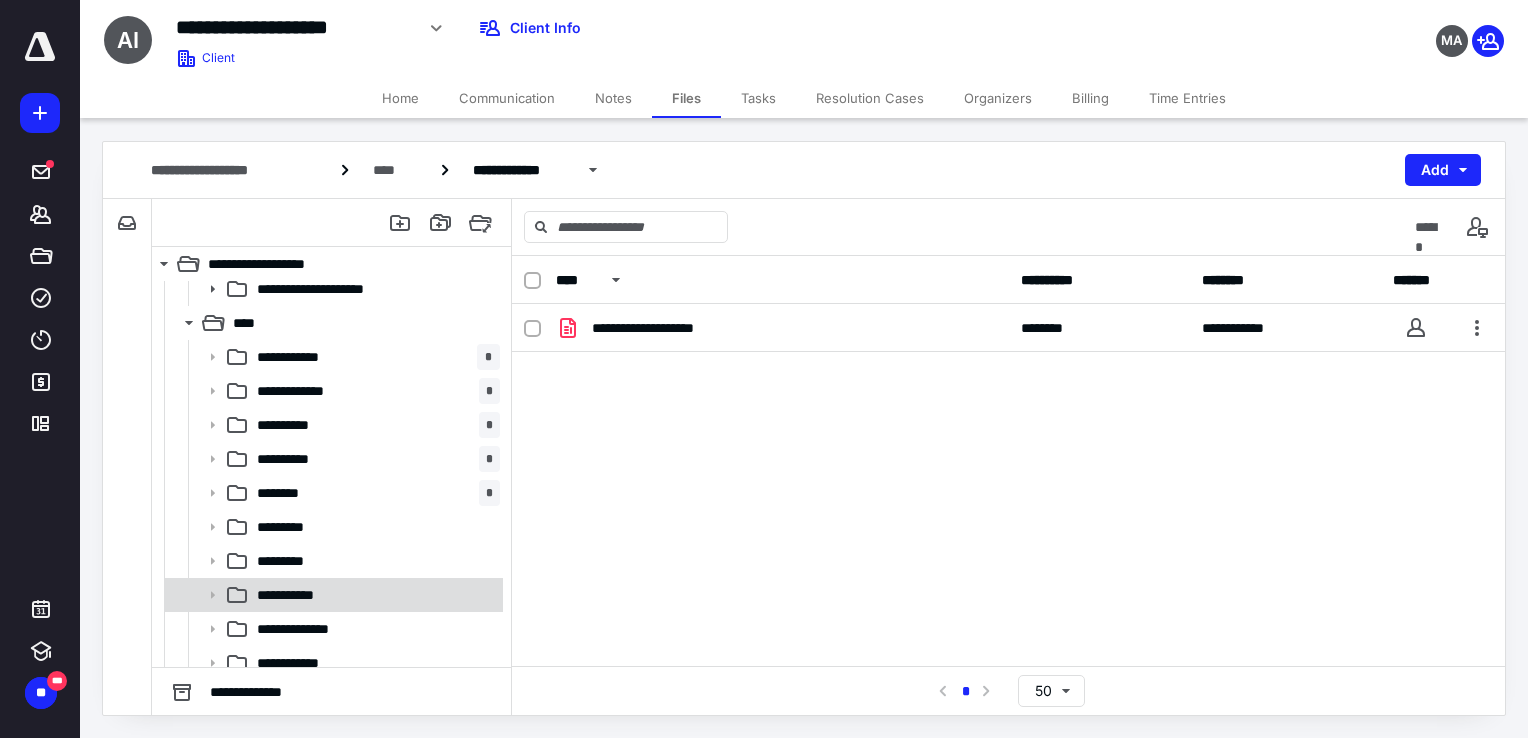 scroll, scrollTop: 897, scrollLeft: 0, axis: vertical 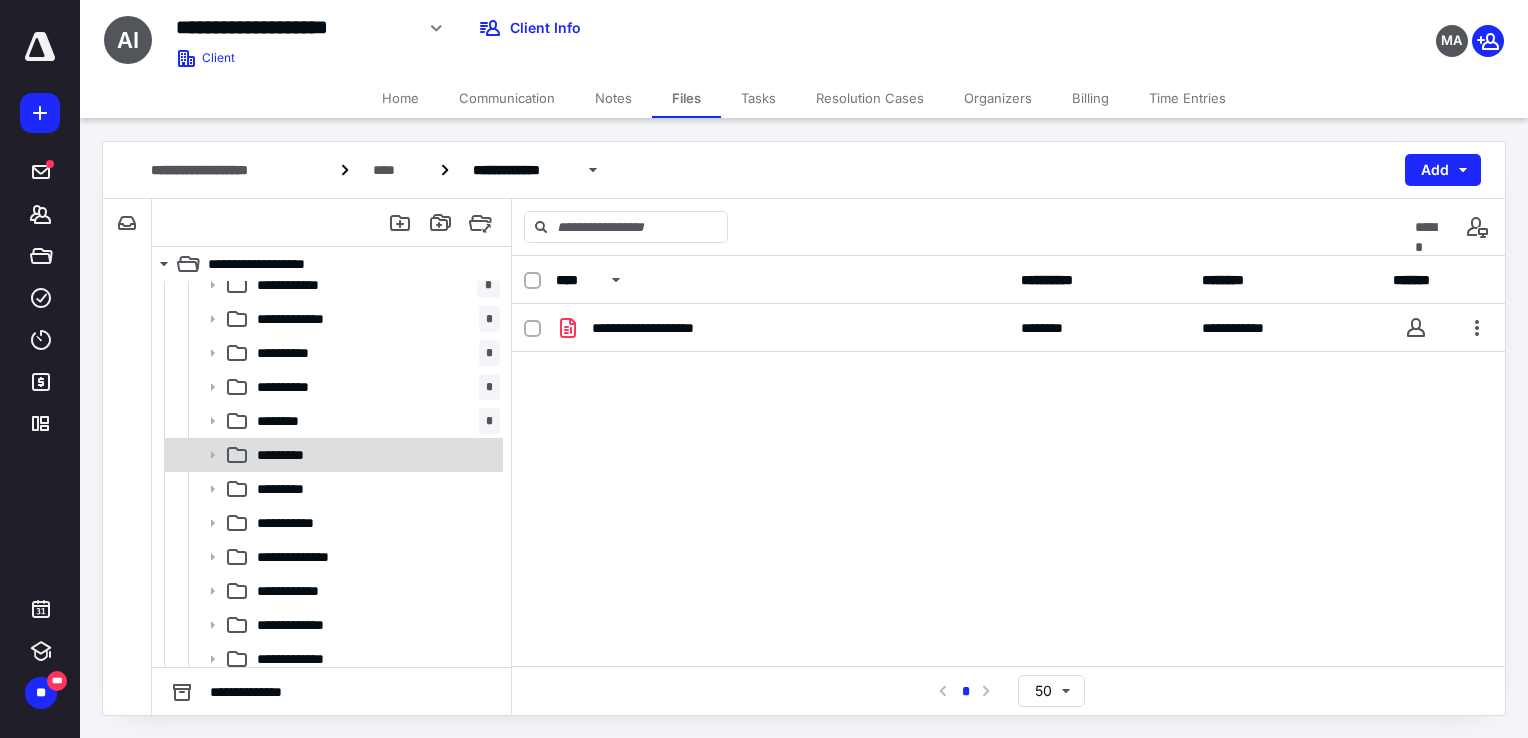 click on "*********" at bounding box center [374, 455] 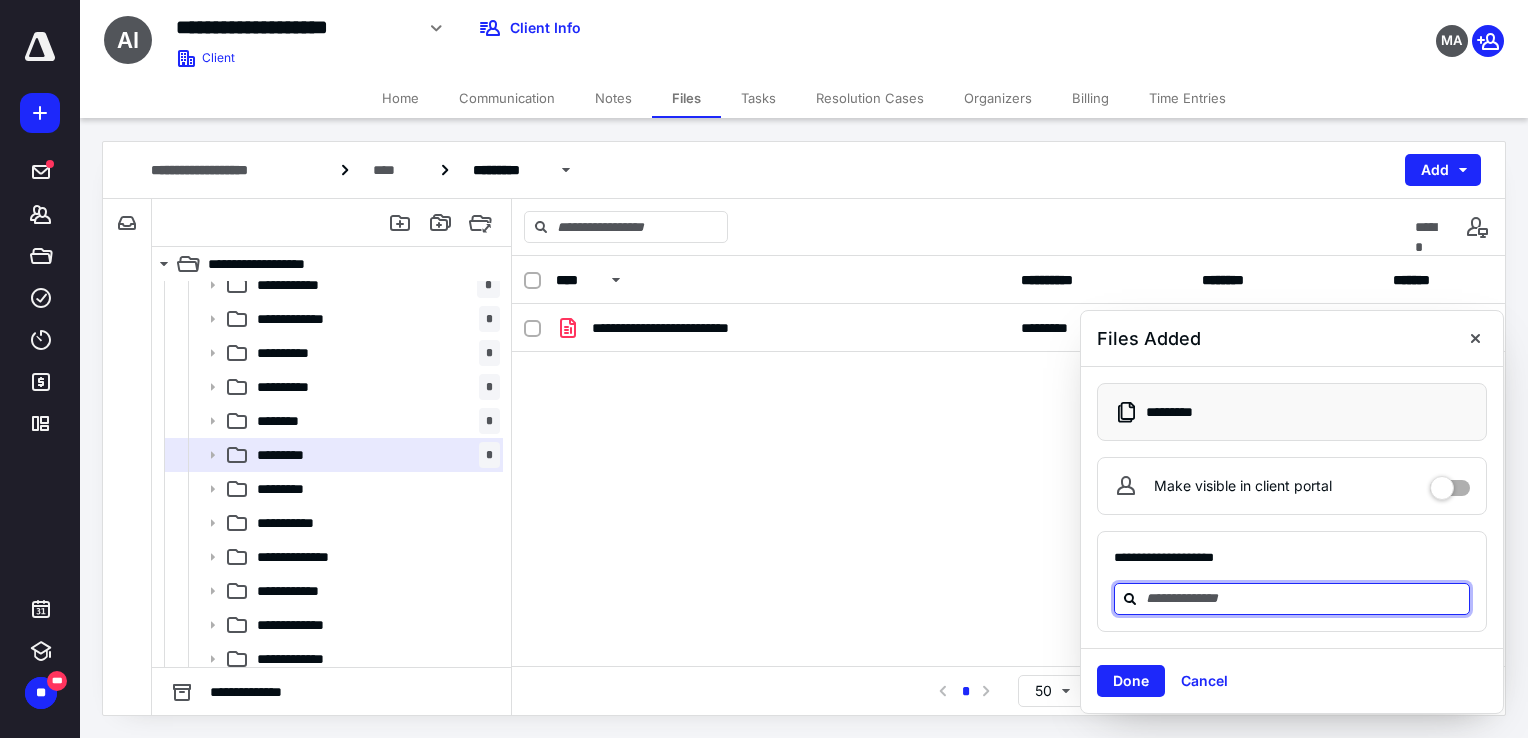 click at bounding box center (1304, 598) 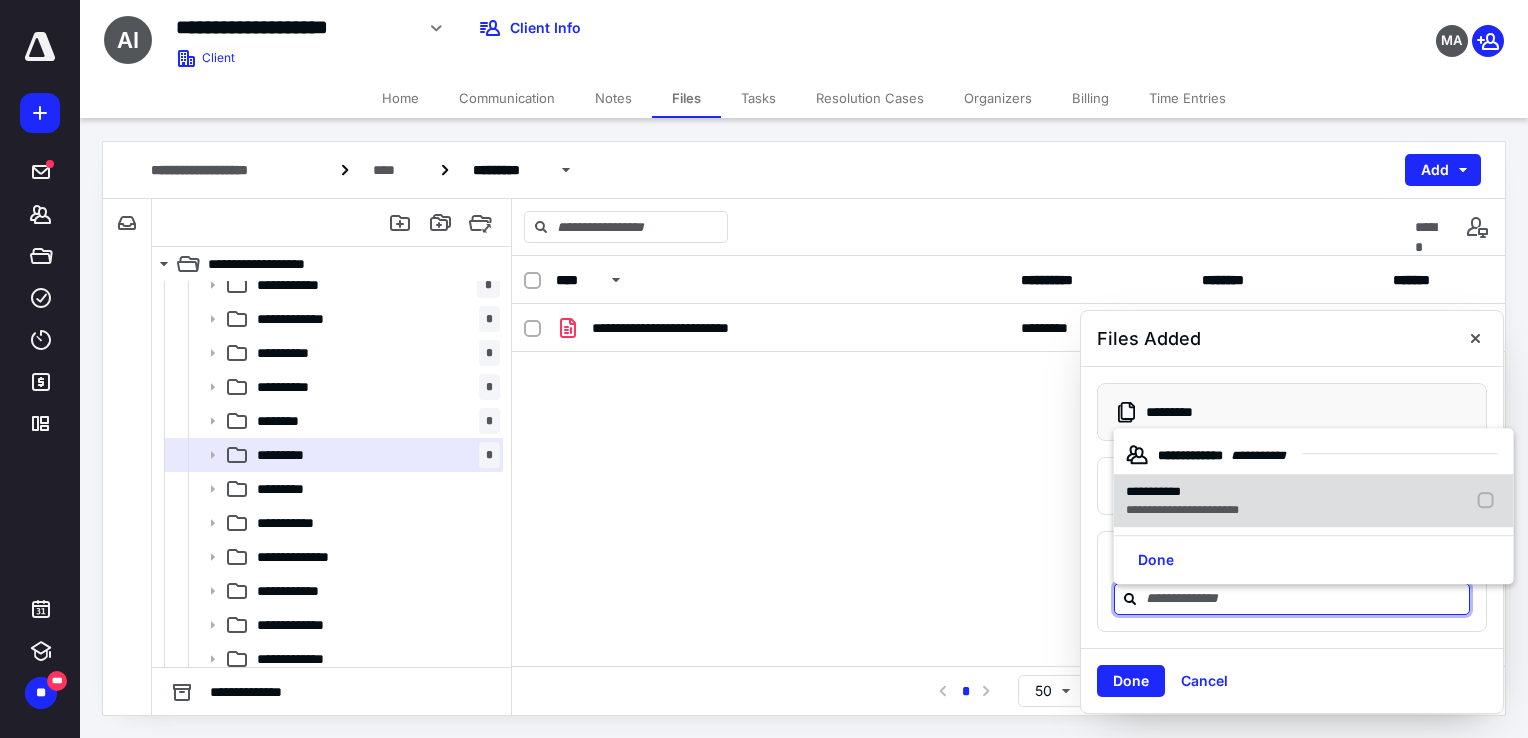 click on "**********" at bounding box center (1186, 501) 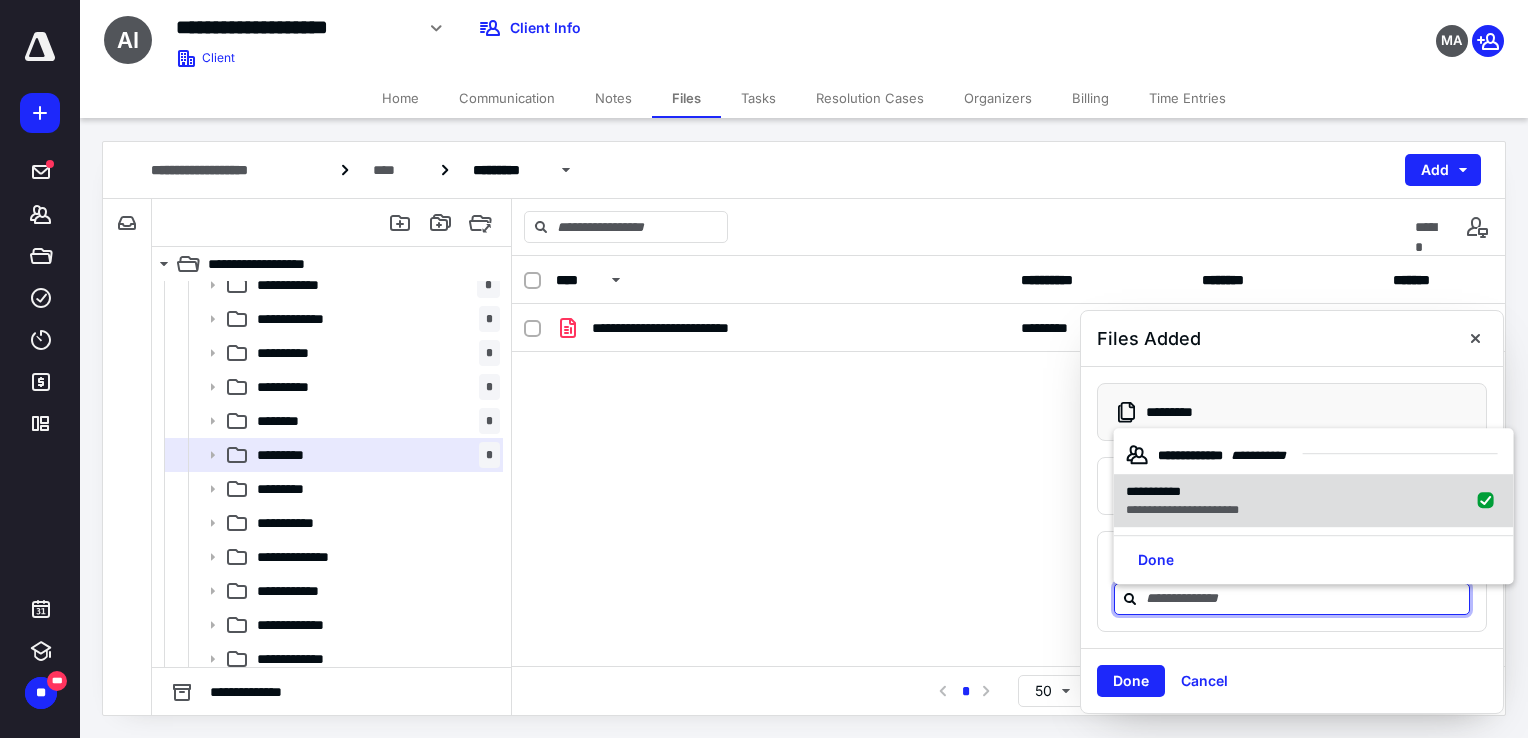 checkbox on "true" 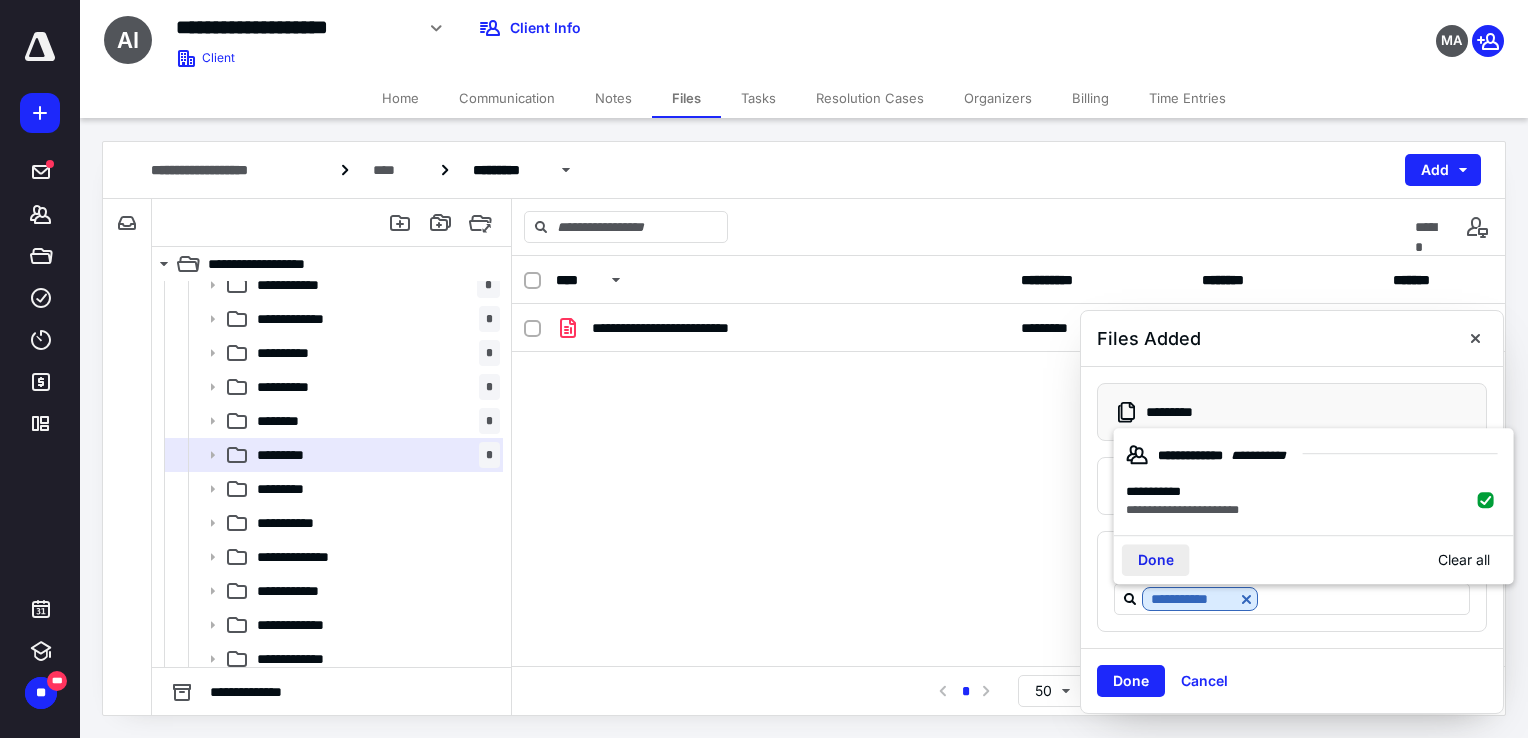 click on "Done" at bounding box center [1156, 561] 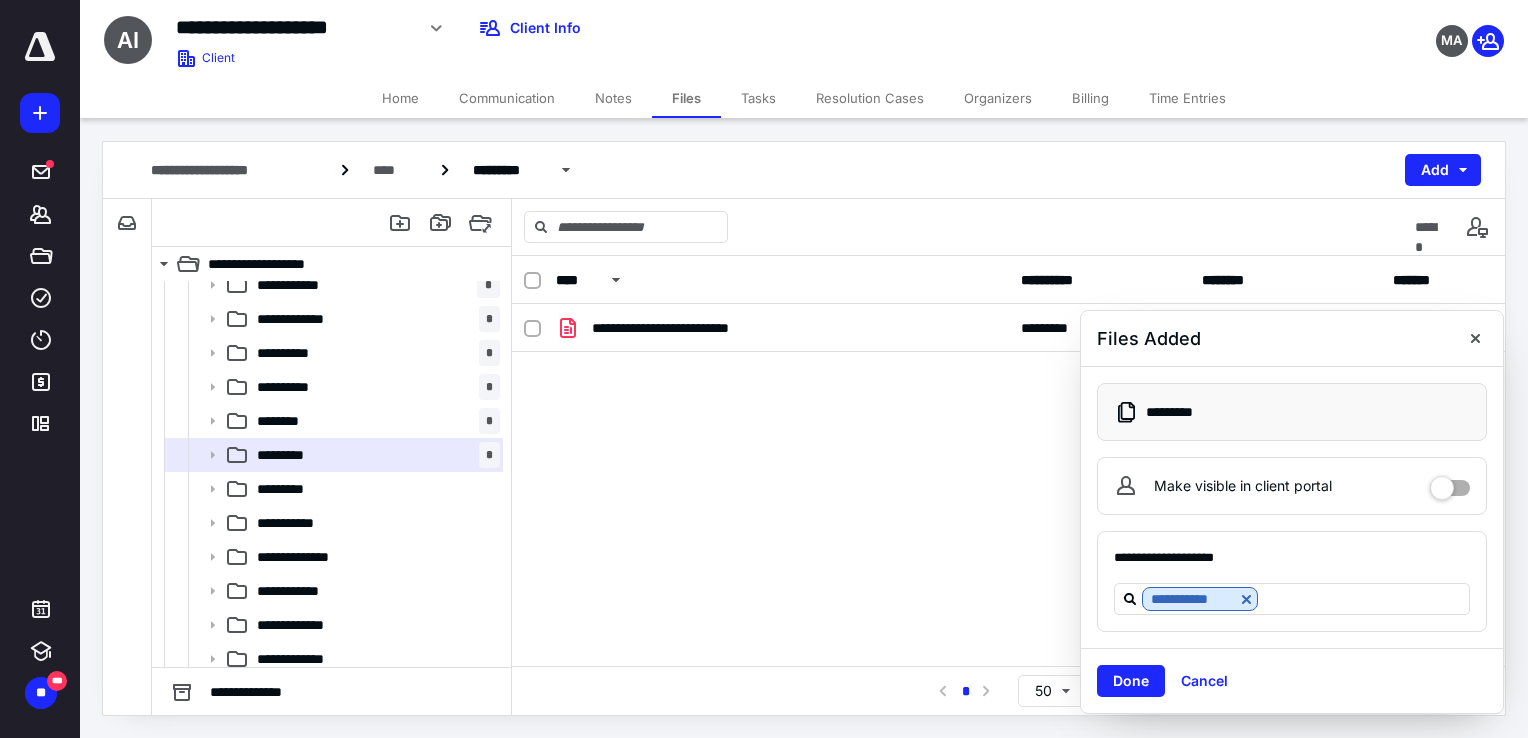 click on "Done" at bounding box center (1131, 681) 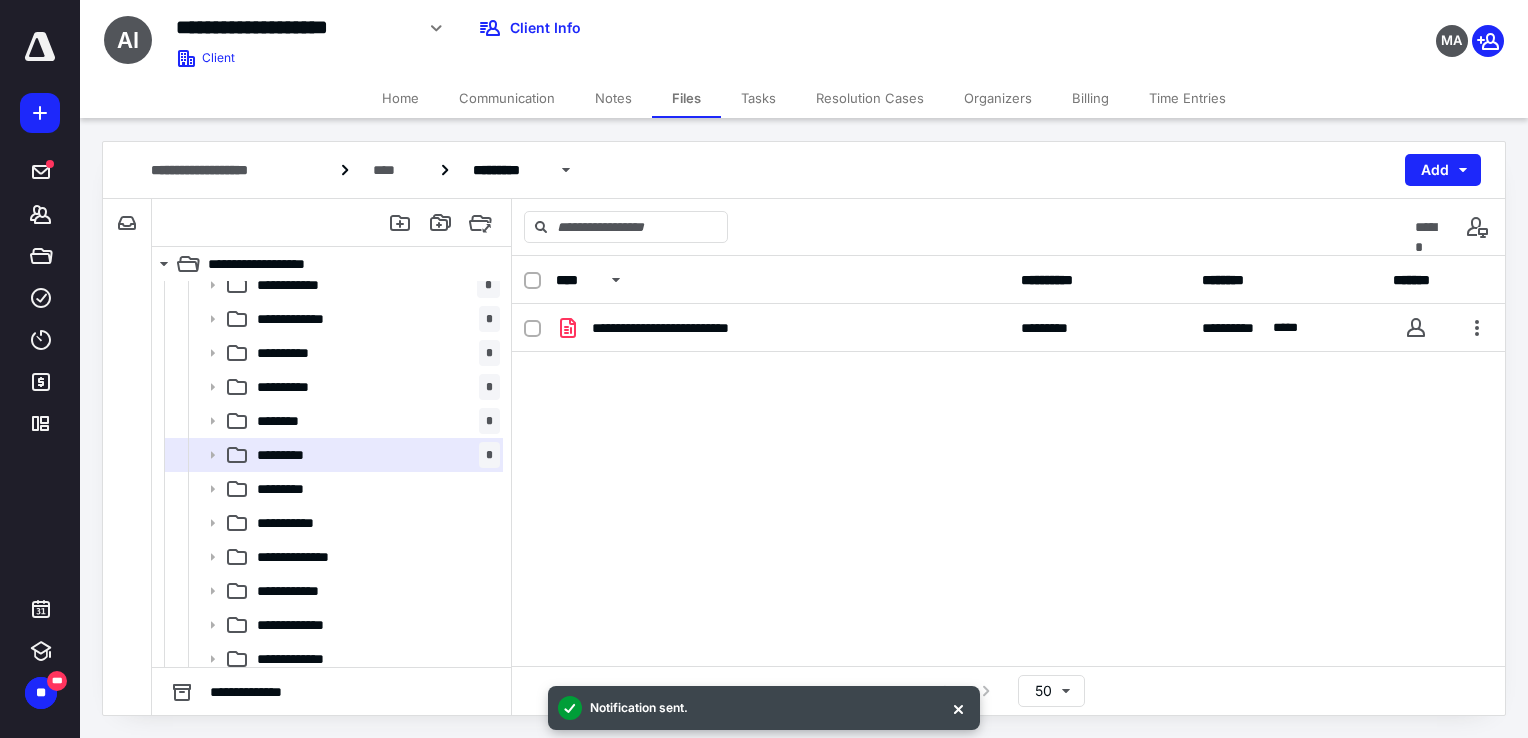 click on "Home" at bounding box center (400, 98) 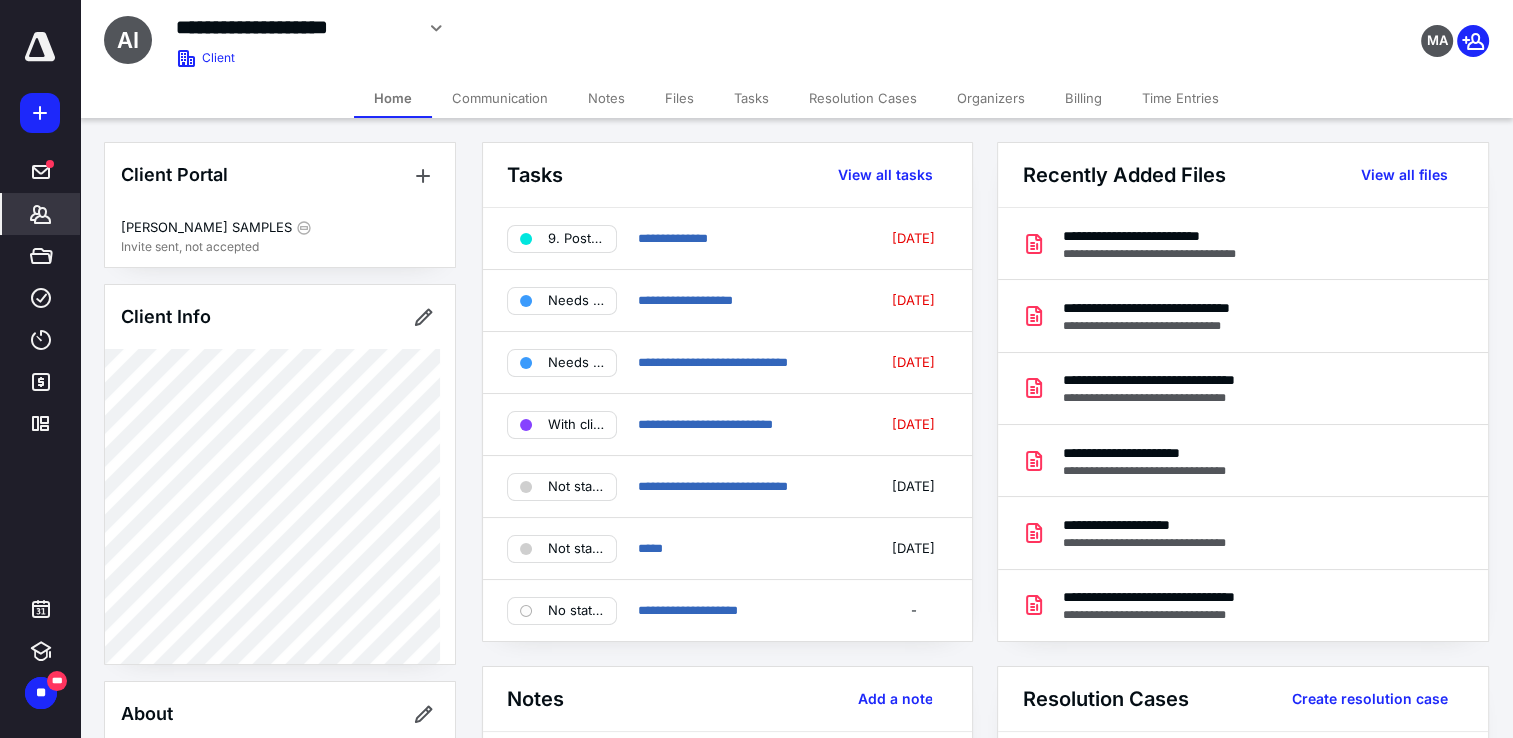 click on "*******" at bounding box center [41, 214] 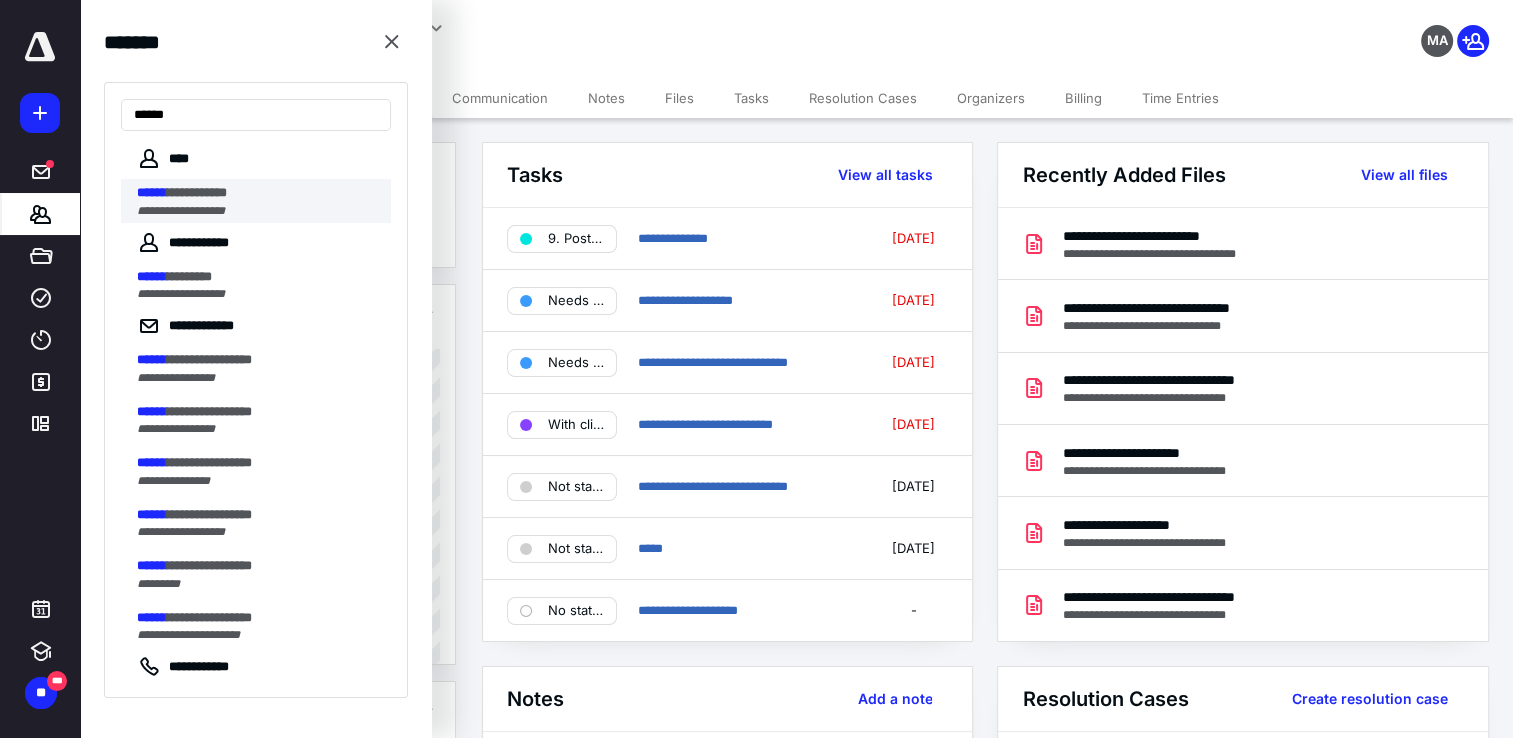 type on "******" 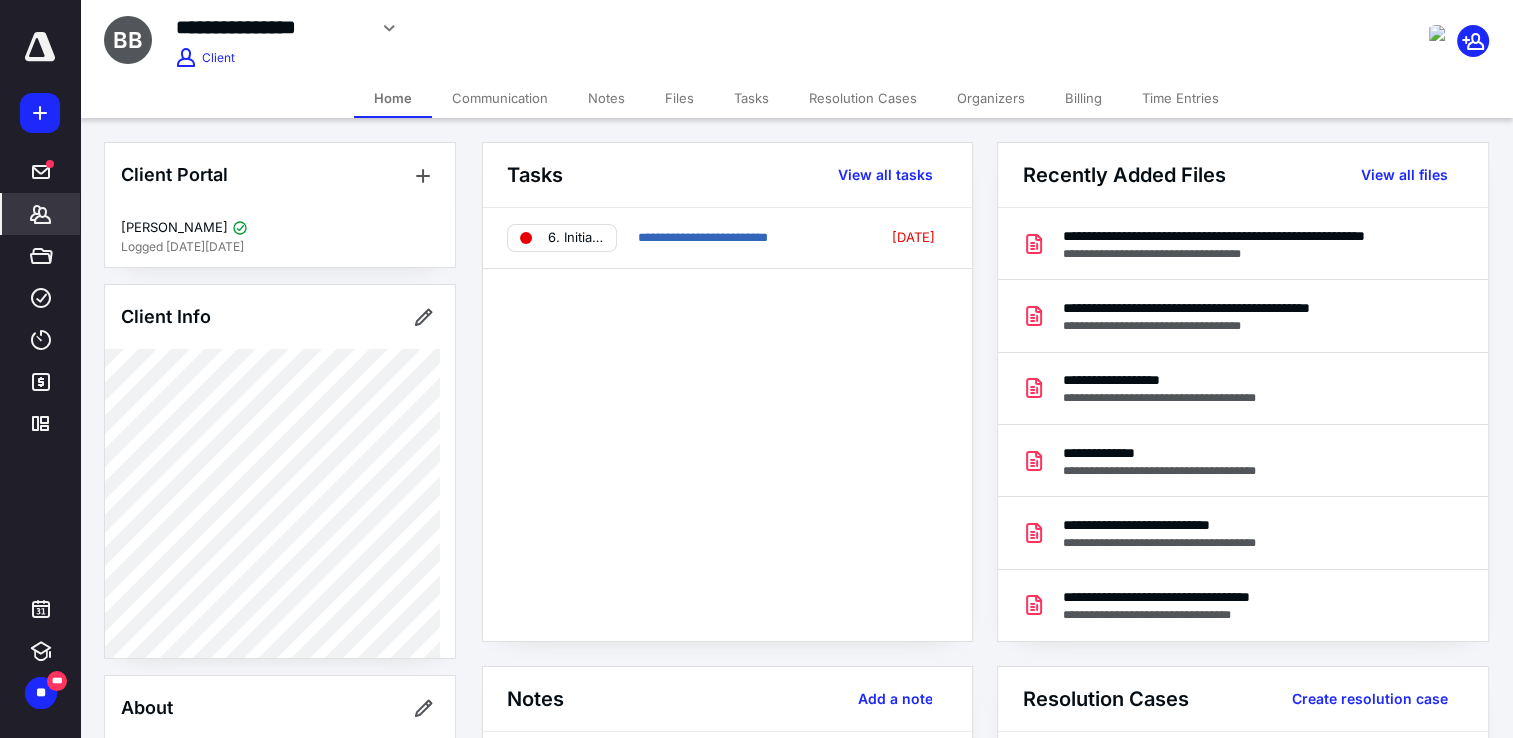 click on "Files" at bounding box center [679, 98] 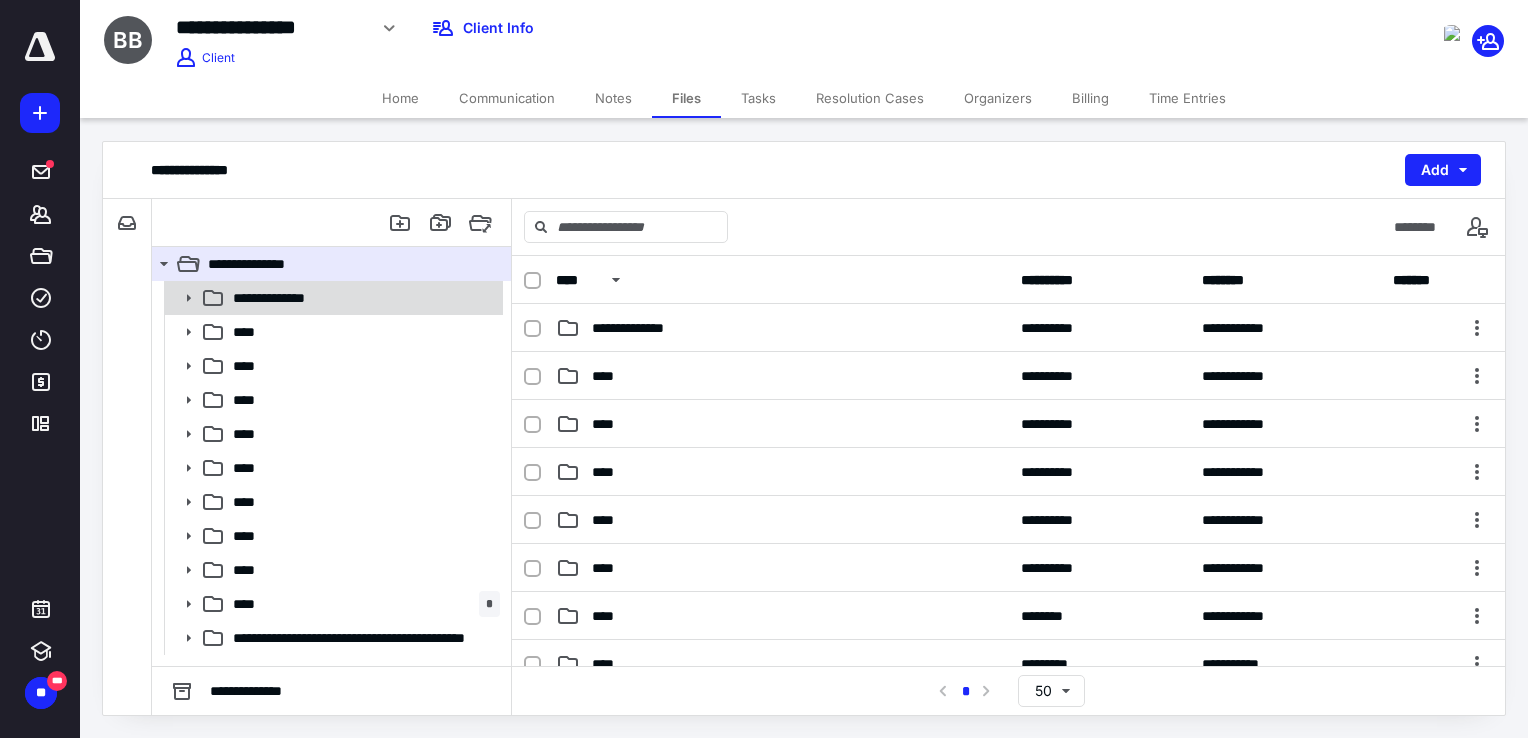 click 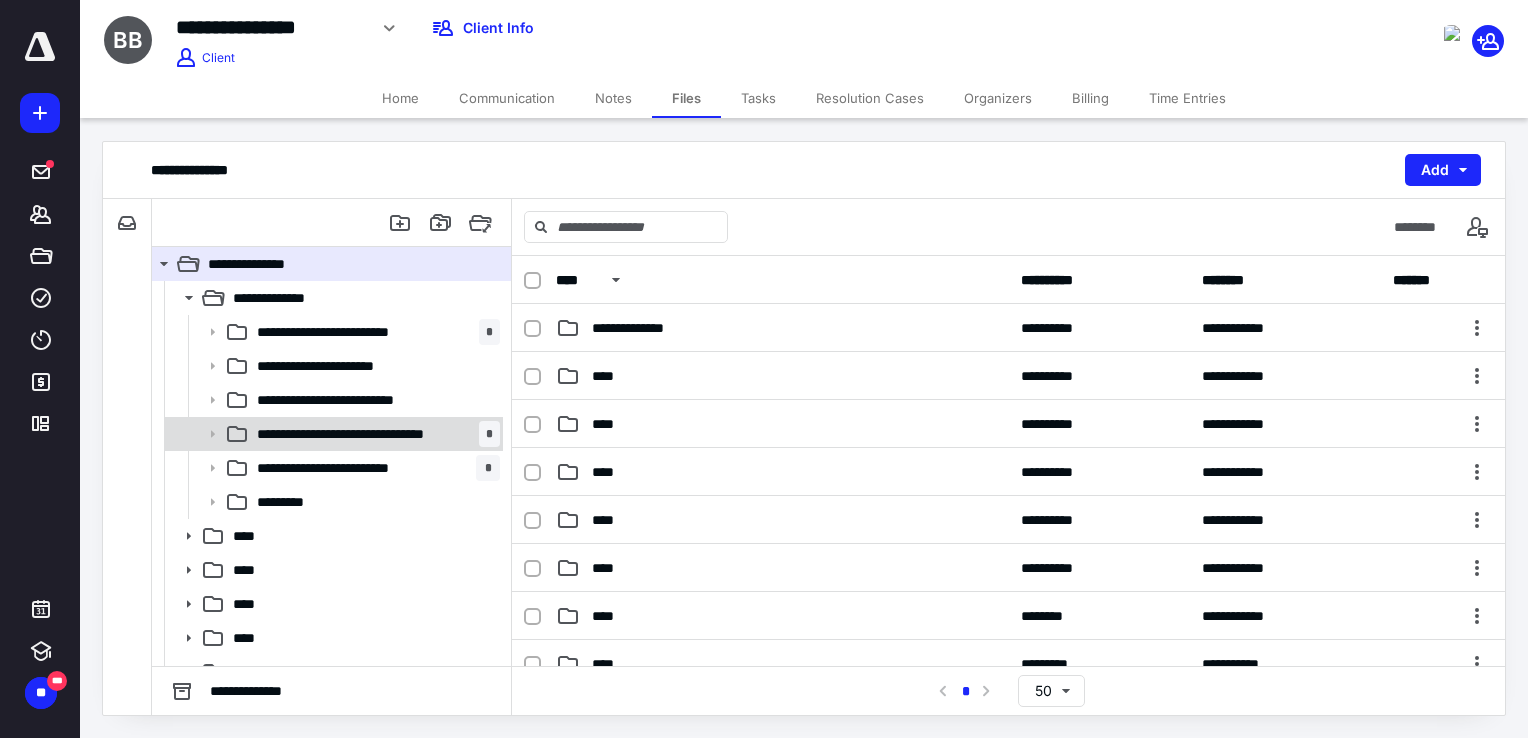 click on "**********" at bounding box center [362, 434] 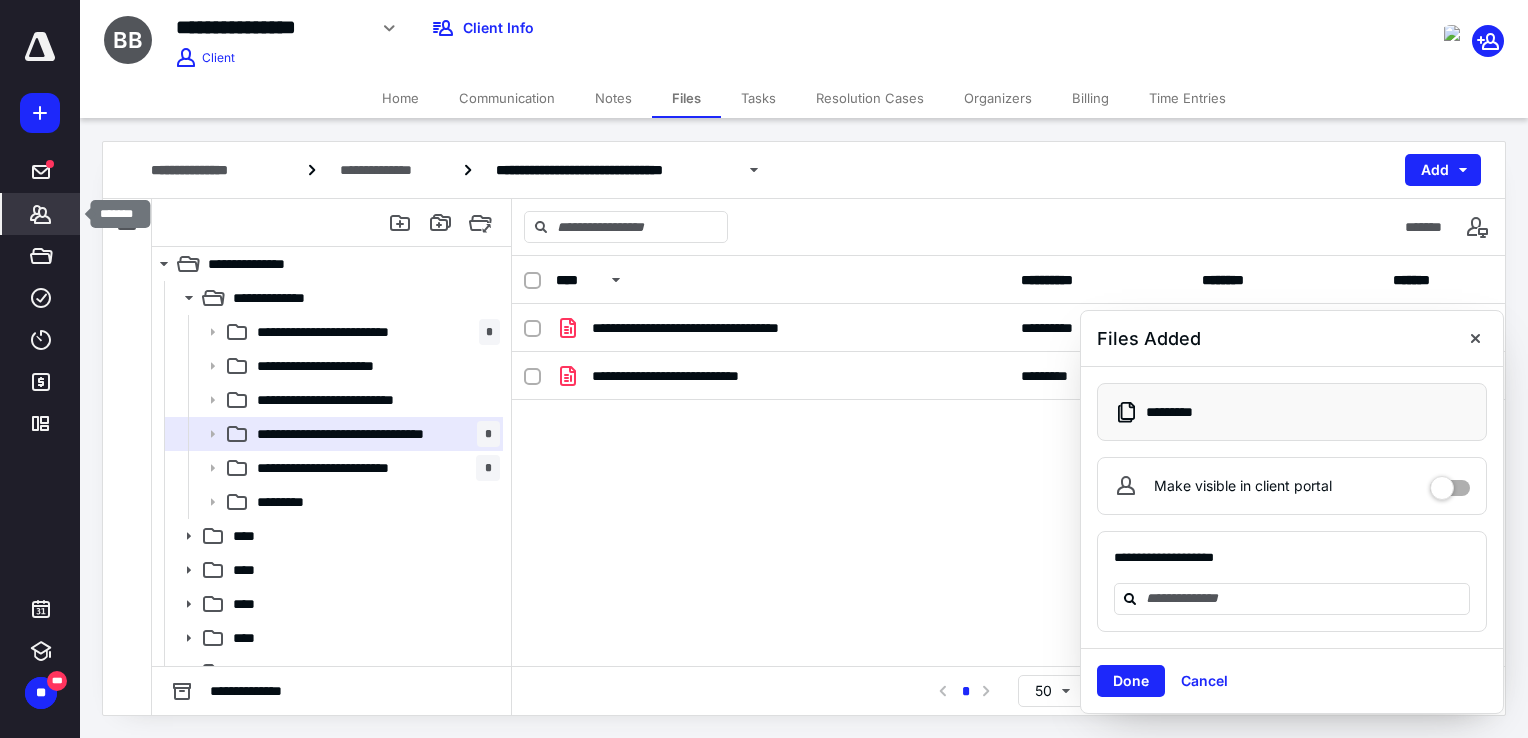 click 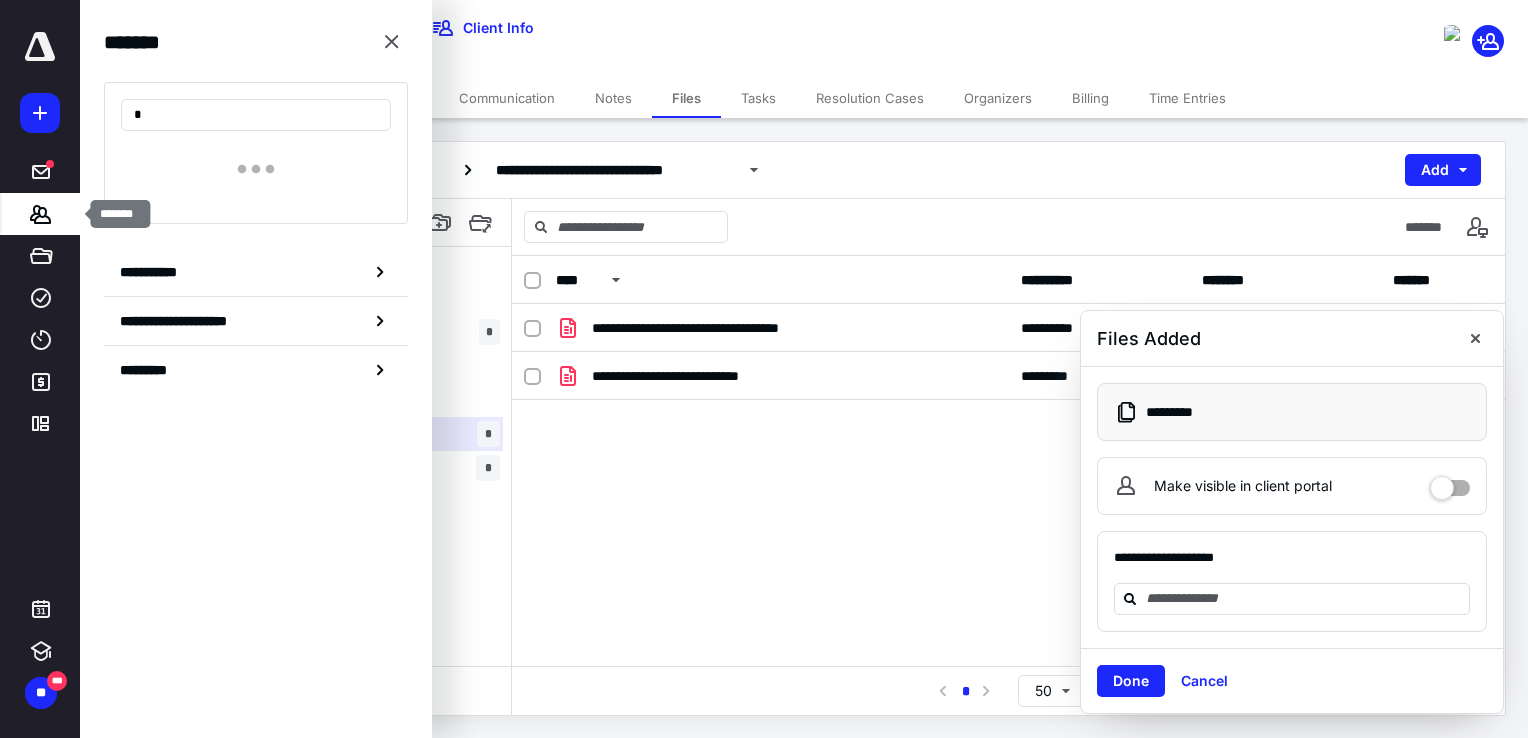 type on "*" 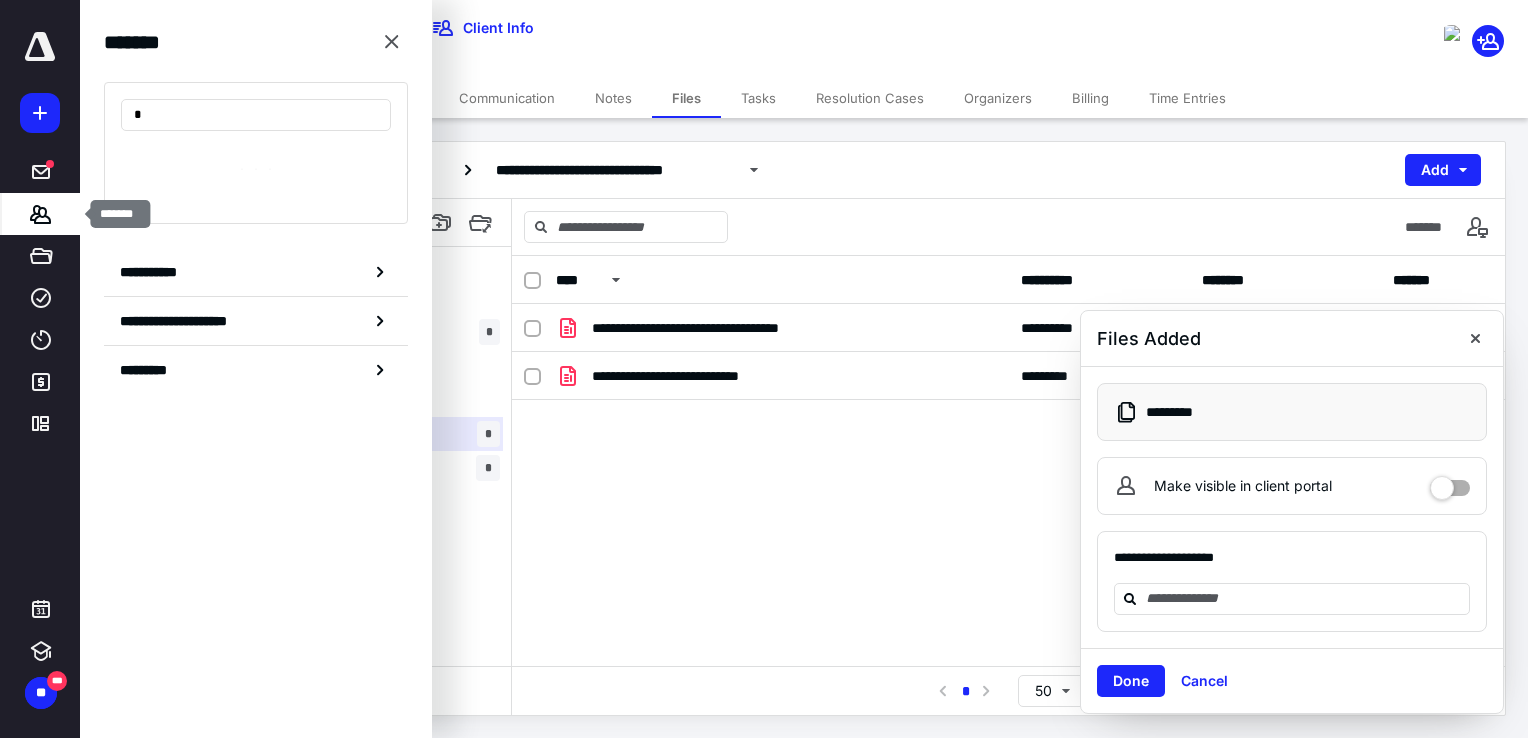 click on "*******" at bounding box center [41, 214] 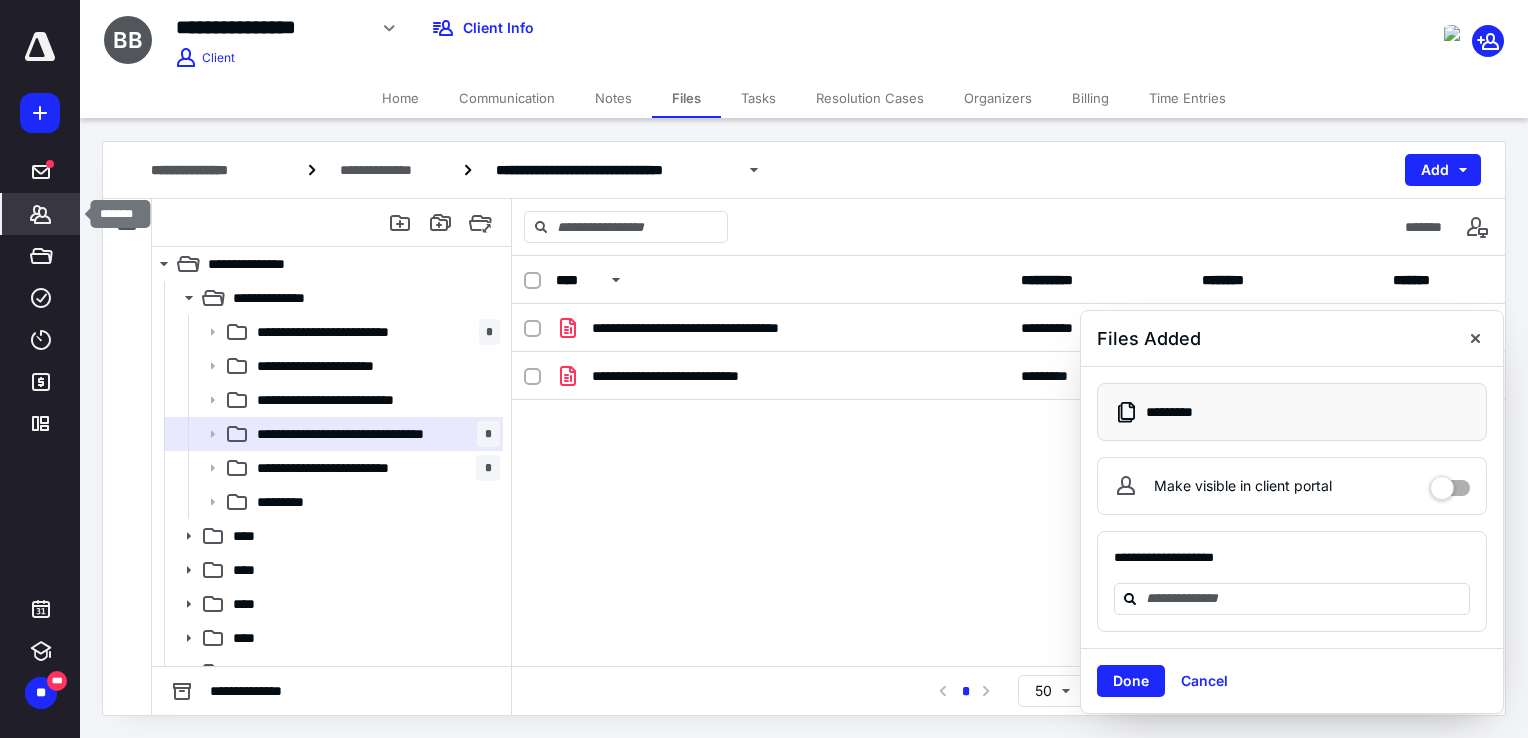 click on "*******" at bounding box center (41, 214) 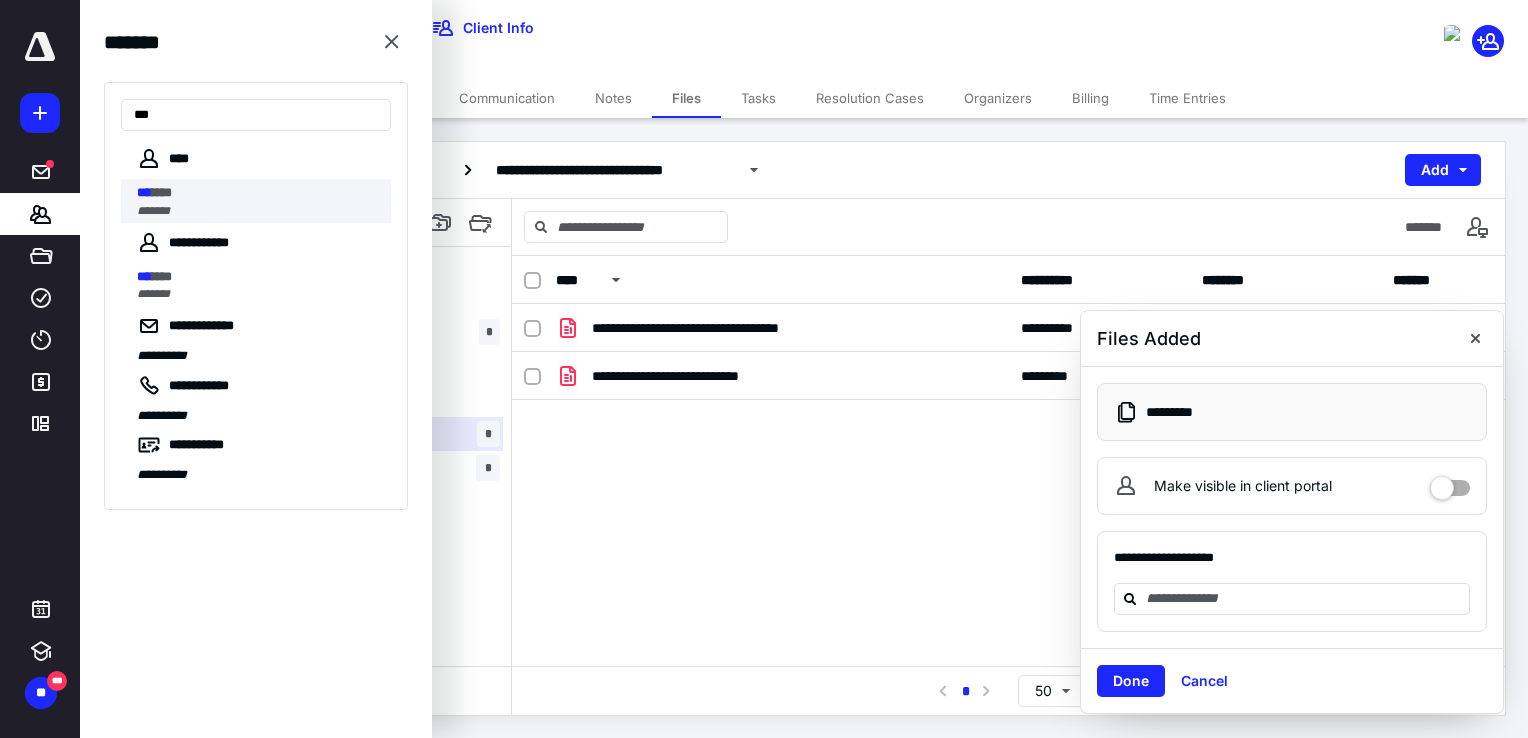 type on "***" 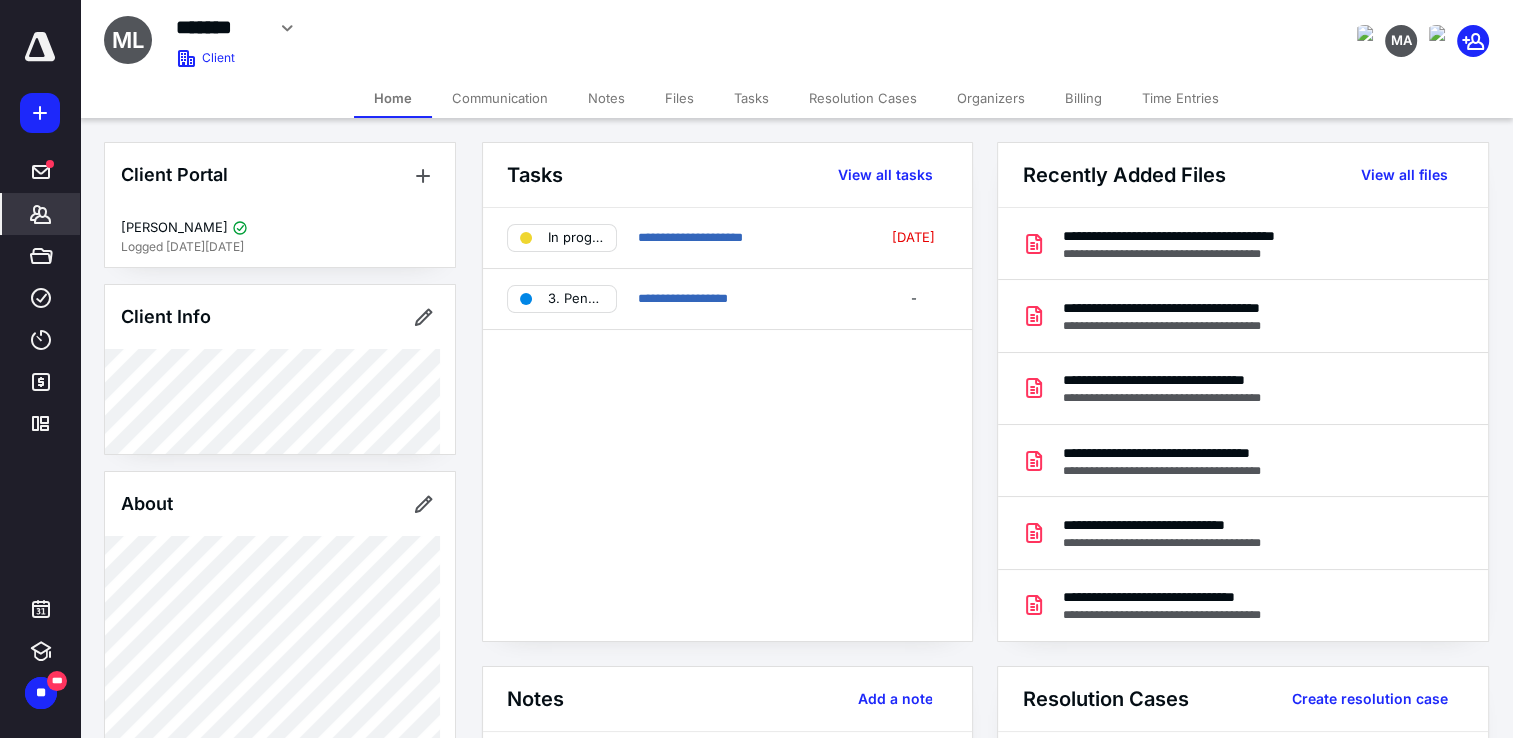 click on "Files" at bounding box center (679, 98) 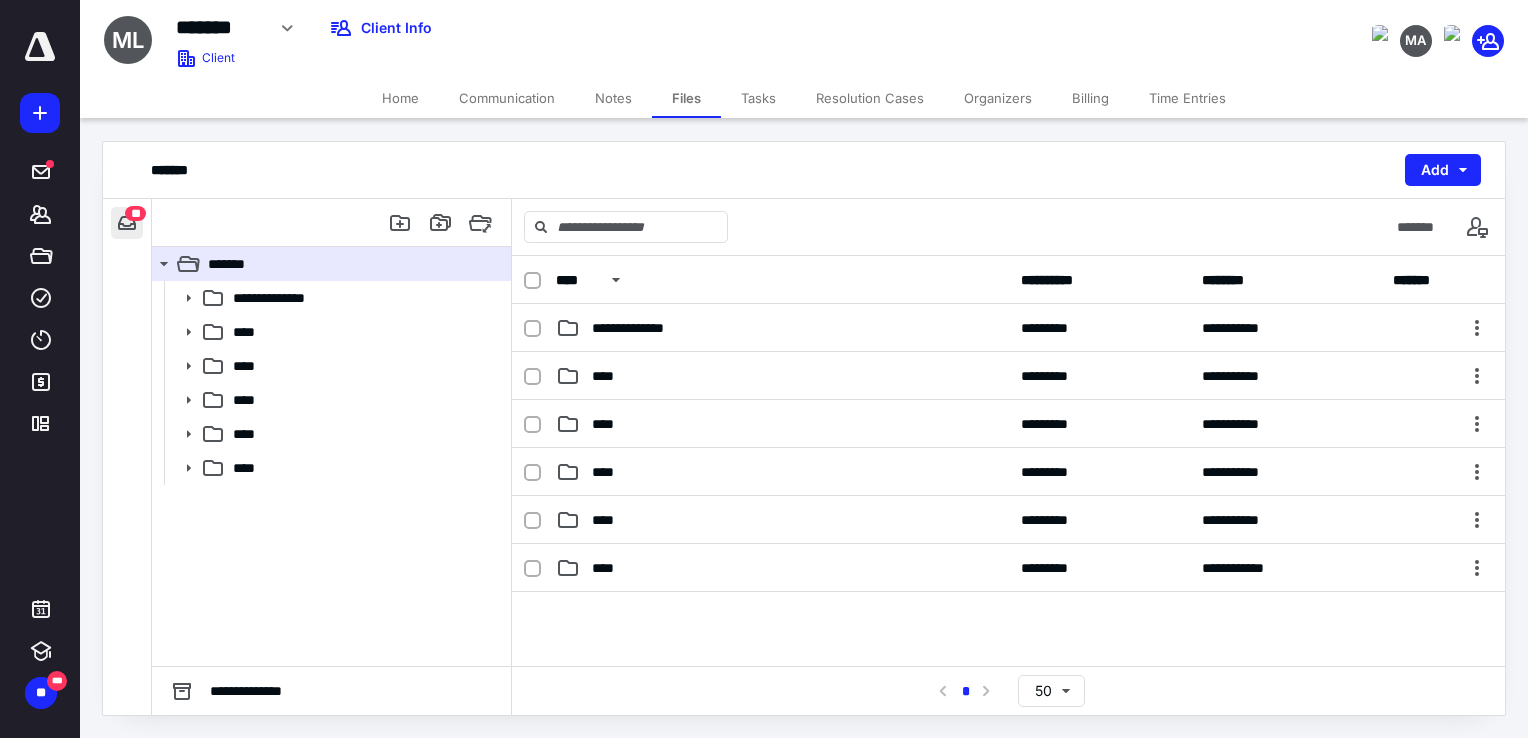 click at bounding box center [127, 223] 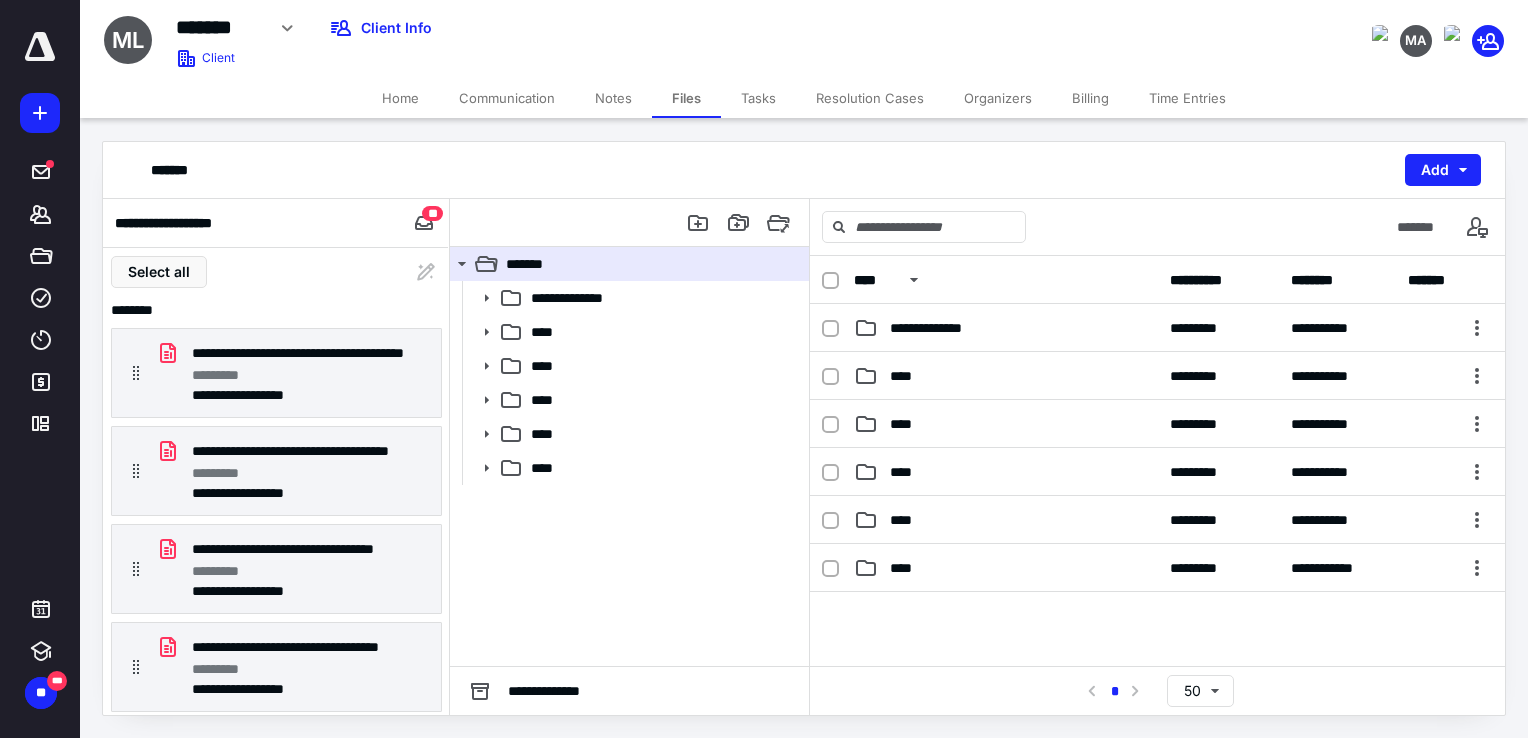 click on "**********" at bounding box center (276, 457) 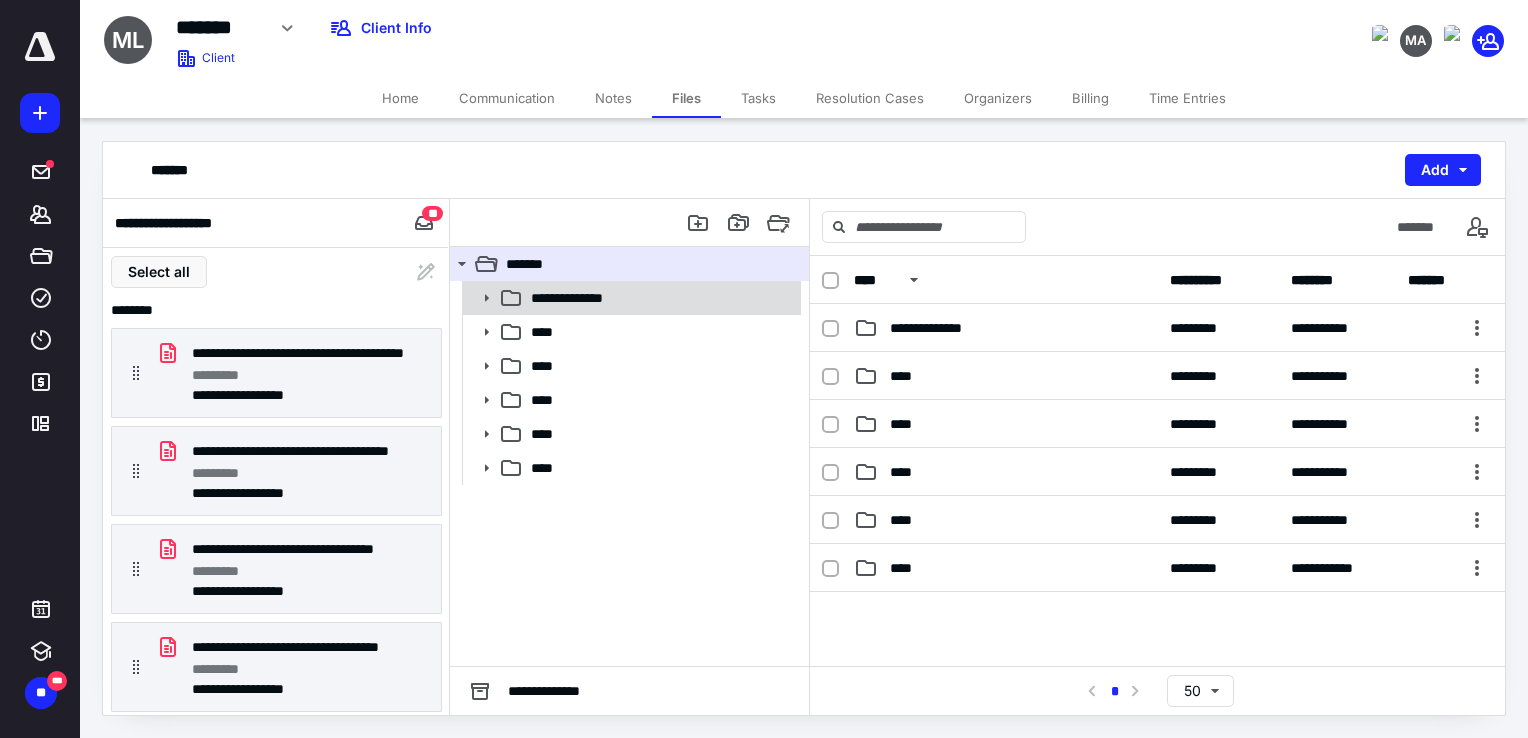 click 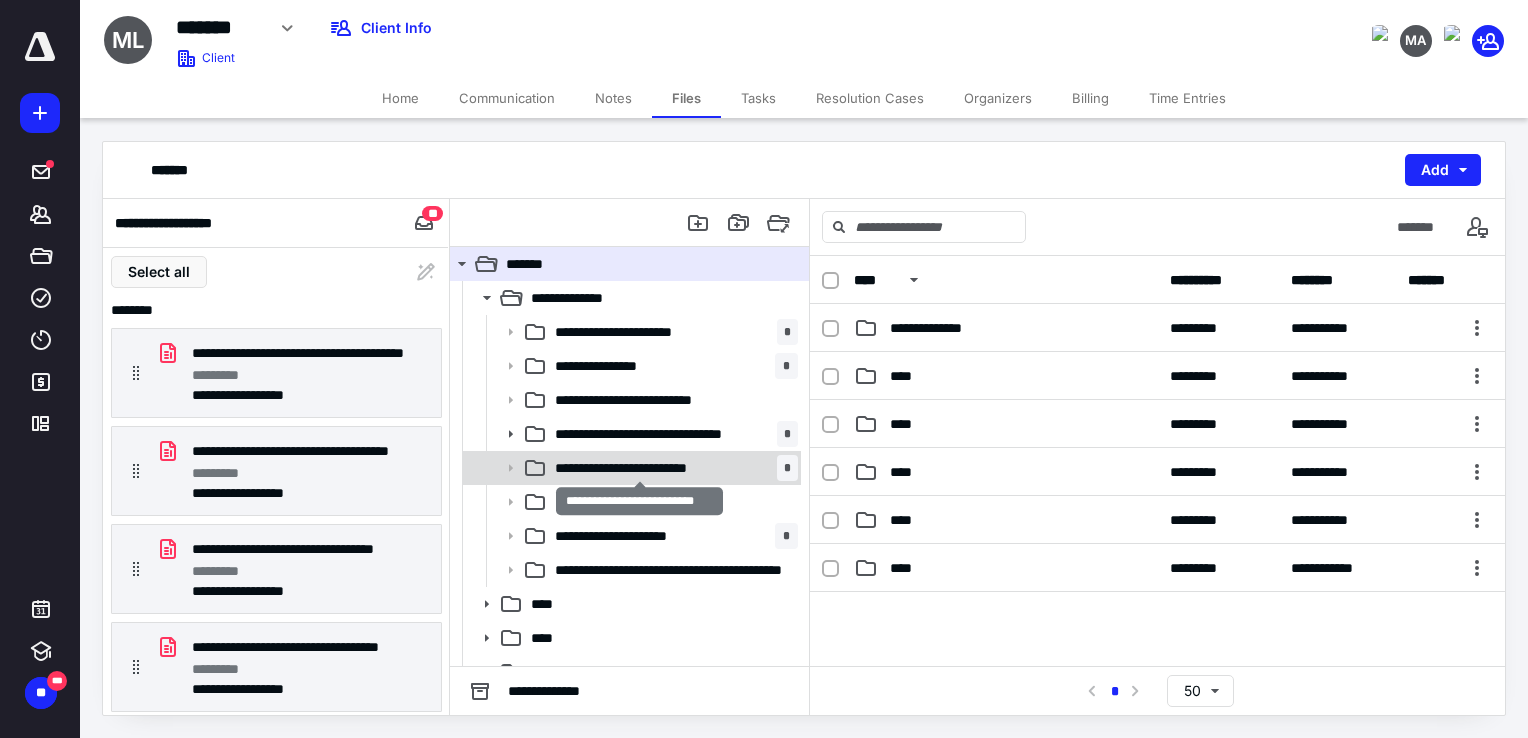 click on "**********" at bounding box center [639, 468] 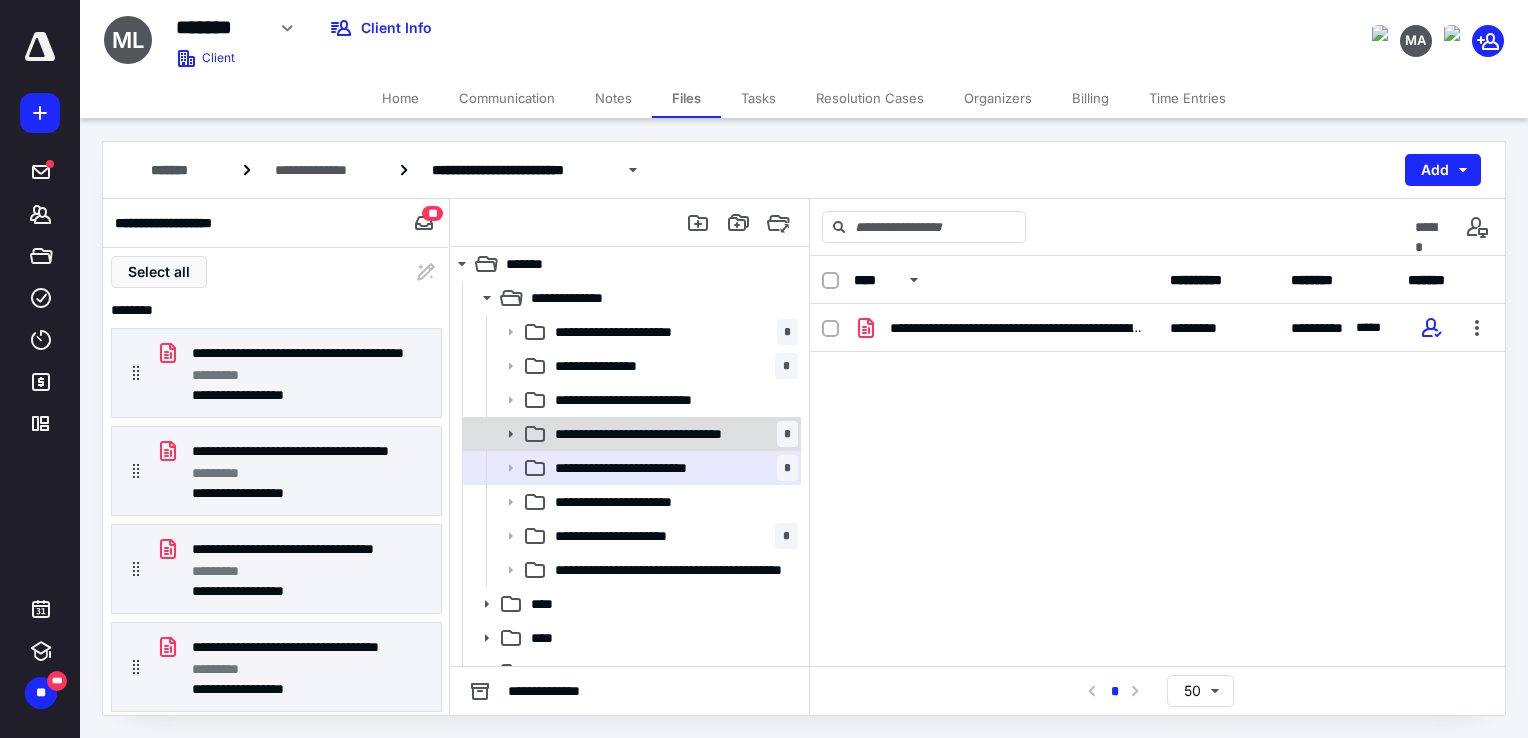 click on "**********" at bounding box center [660, 434] 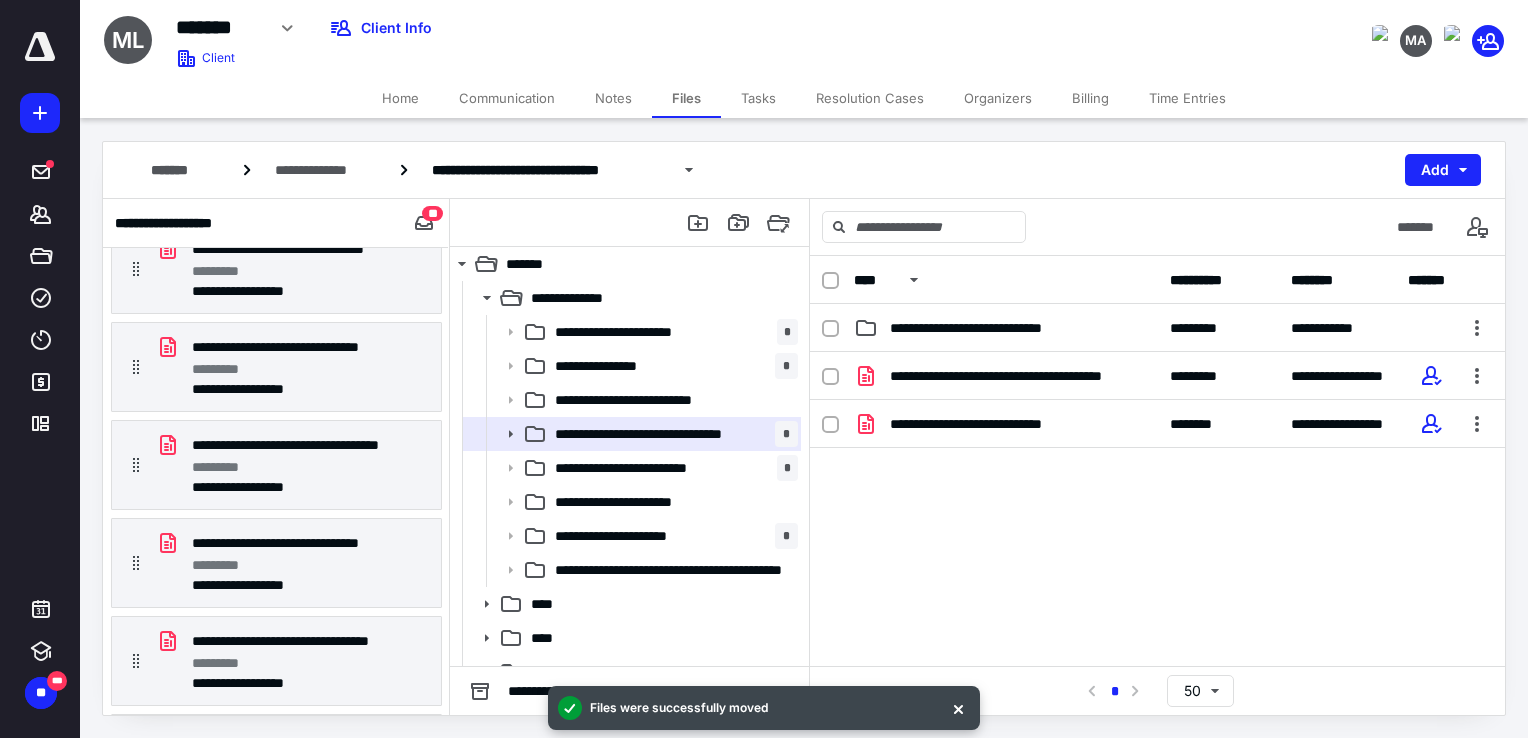 scroll, scrollTop: 500, scrollLeft: 0, axis: vertical 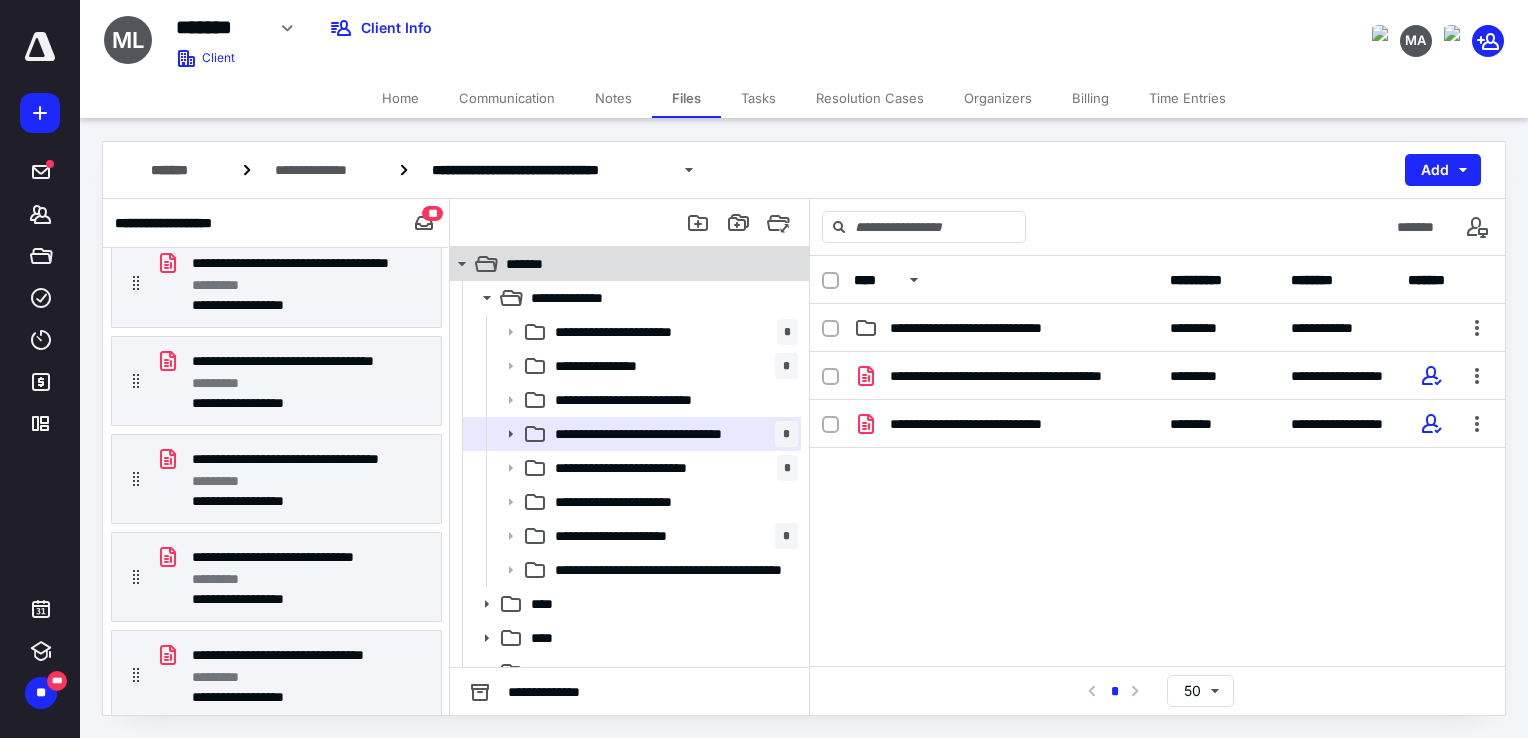 click on "*******" at bounding box center [618, 264] 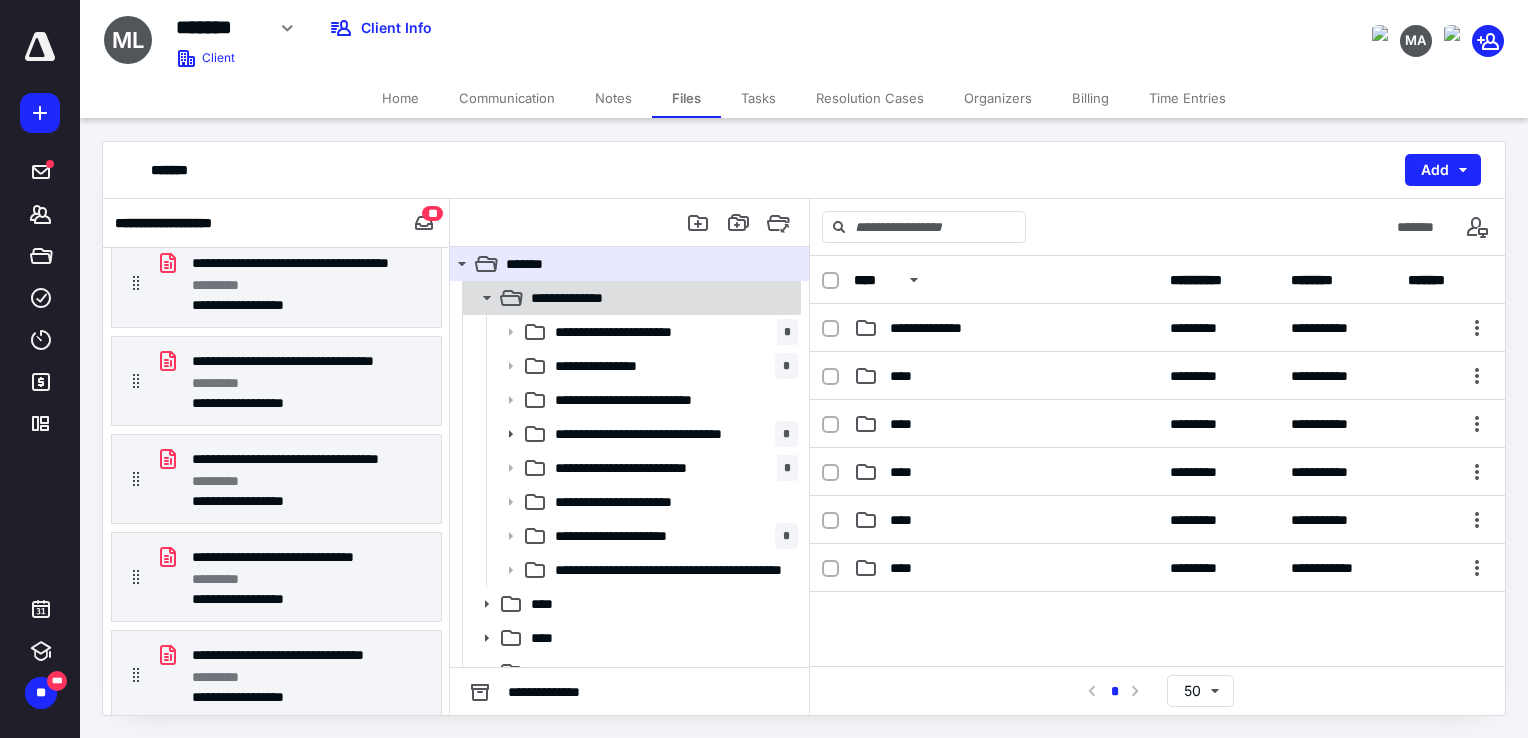 click 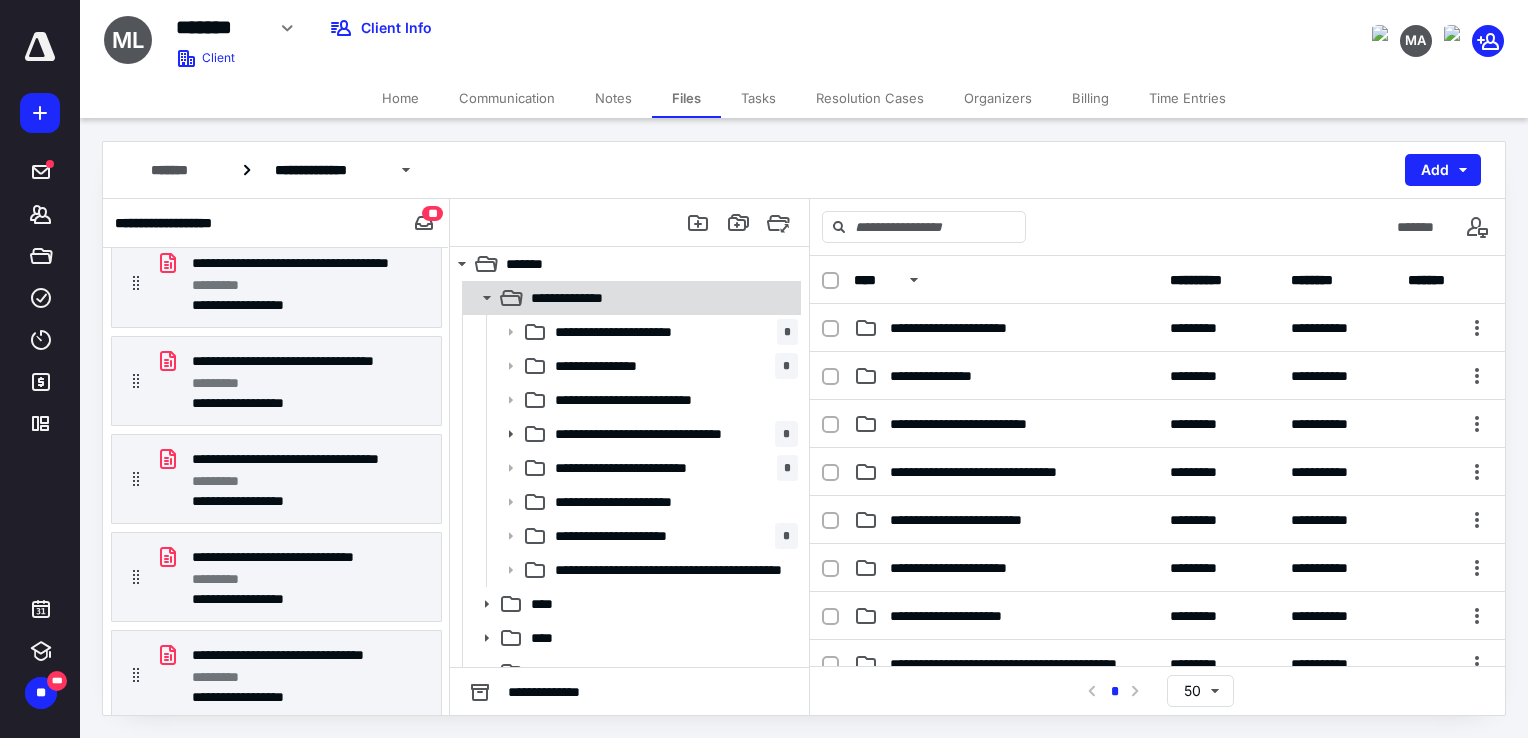 click 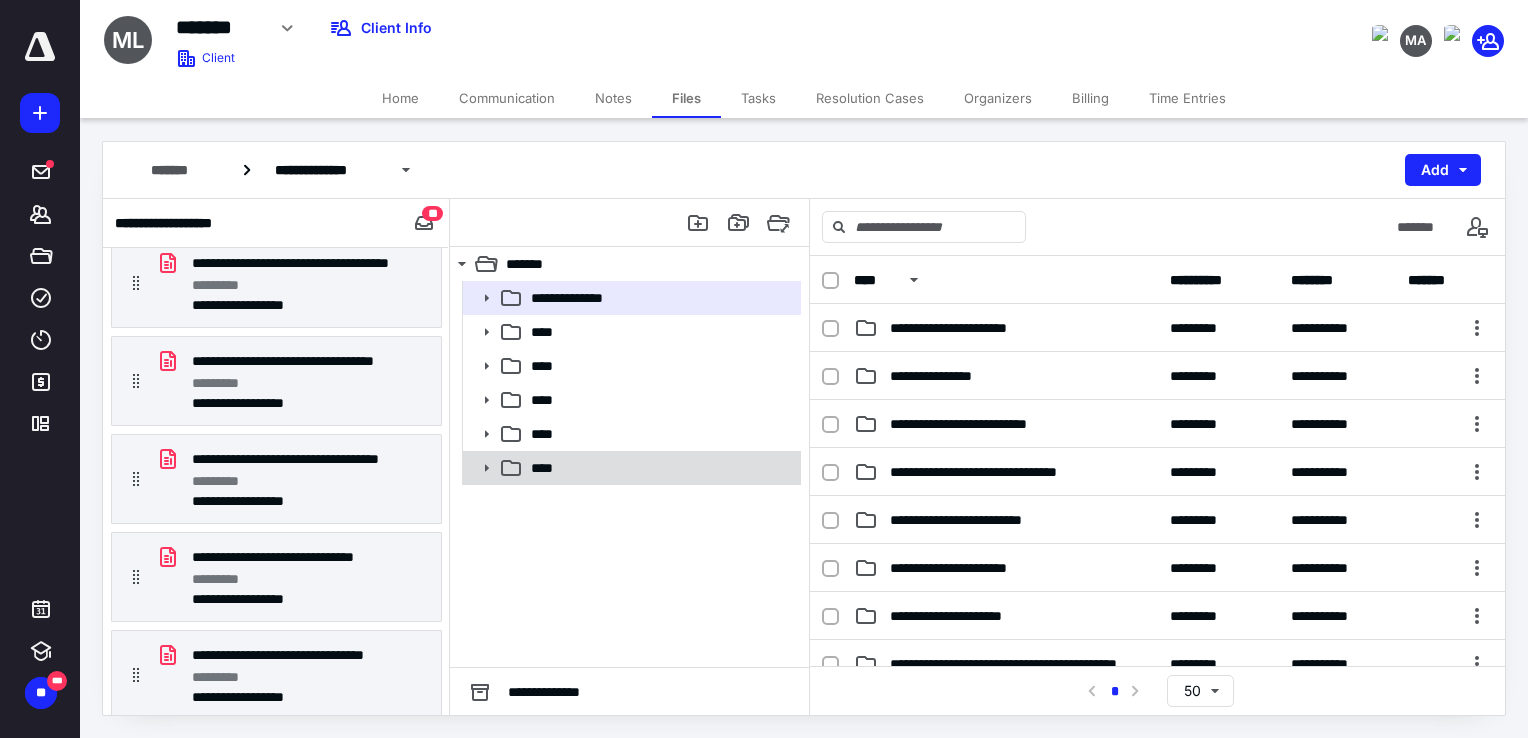click 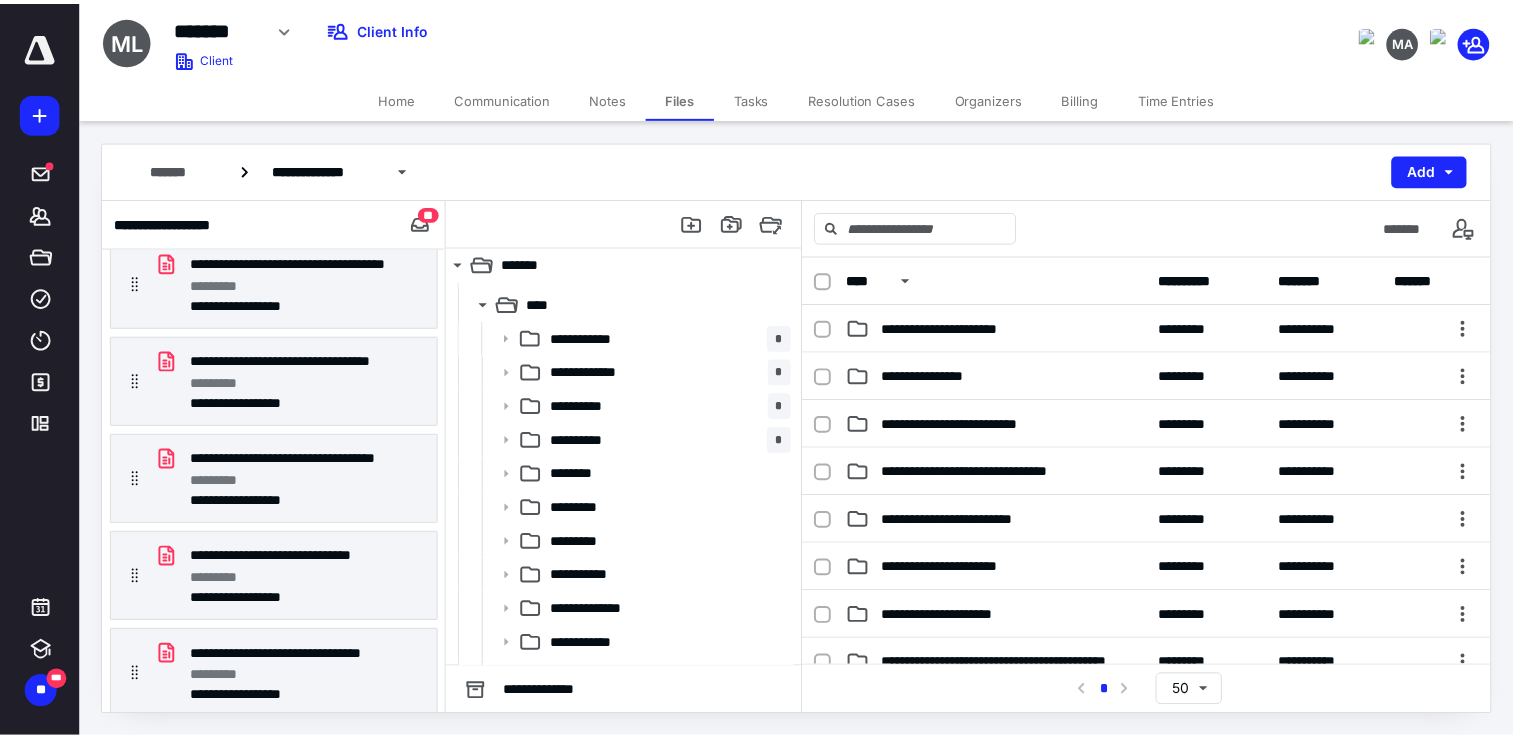 scroll, scrollTop: 127, scrollLeft: 0, axis: vertical 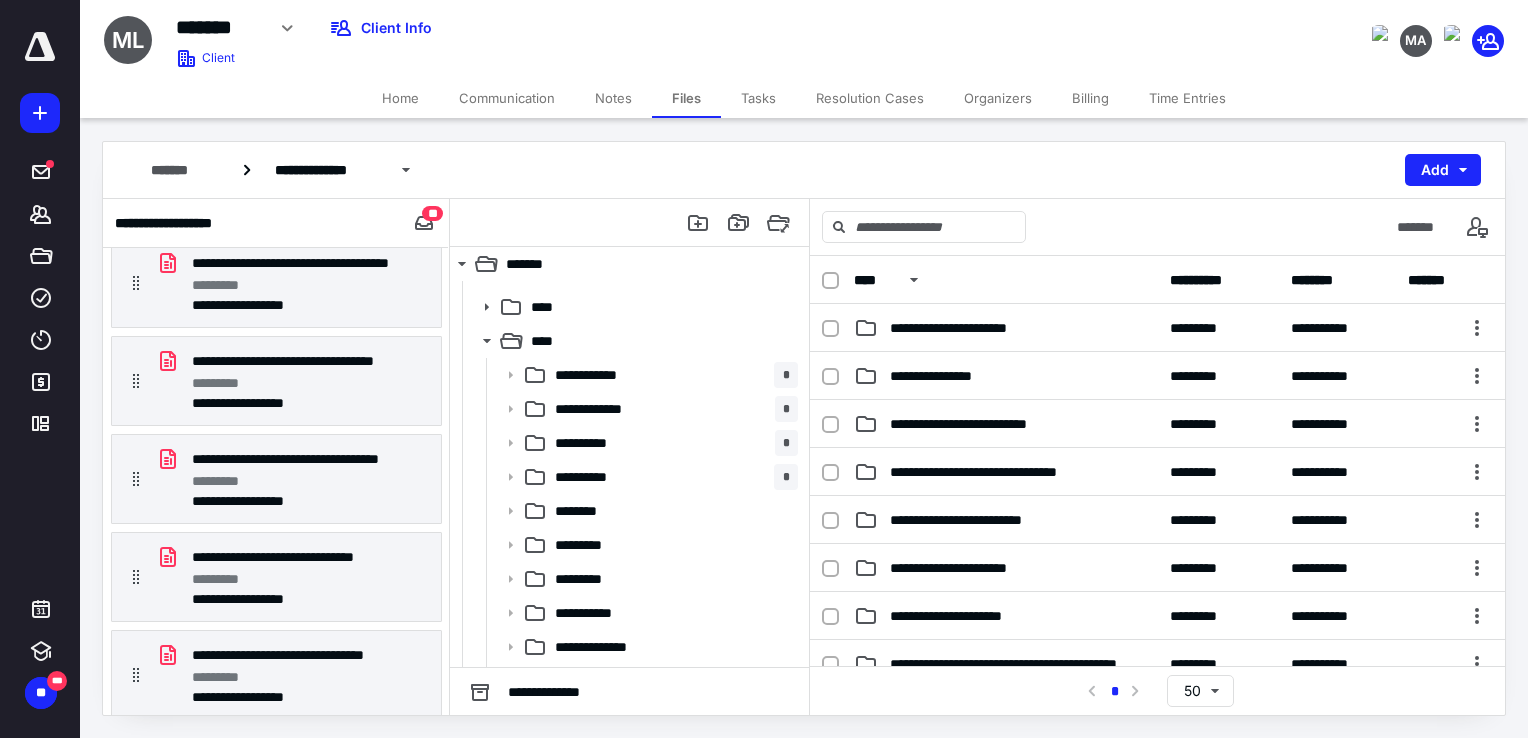 click on "Home" at bounding box center [400, 98] 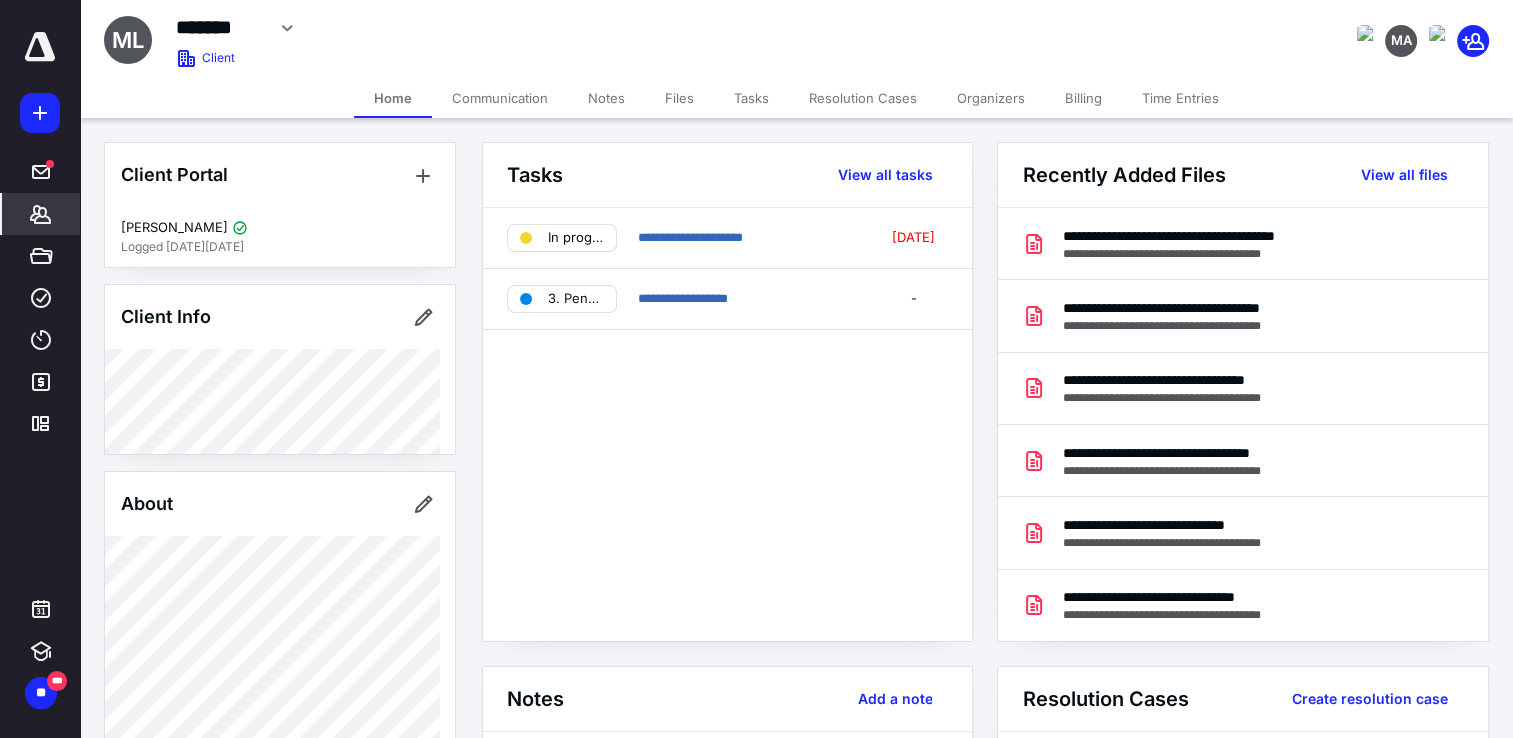 click 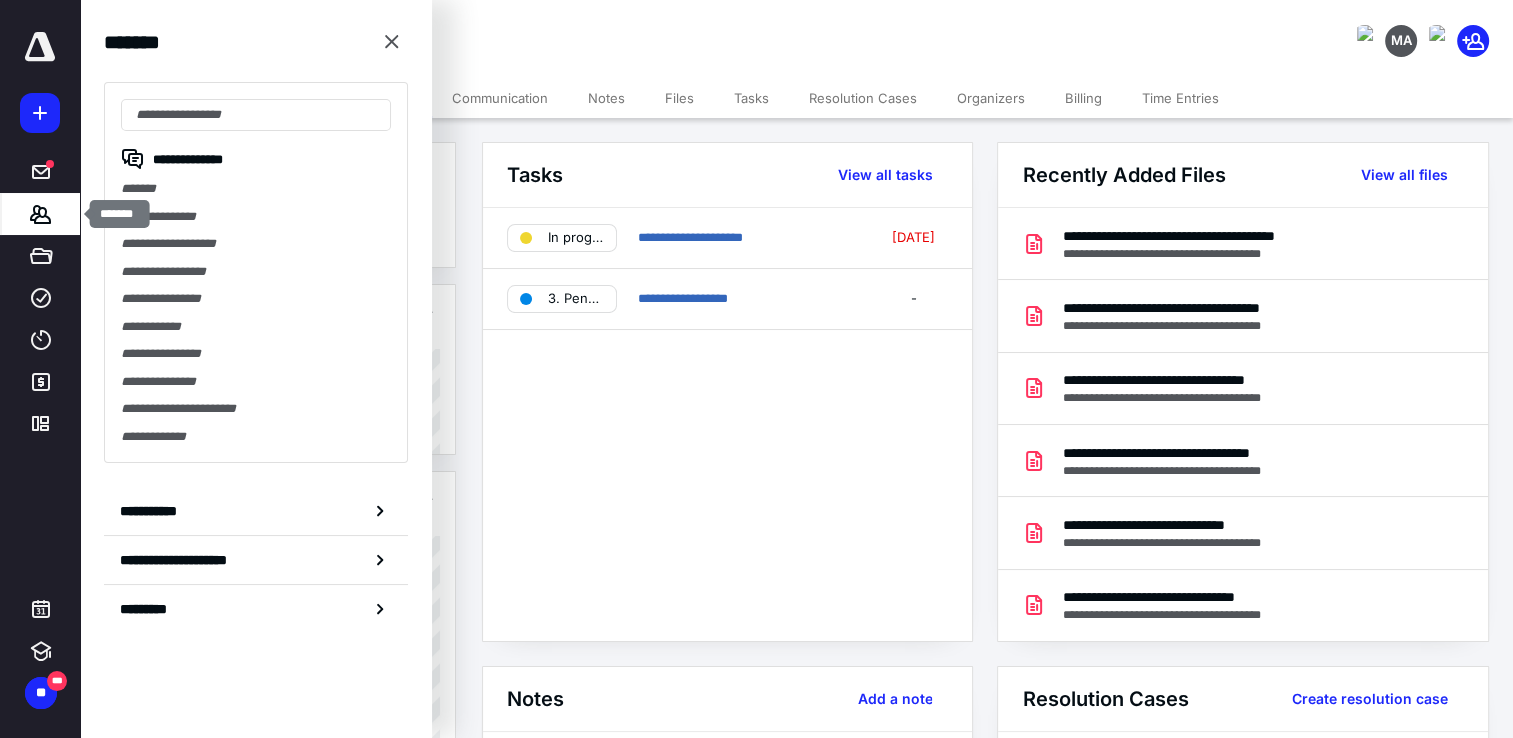 click 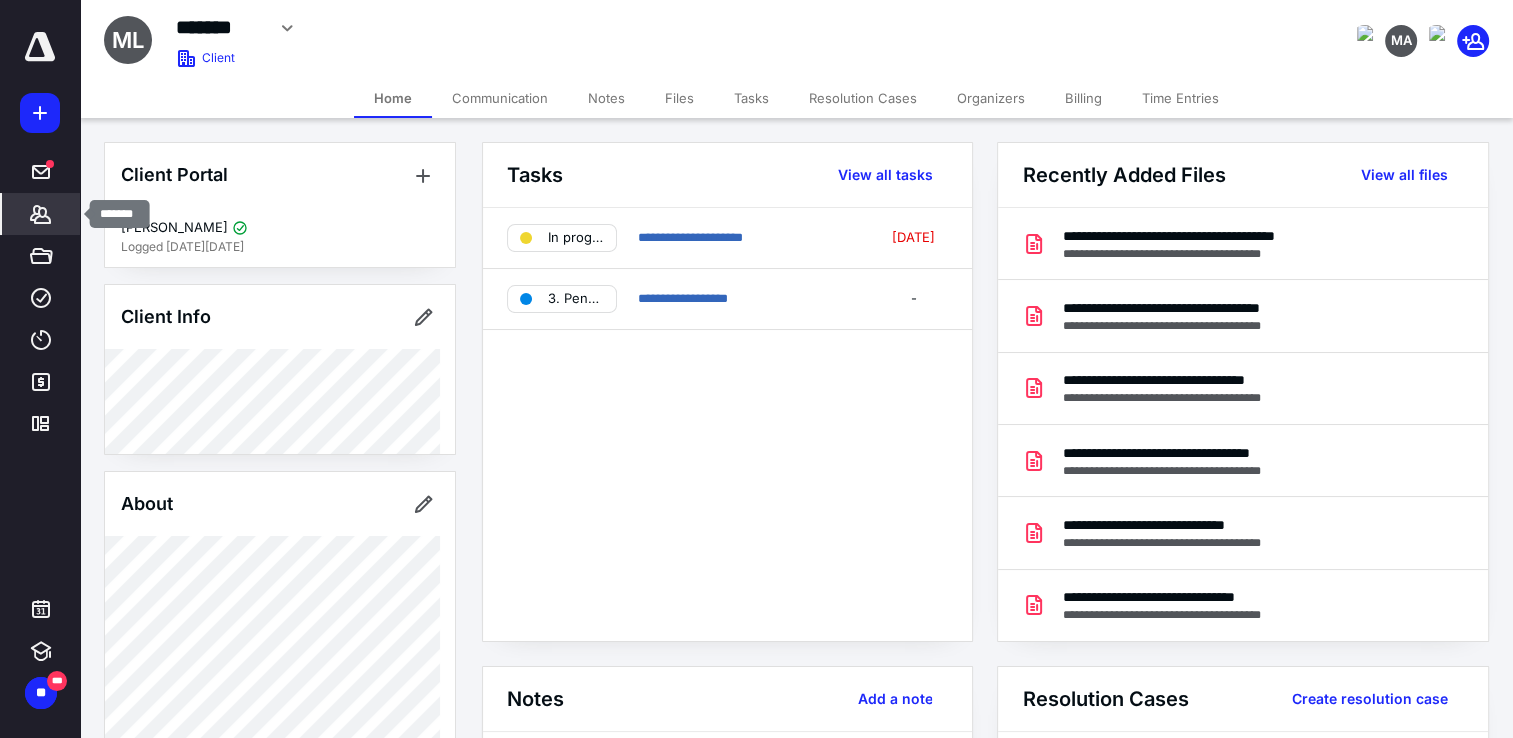 click 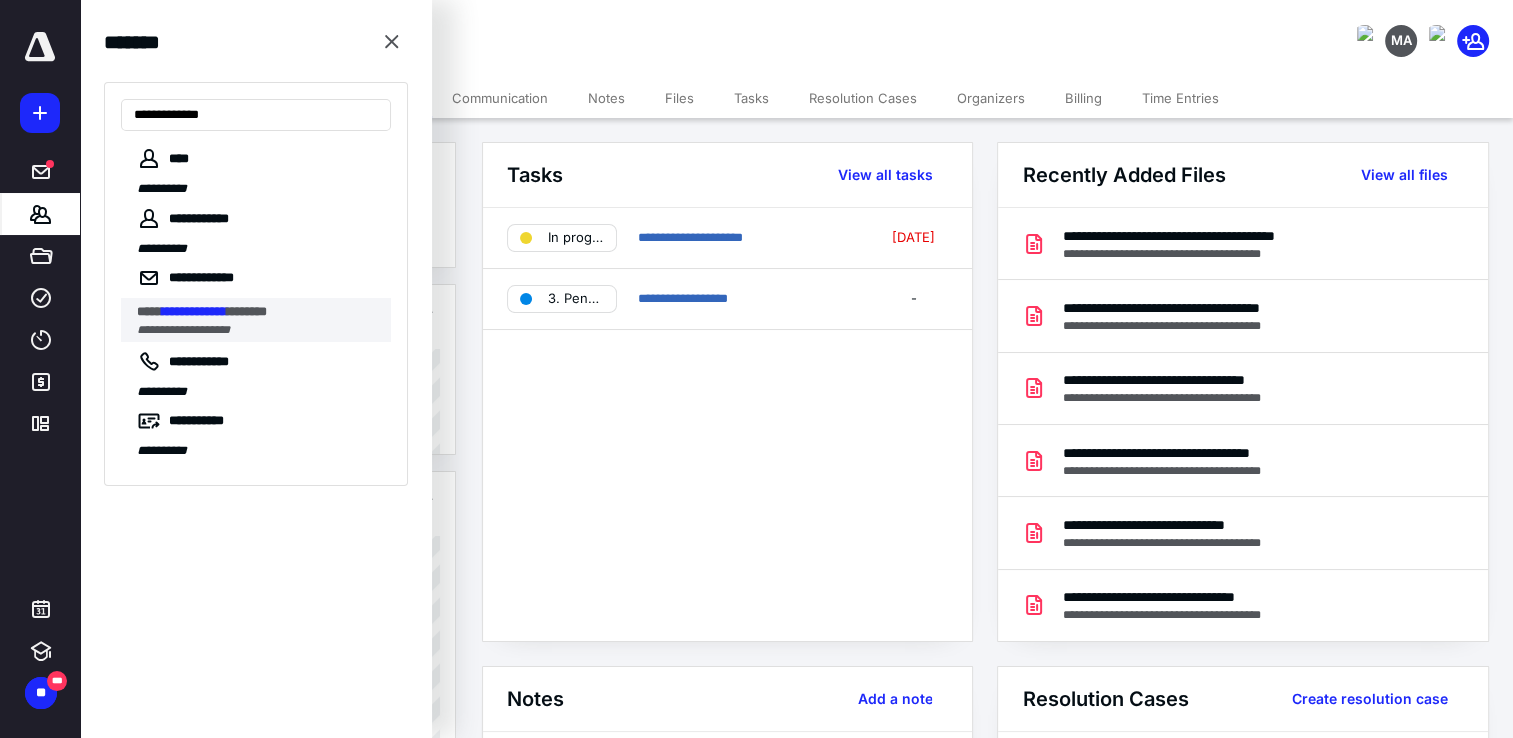type on "**********" 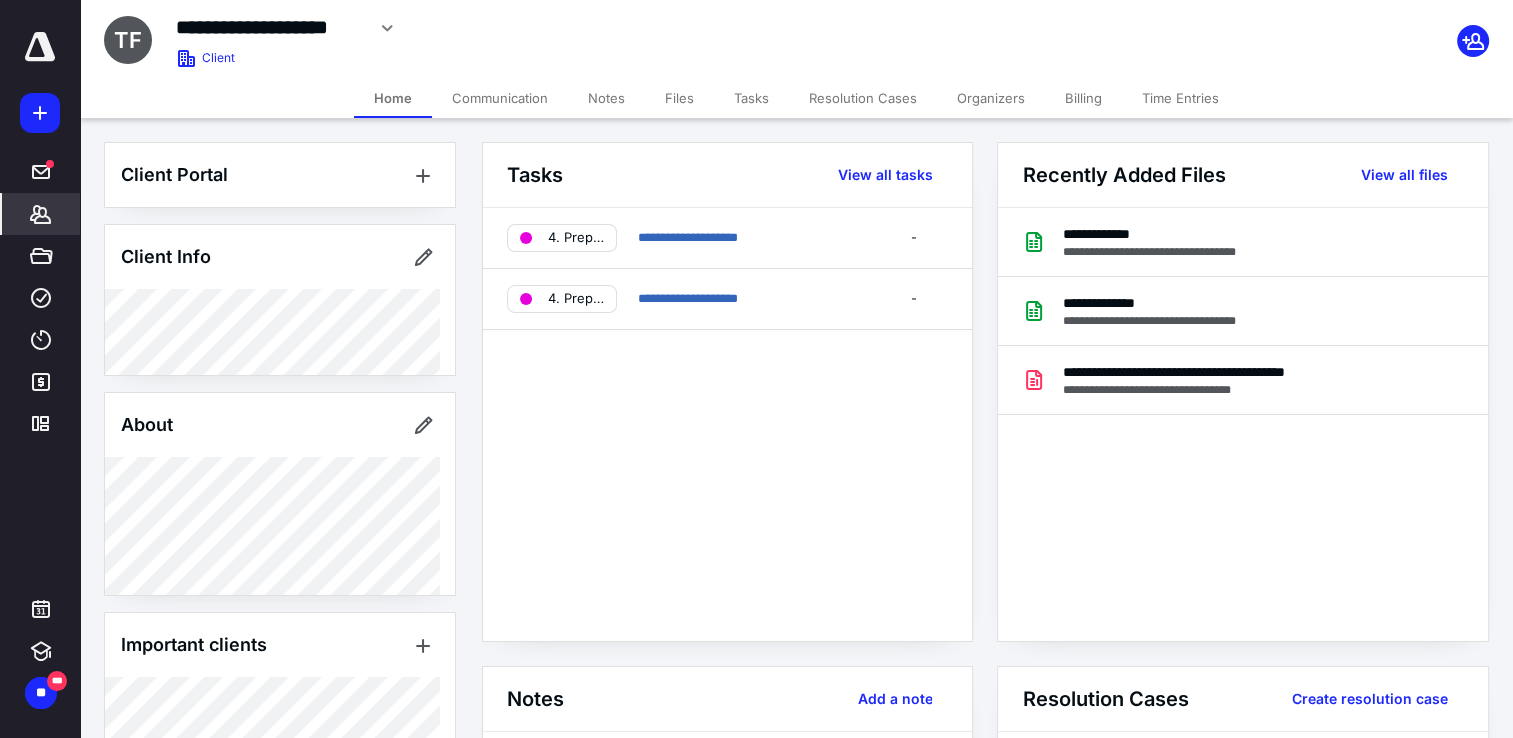 click on "Files" at bounding box center [679, 98] 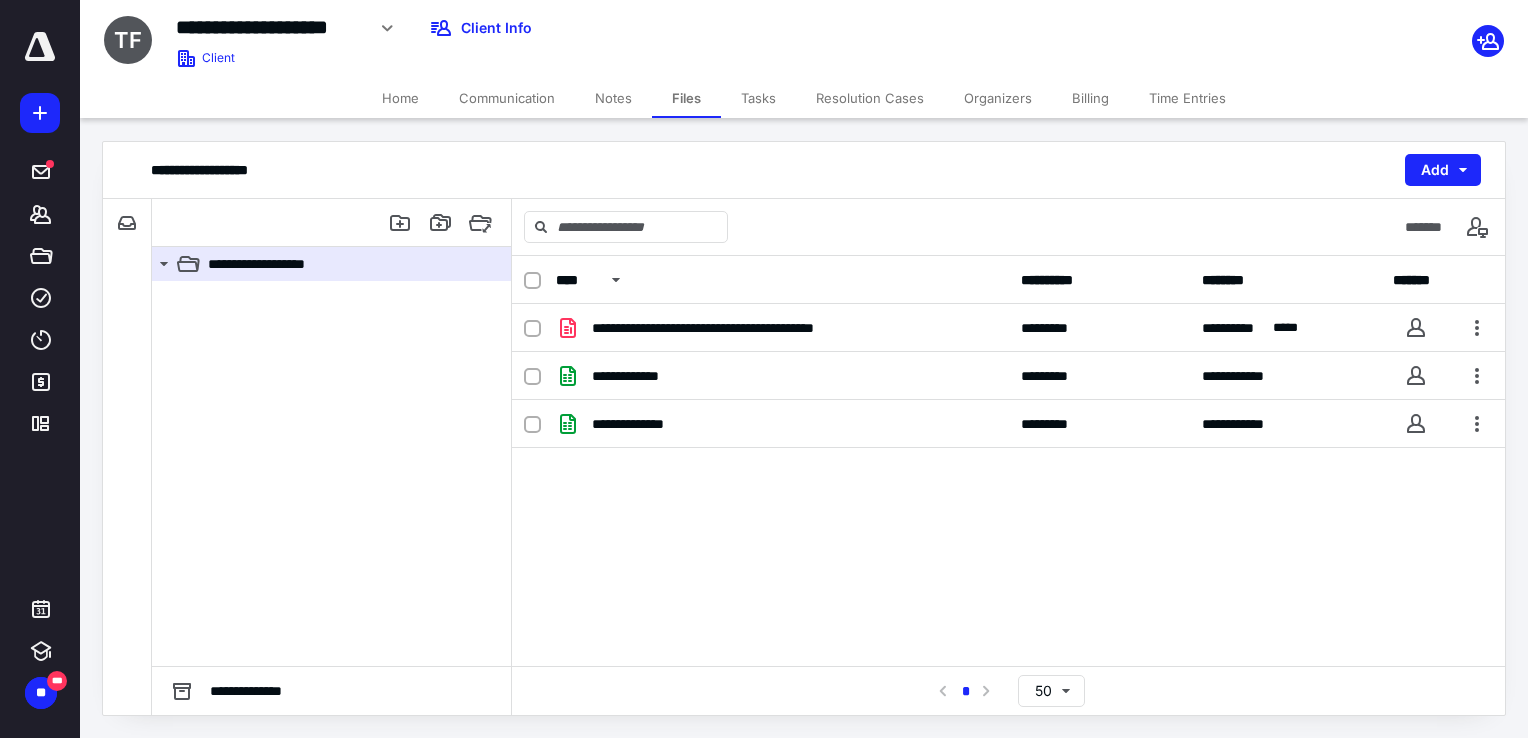 click on "Home" at bounding box center (400, 98) 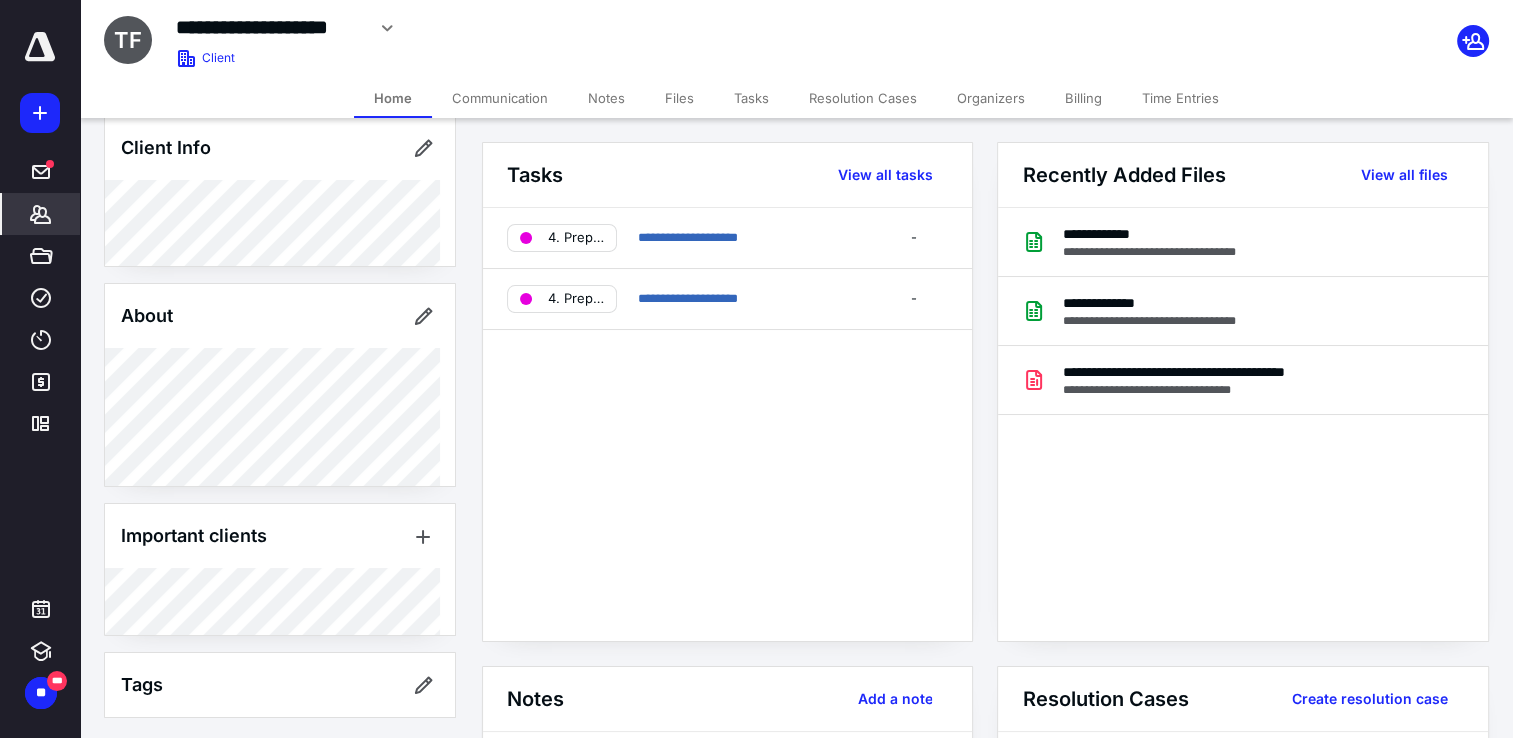 scroll, scrollTop: 110, scrollLeft: 0, axis: vertical 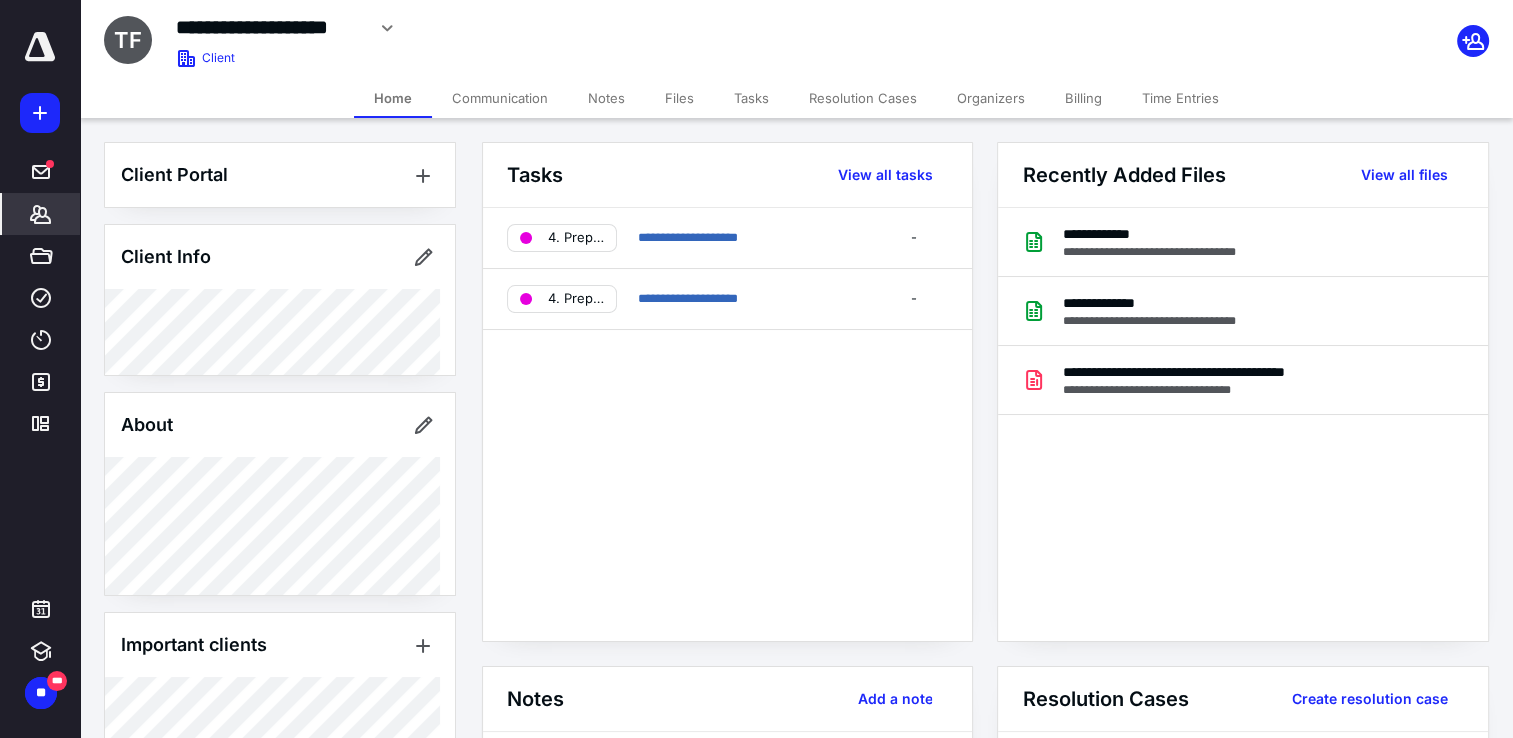 click on "Files" at bounding box center [679, 98] 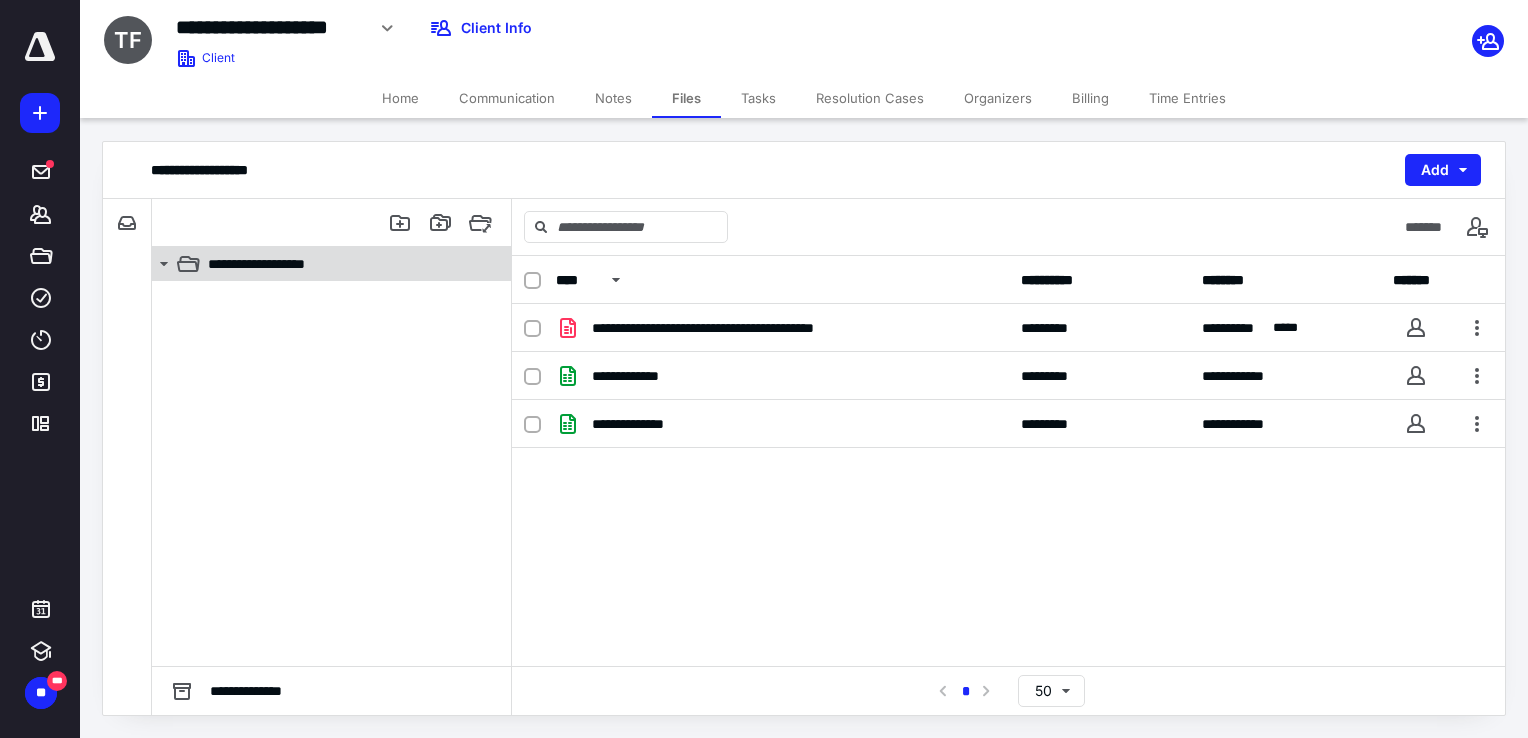 click 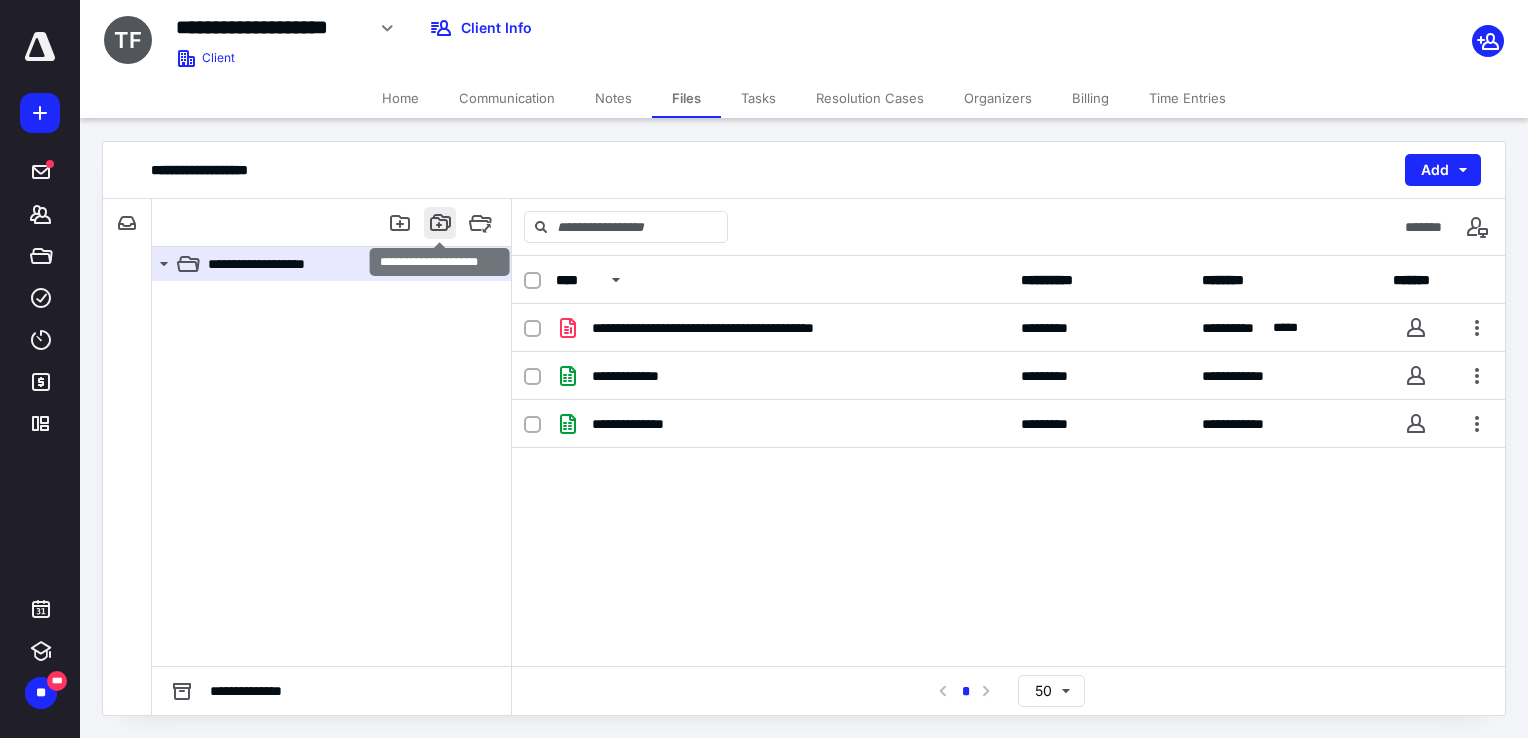 click at bounding box center [440, 223] 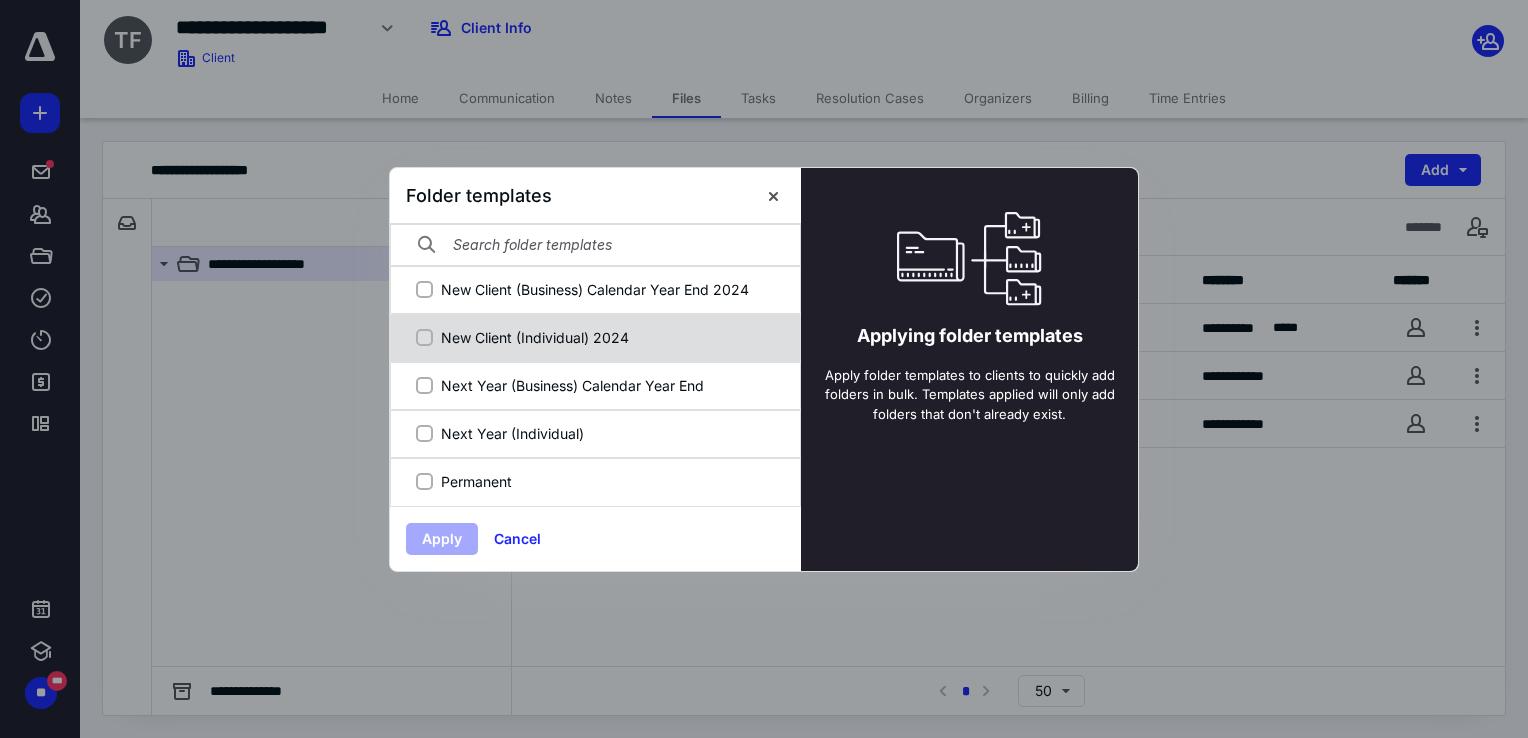 click on "New Client (Individual) 2024" at bounding box center (606, 337) 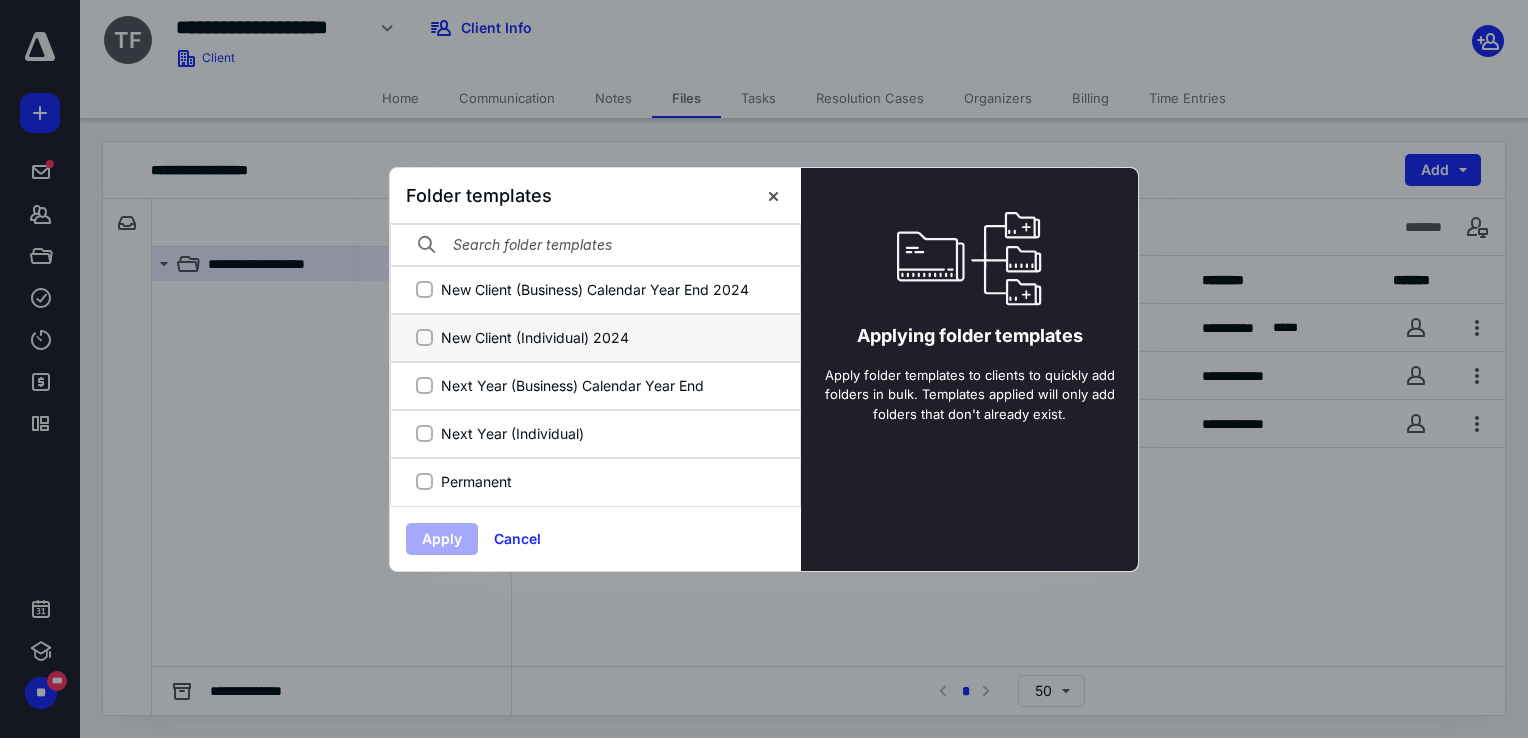 click on "New Client (Individual) 2024" at bounding box center [424, 337] 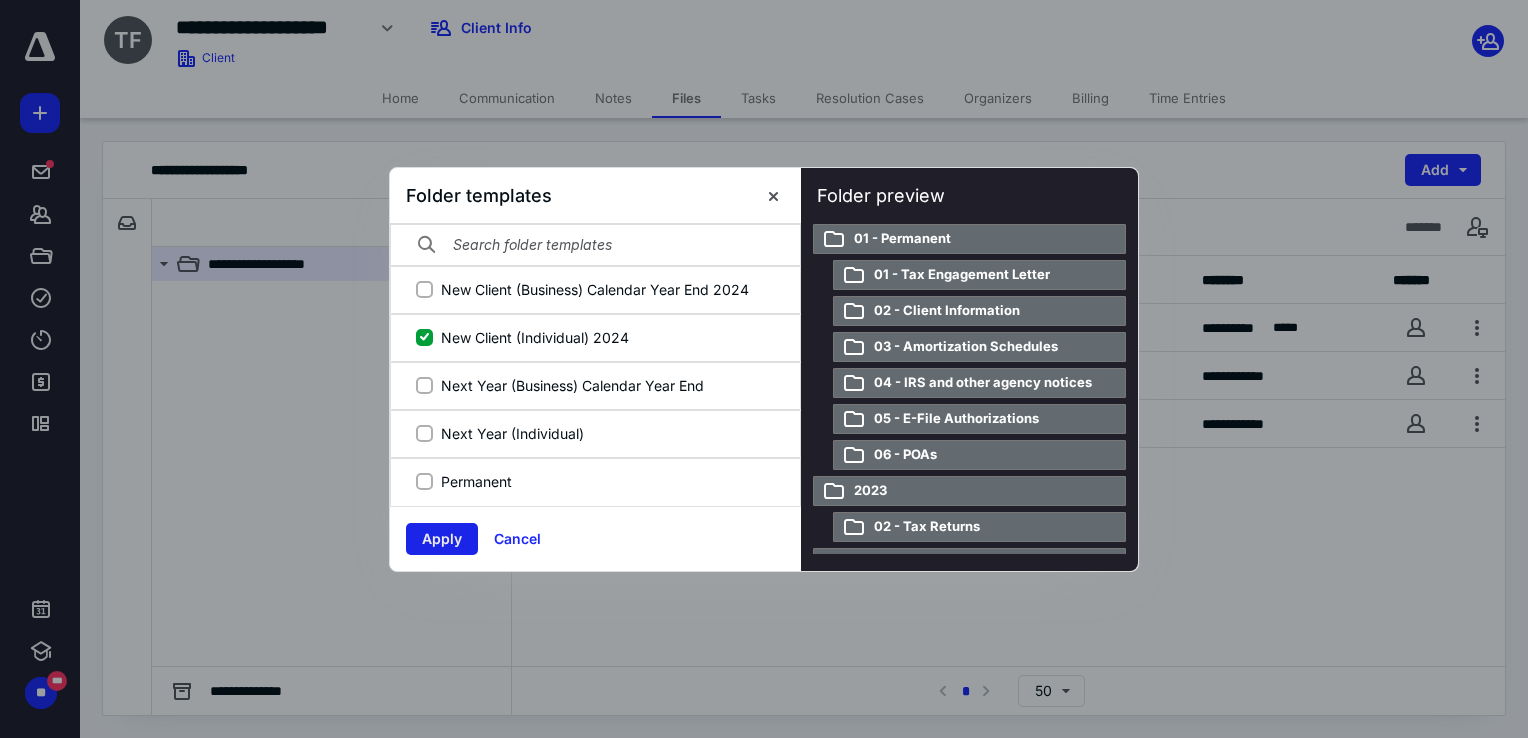 click on "Apply" at bounding box center [442, 539] 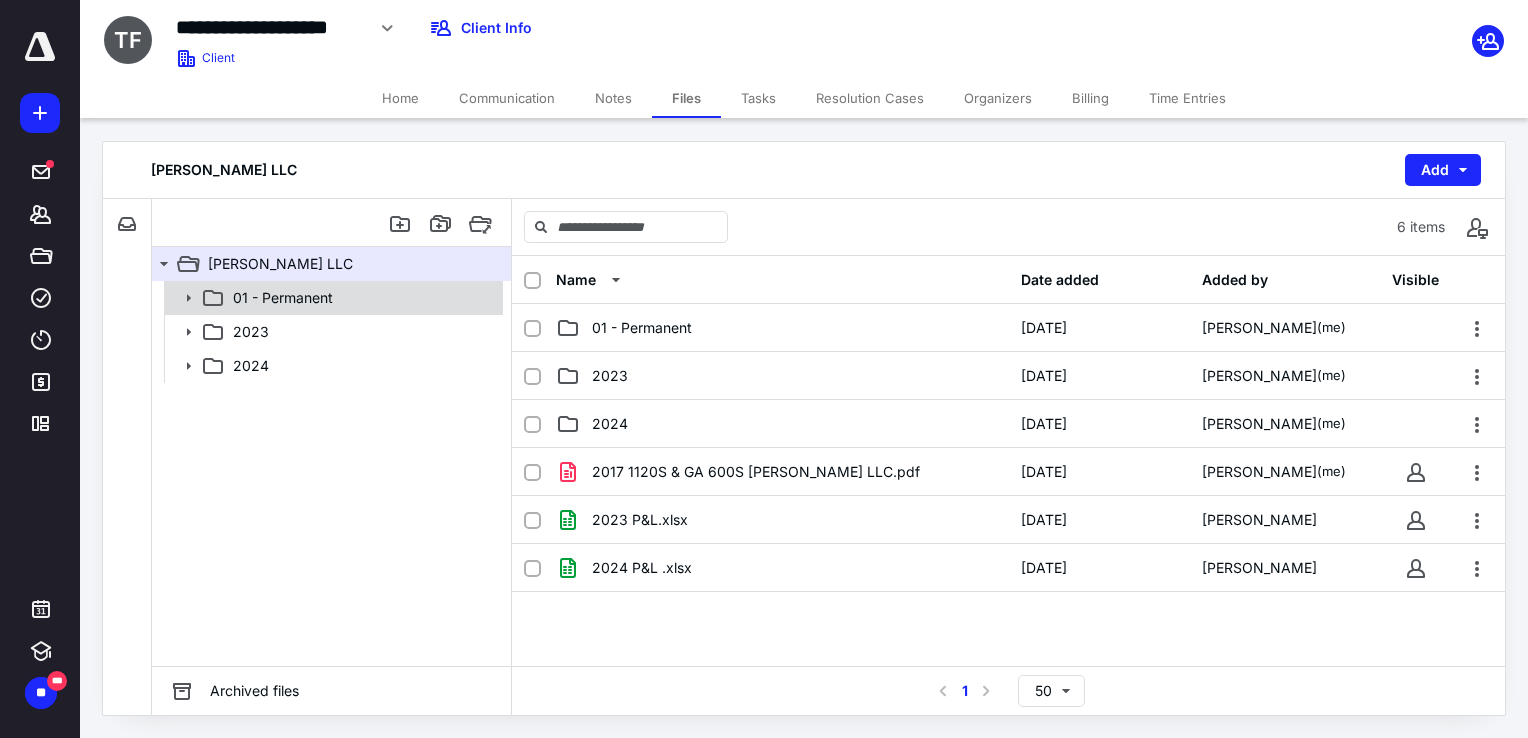 click 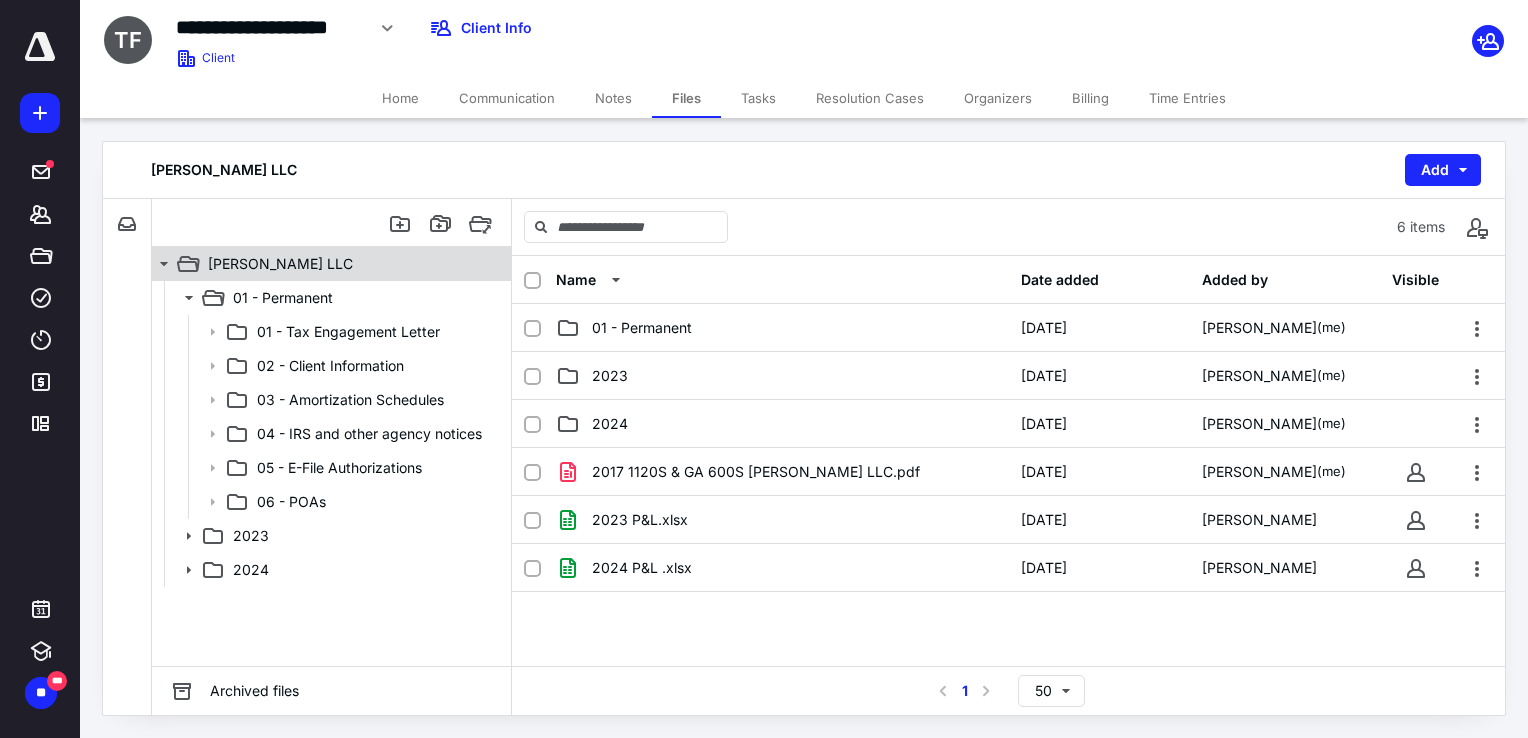 click 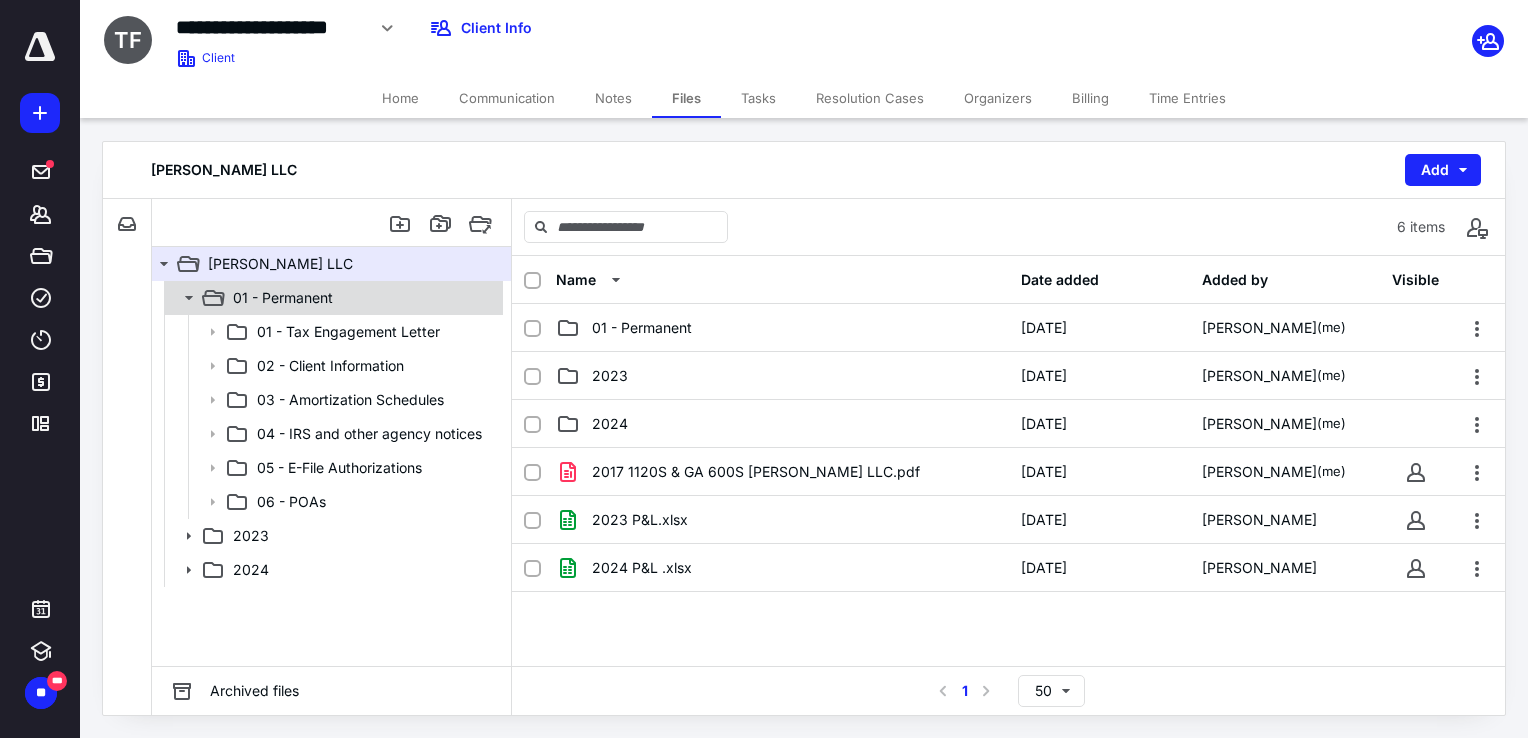 click 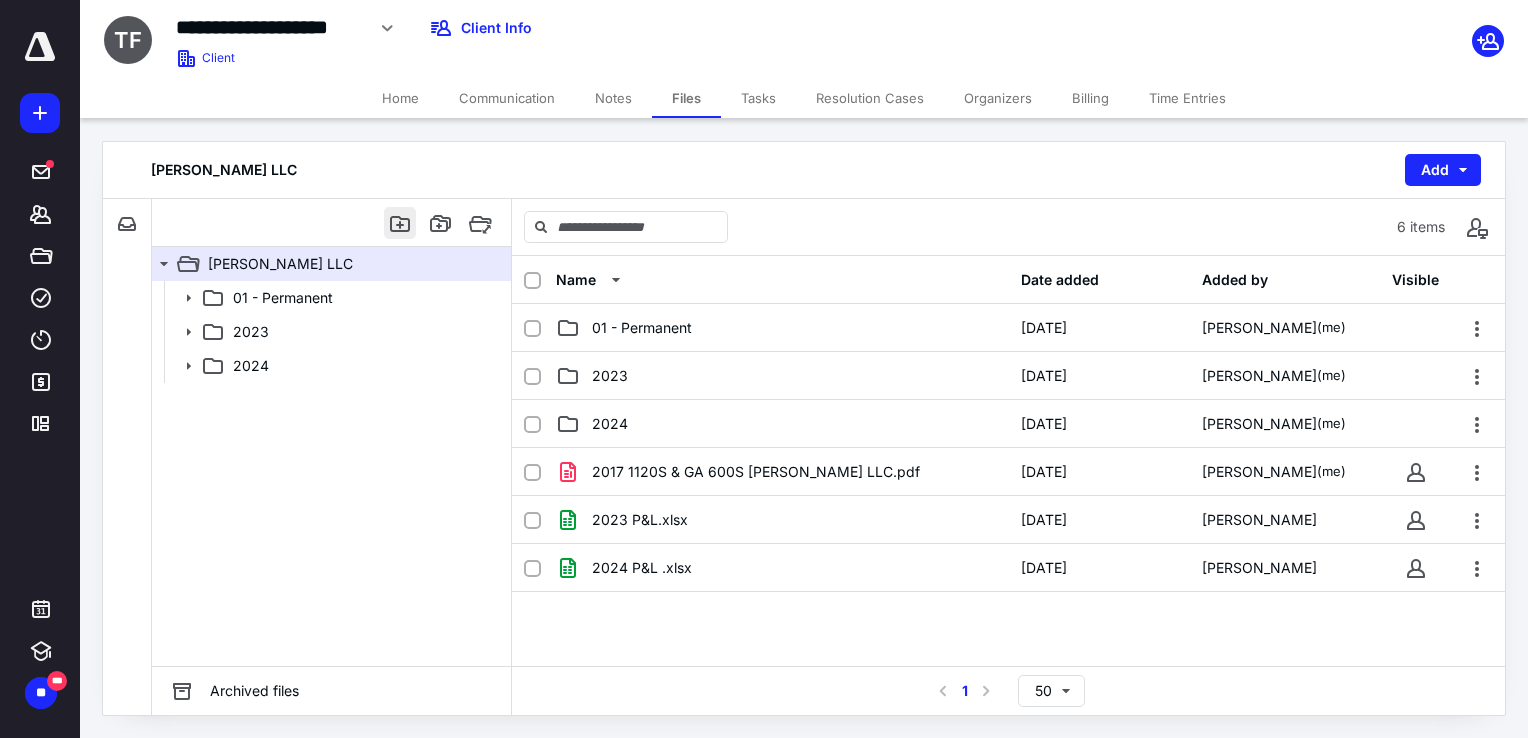 click at bounding box center [400, 223] 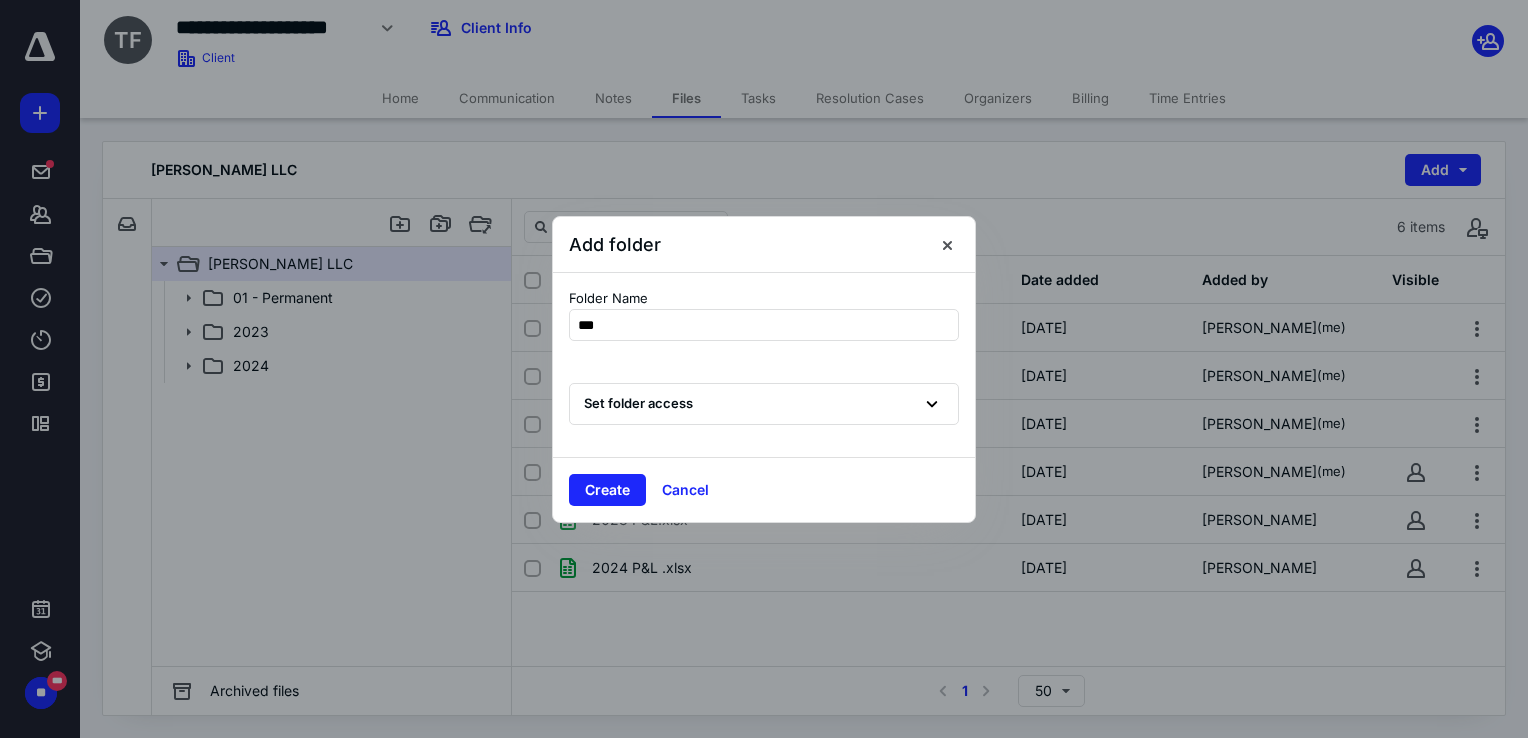 type on "****" 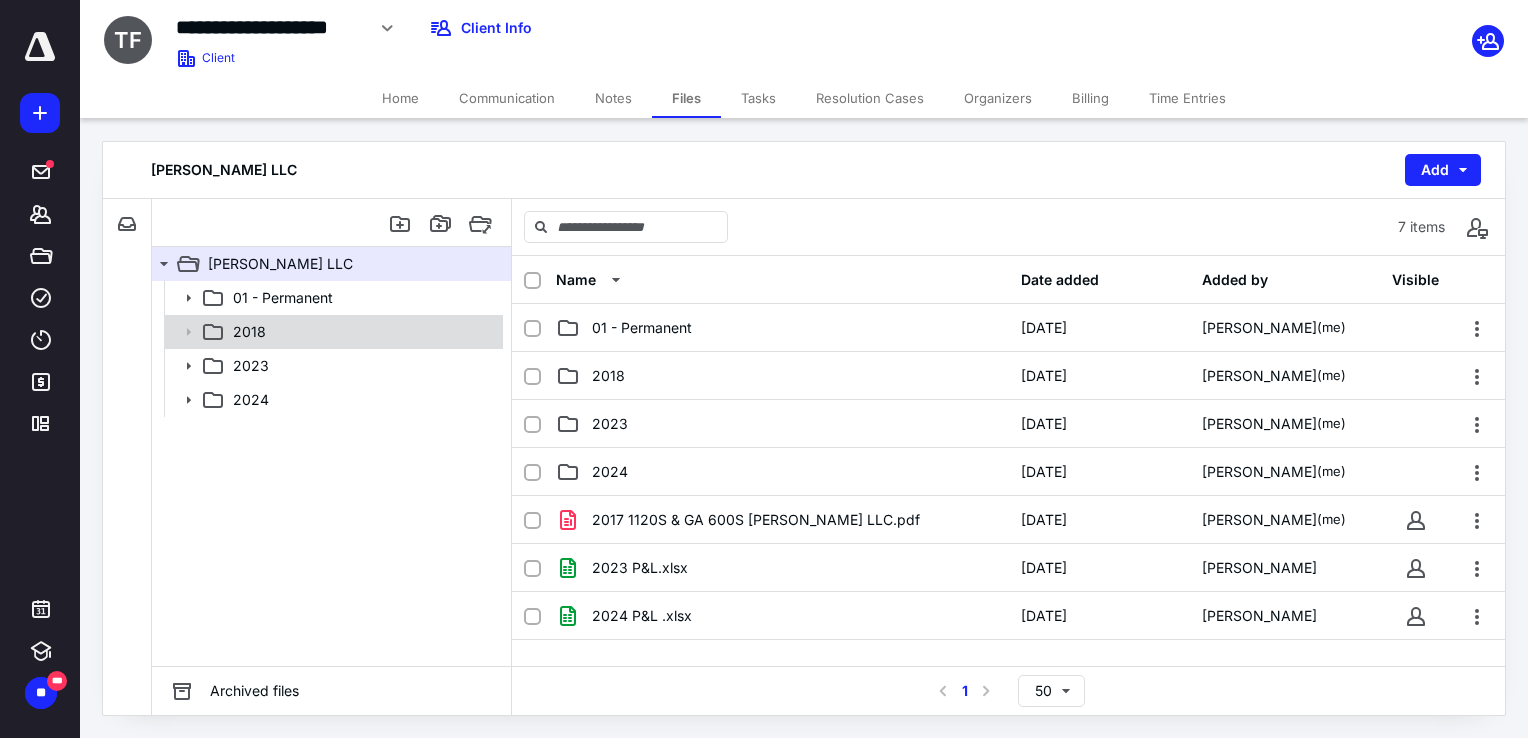 click on "2018" at bounding box center [332, 332] 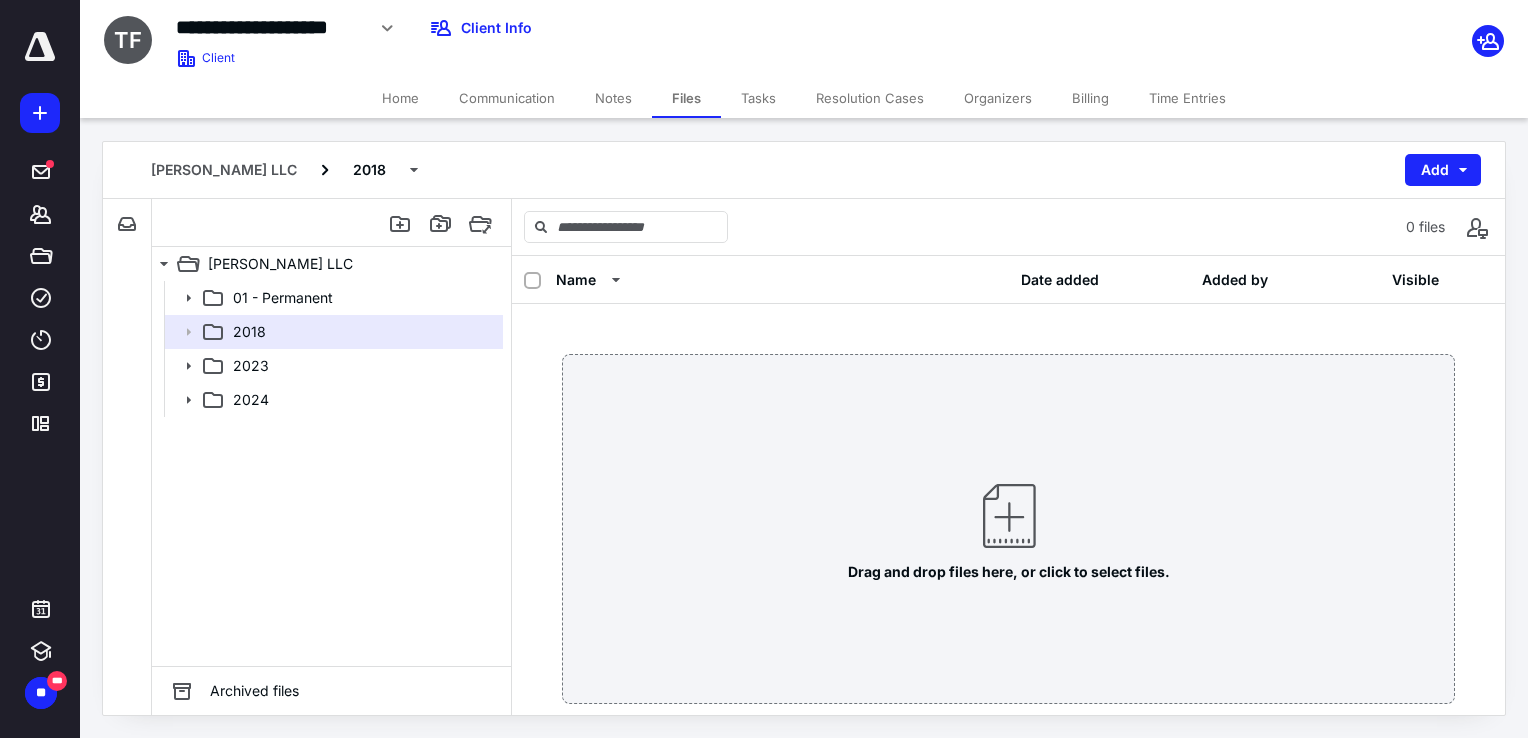 click on "Home" at bounding box center (400, 98) 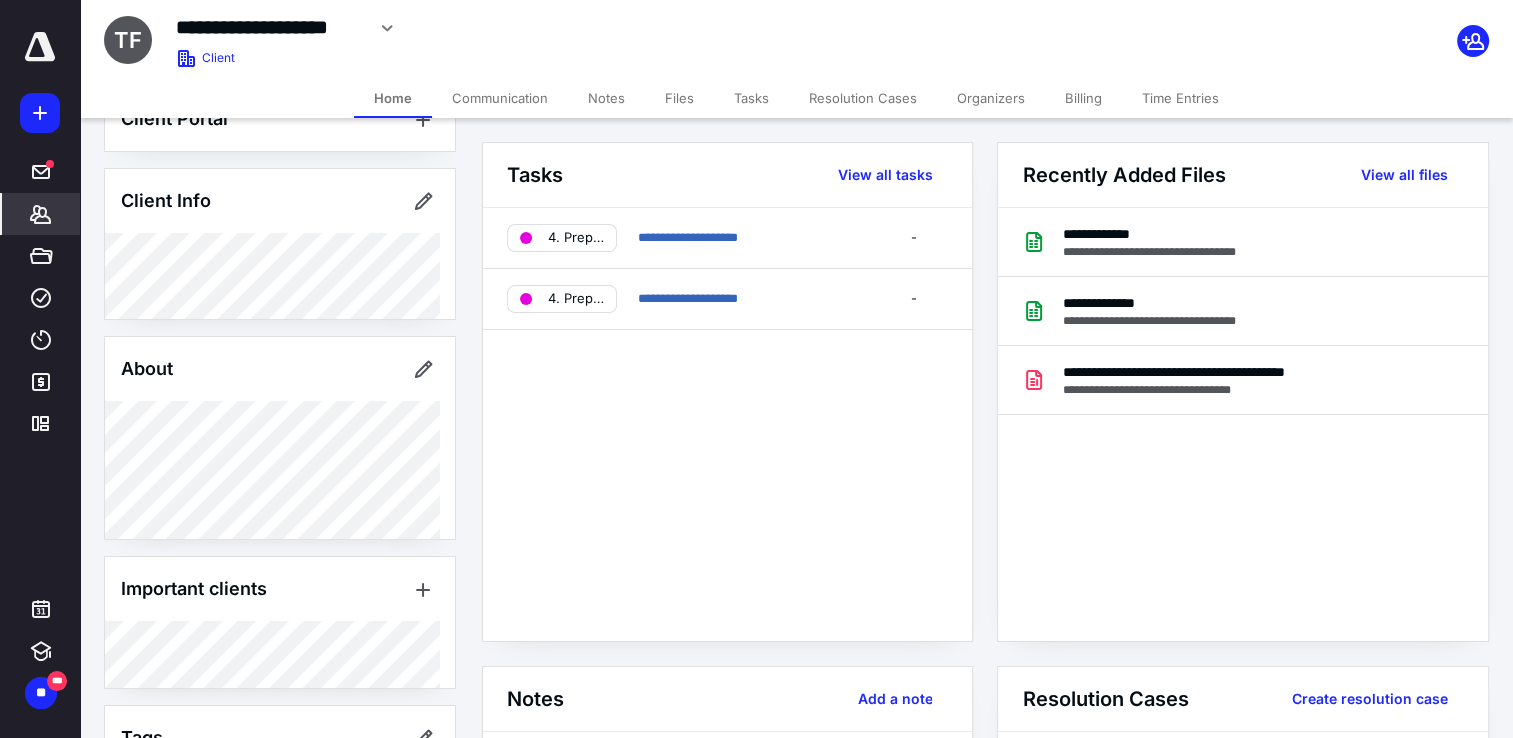 scroll, scrollTop: 110, scrollLeft: 0, axis: vertical 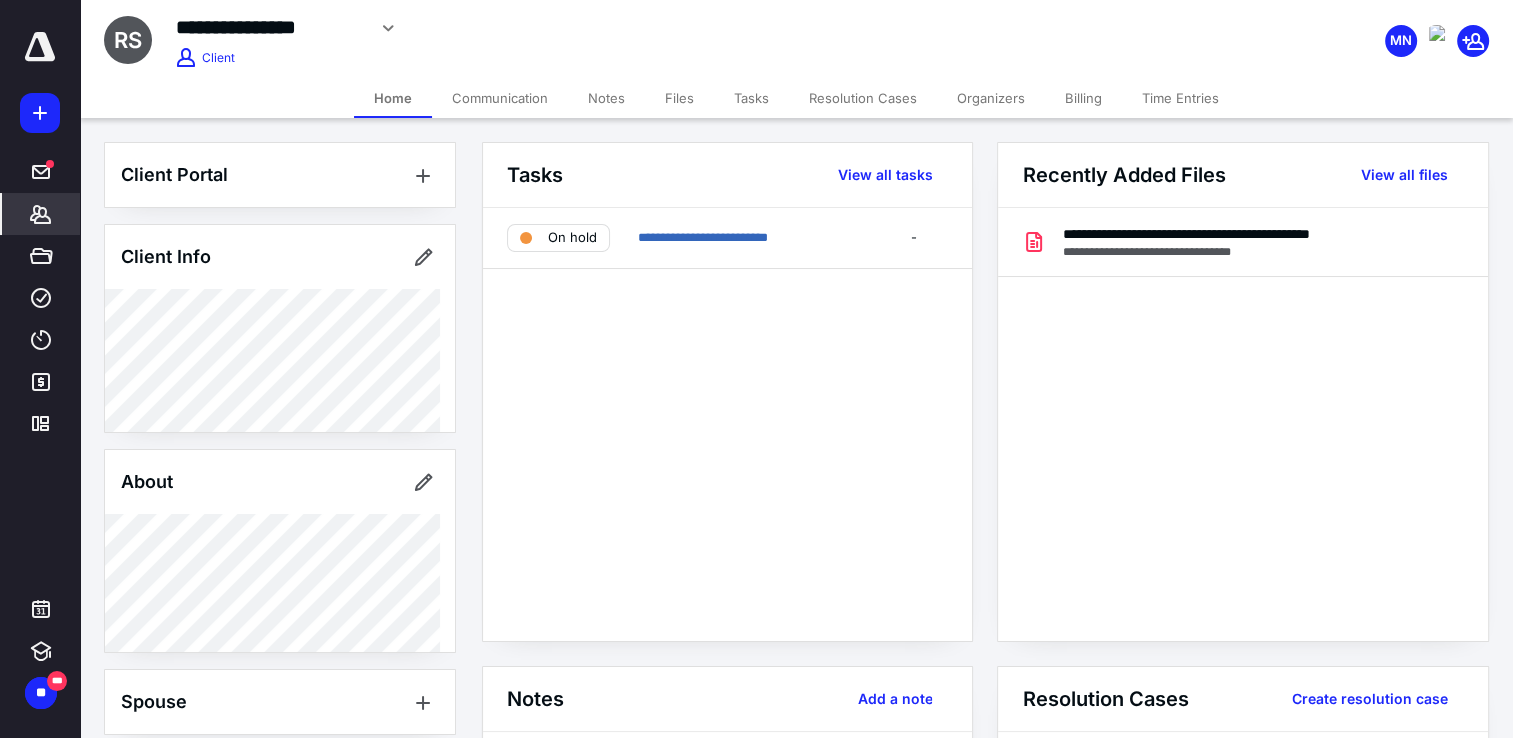 click on "Files" at bounding box center (679, 98) 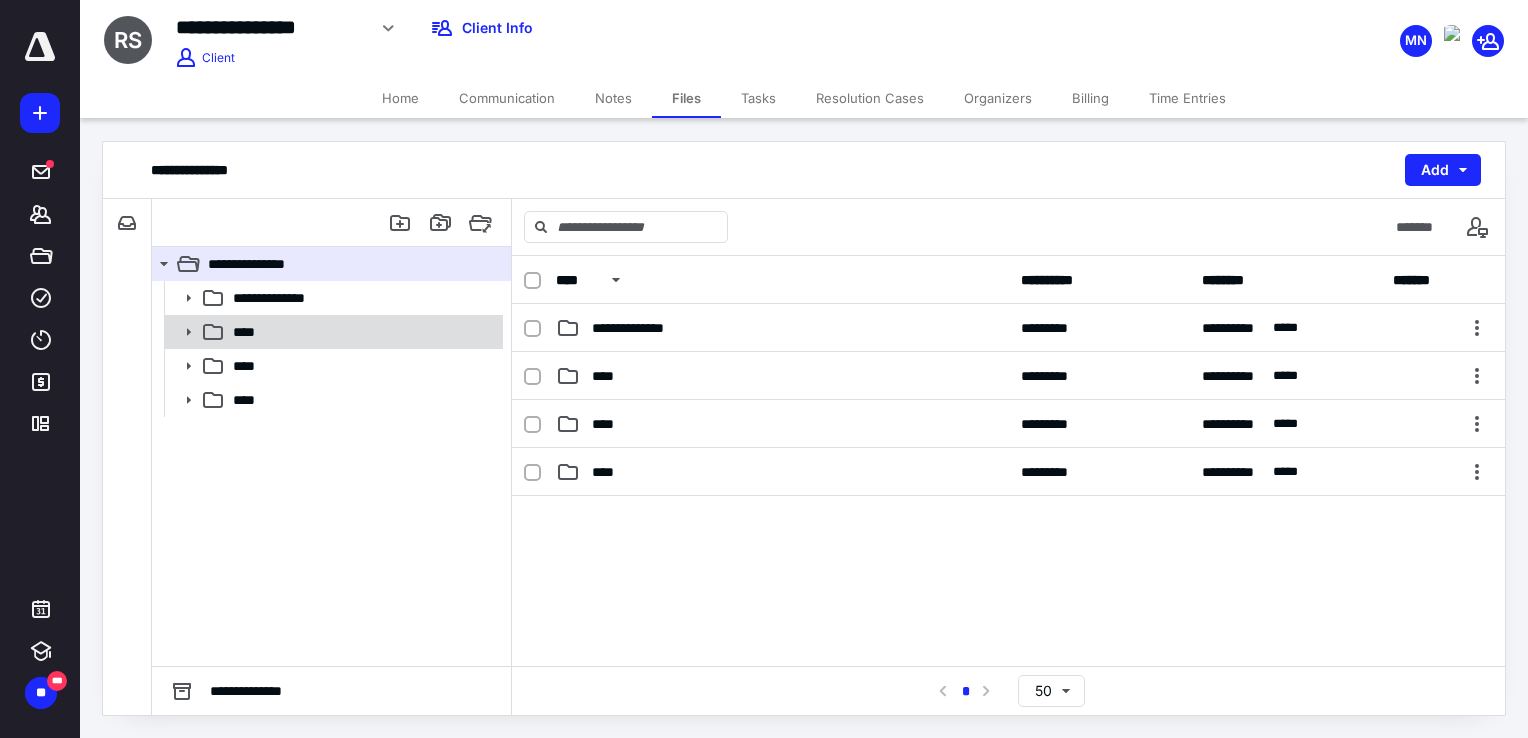 click on "****" at bounding box center [362, 332] 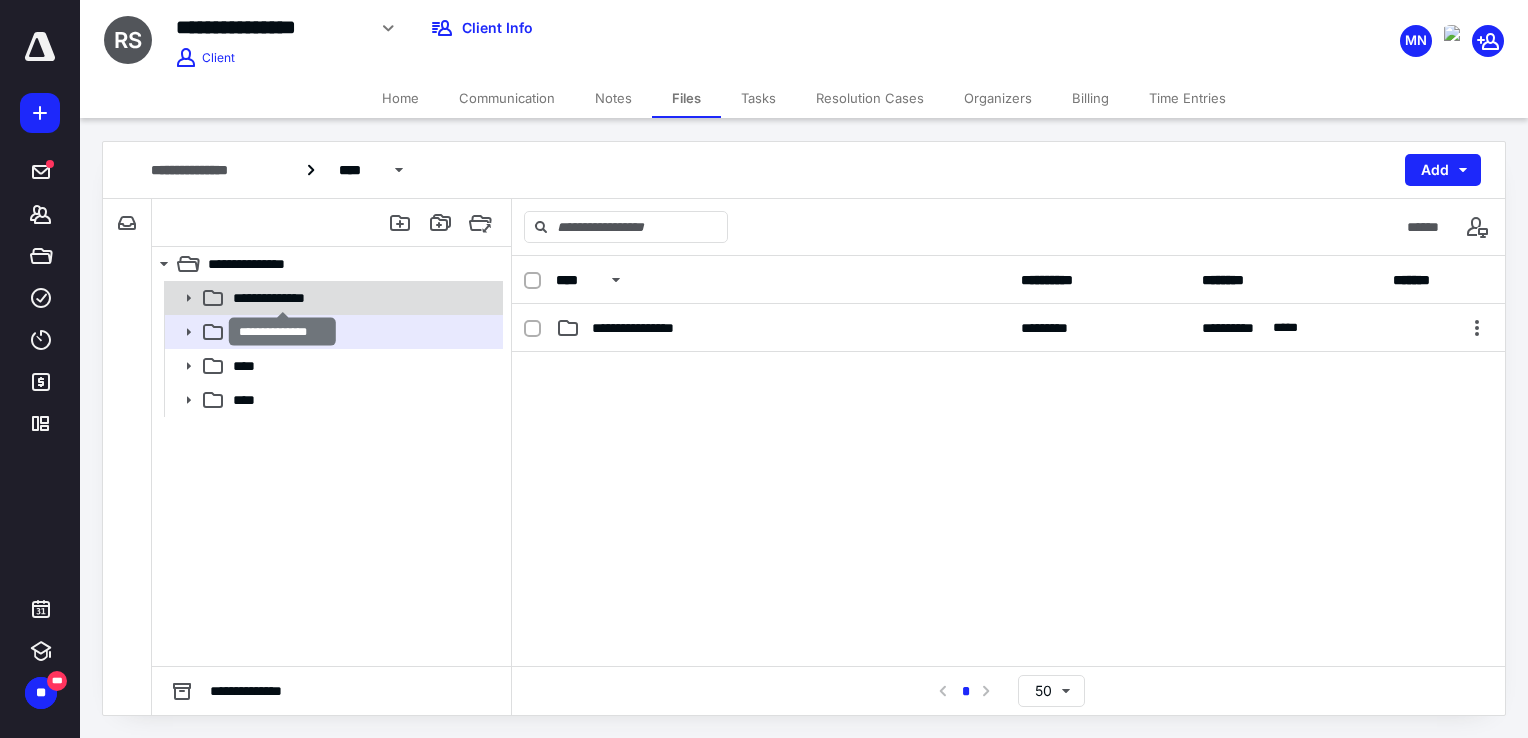 click on "**********" at bounding box center (283, 298) 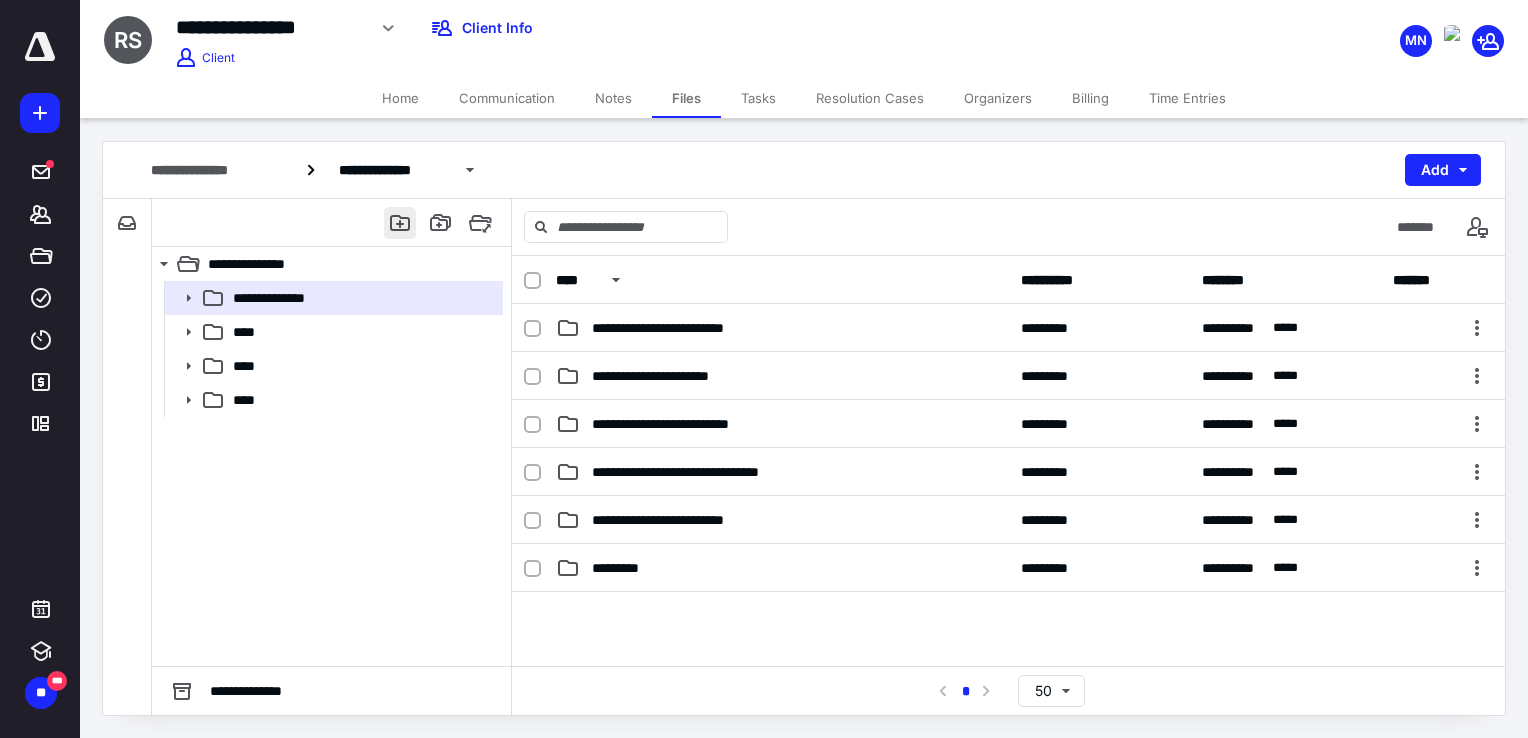 click at bounding box center [400, 223] 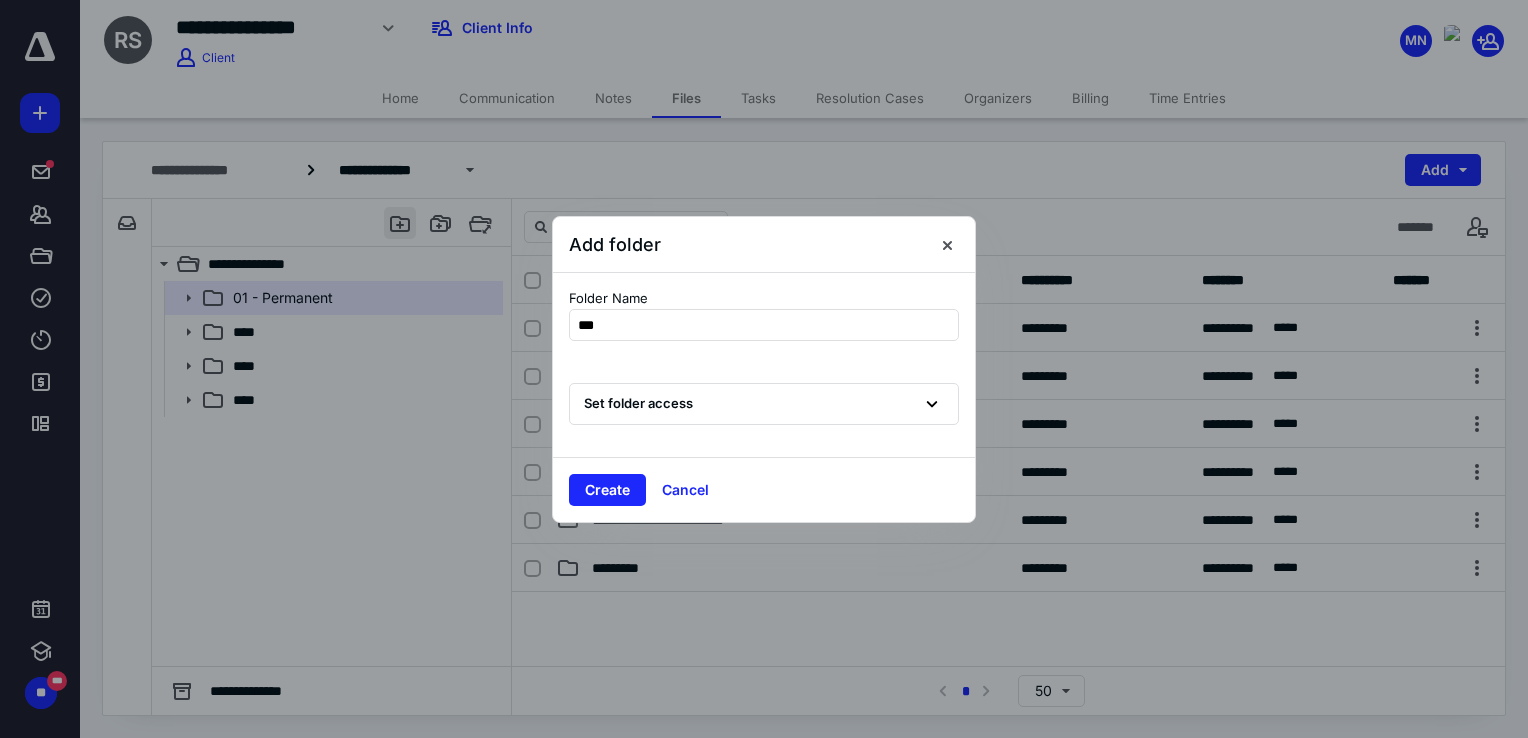 type on "****" 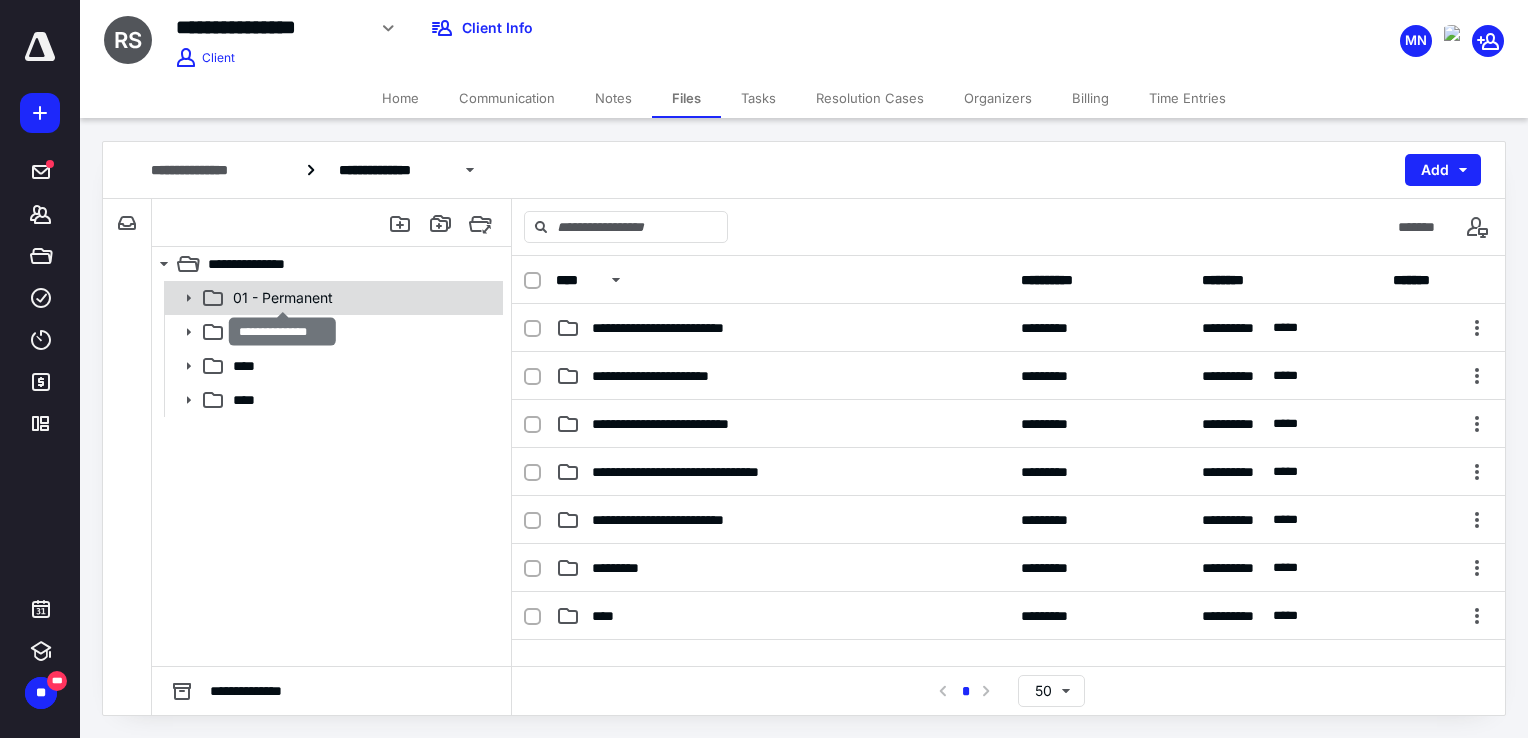 click on "01 - Permanent" at bounding box center [283, 298] 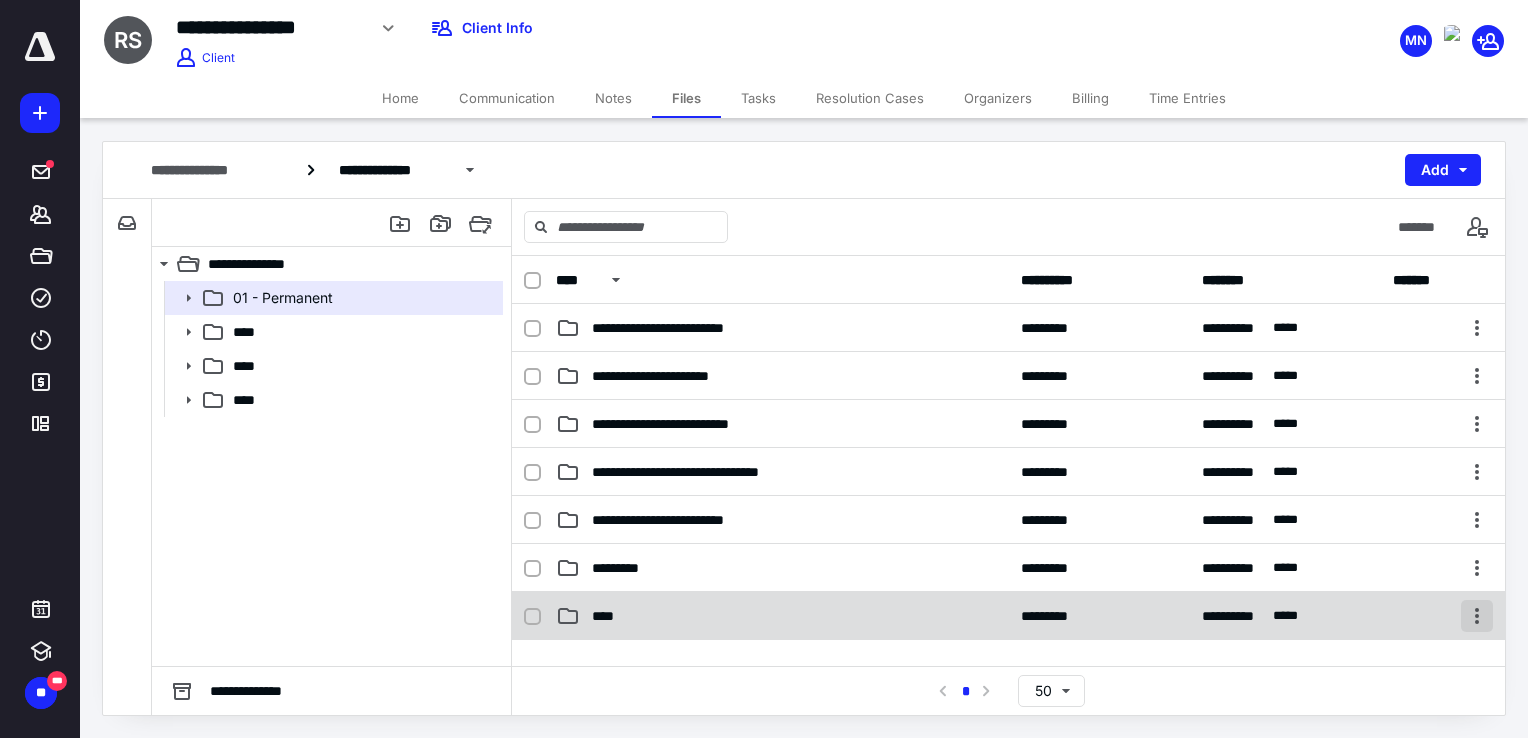 click at bounding box center (1477, 616) 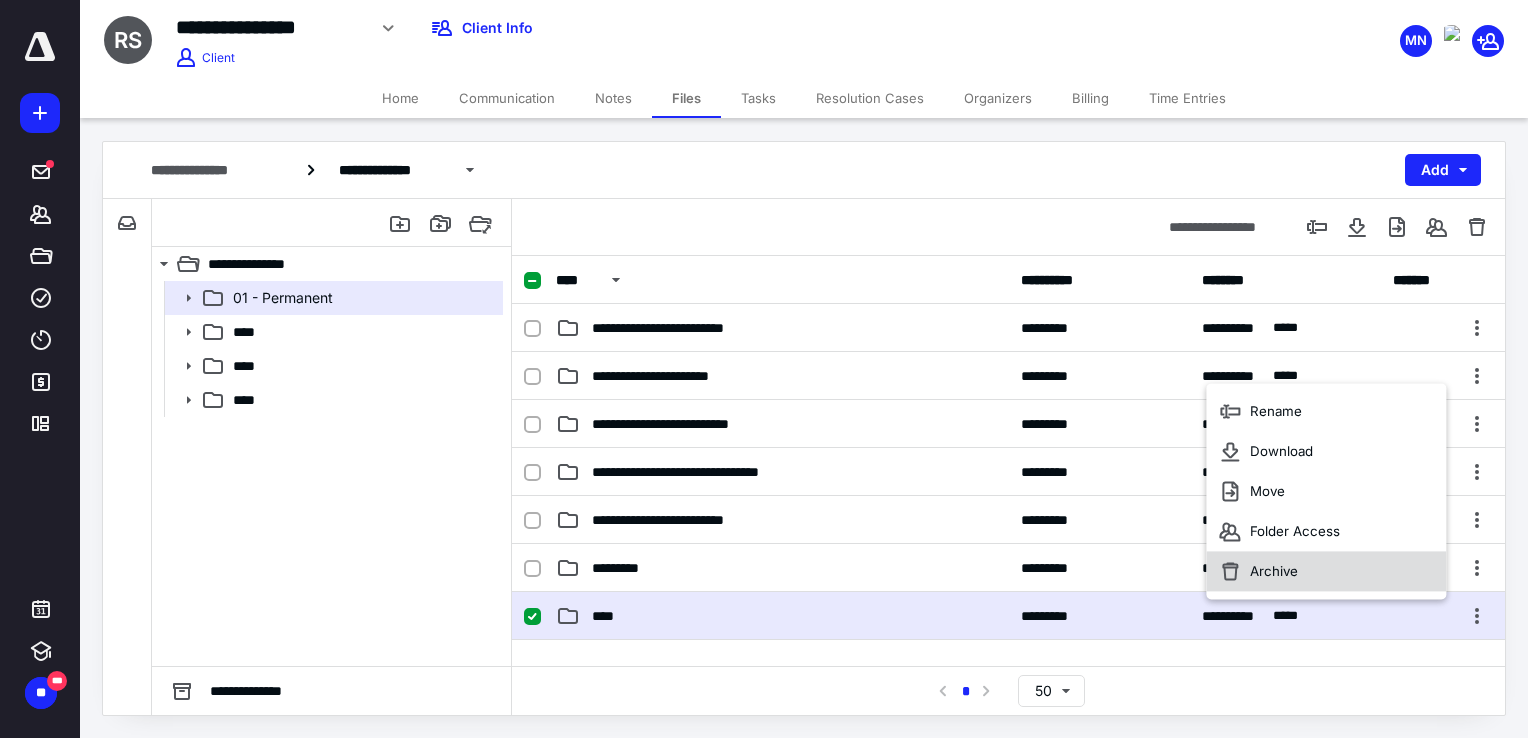 click on "Archive" at bounding box center [1326, 572] 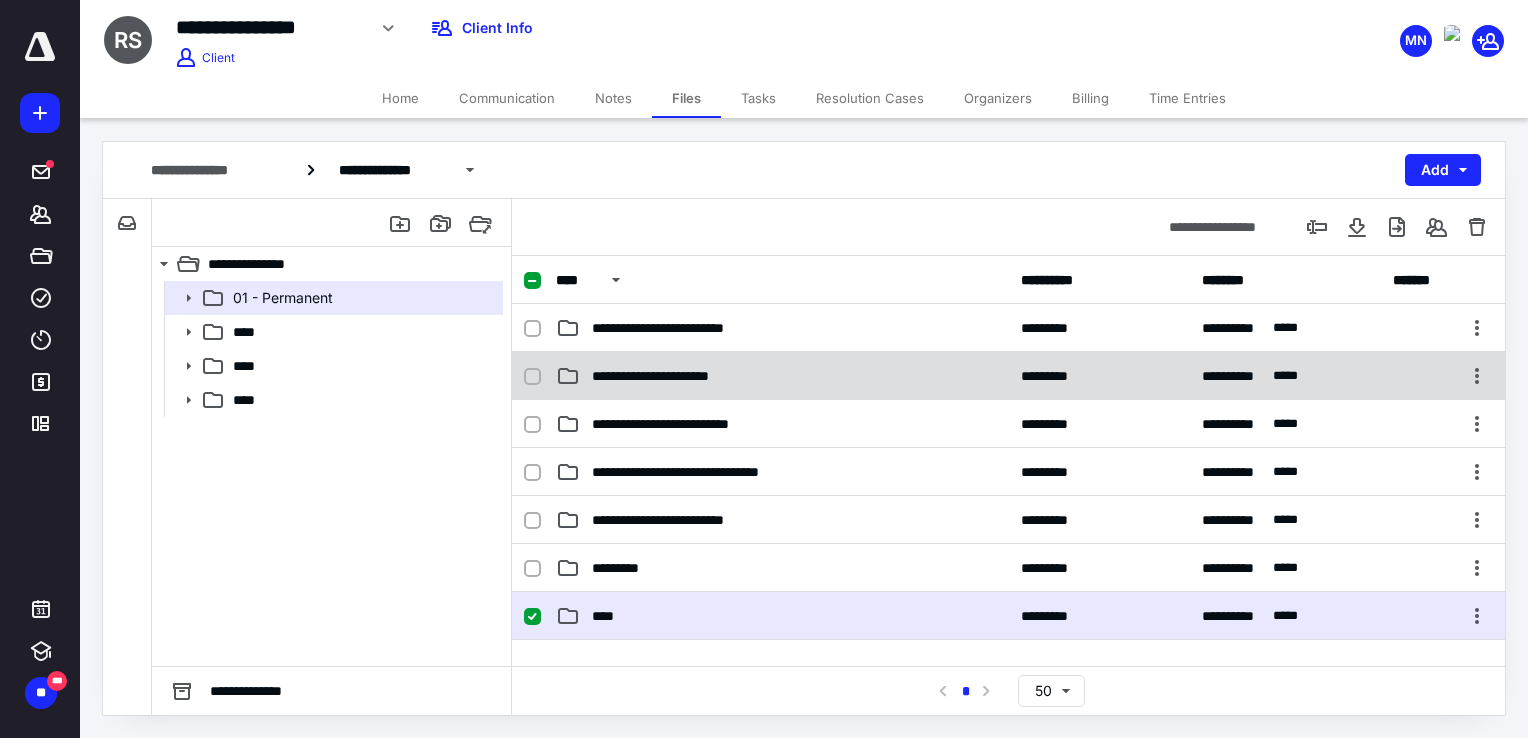 checkbox on "false" 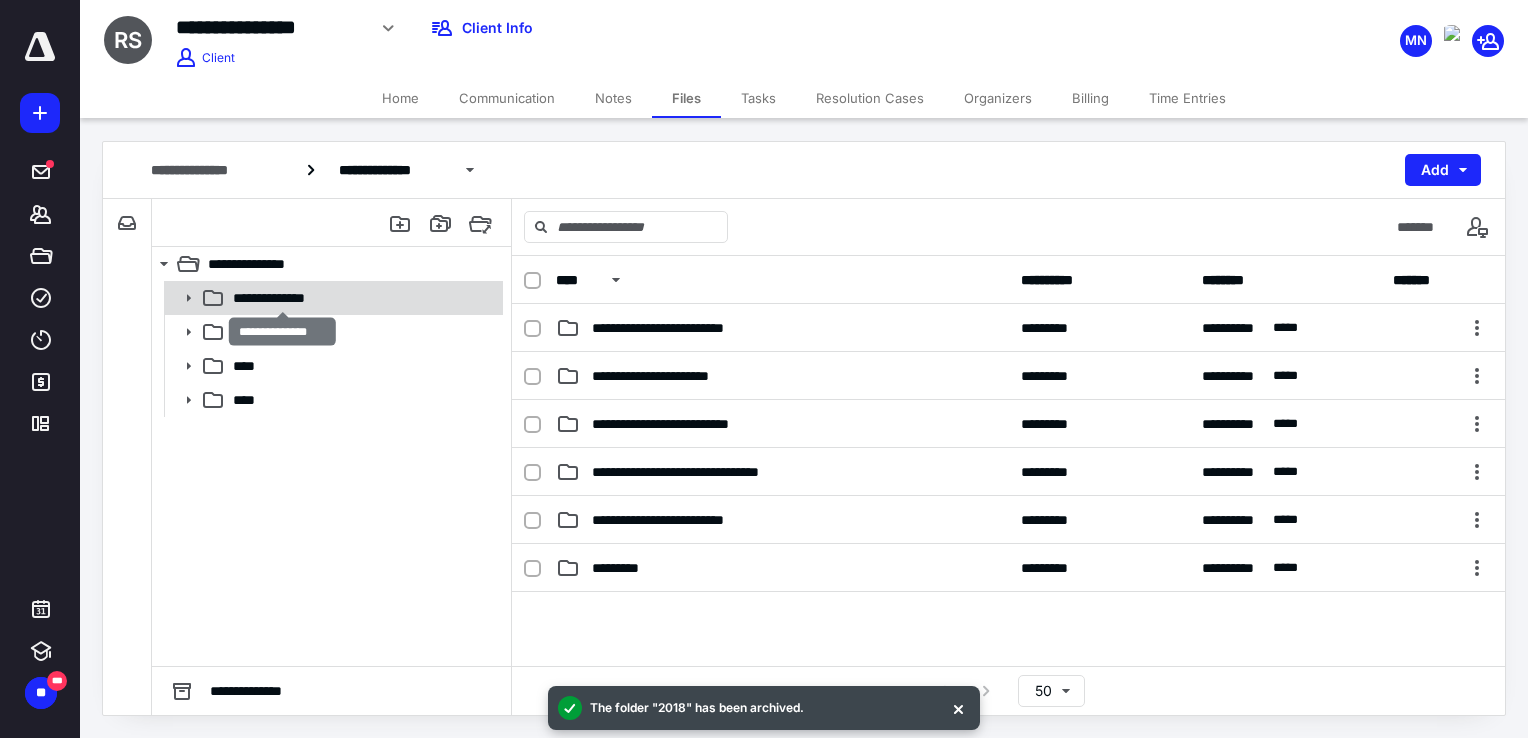 click on "**********" at bounding box center [283, 298] 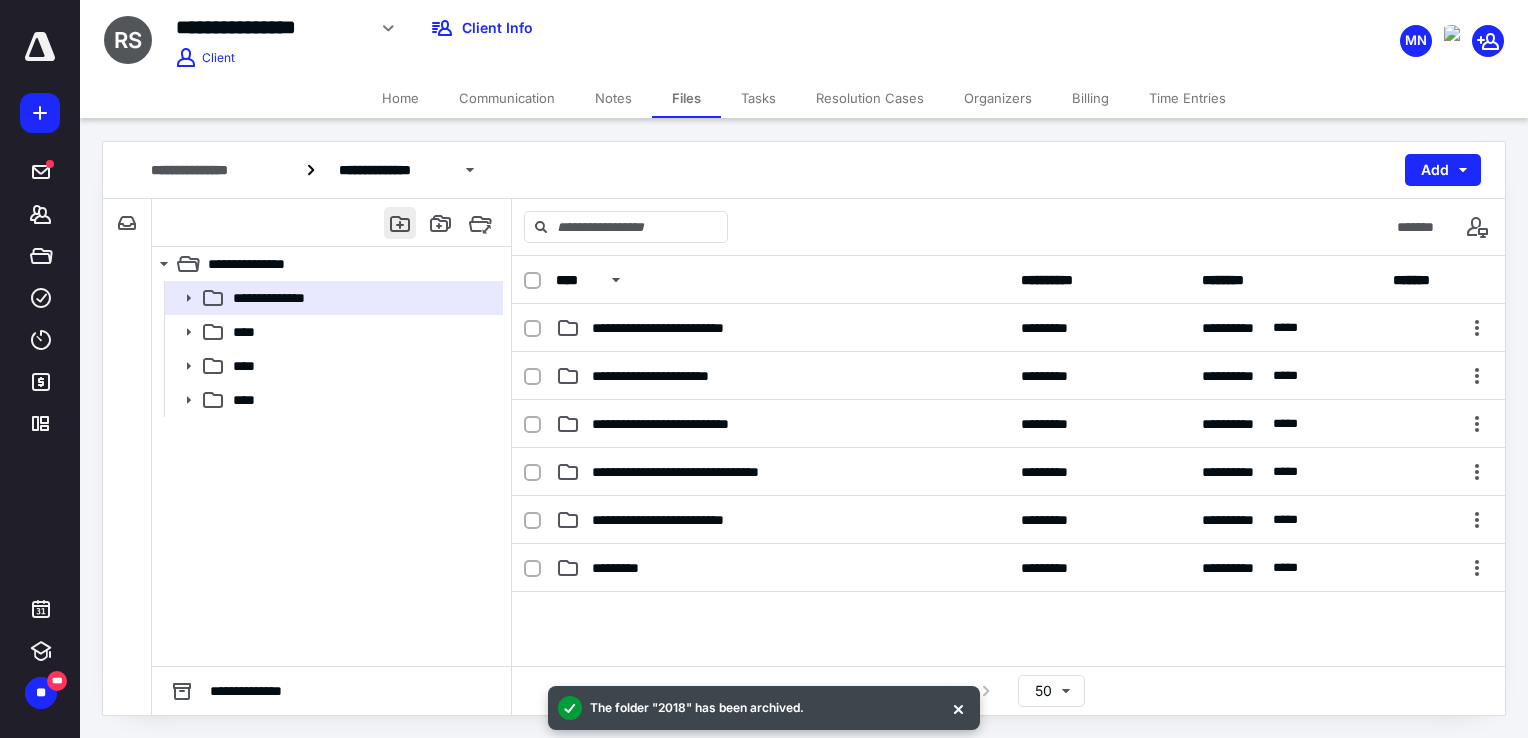 click at bounding box center [400, 223] 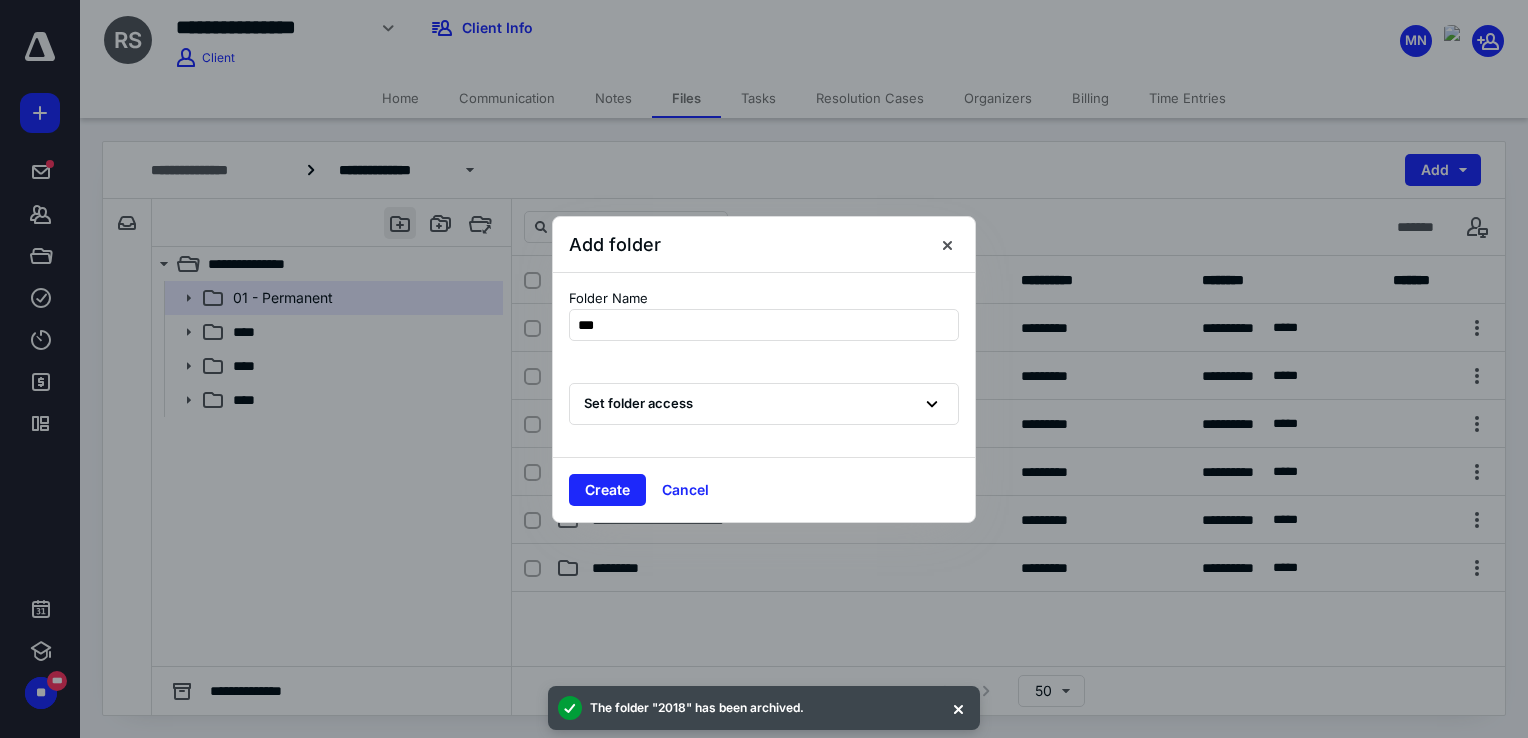 type on "****" 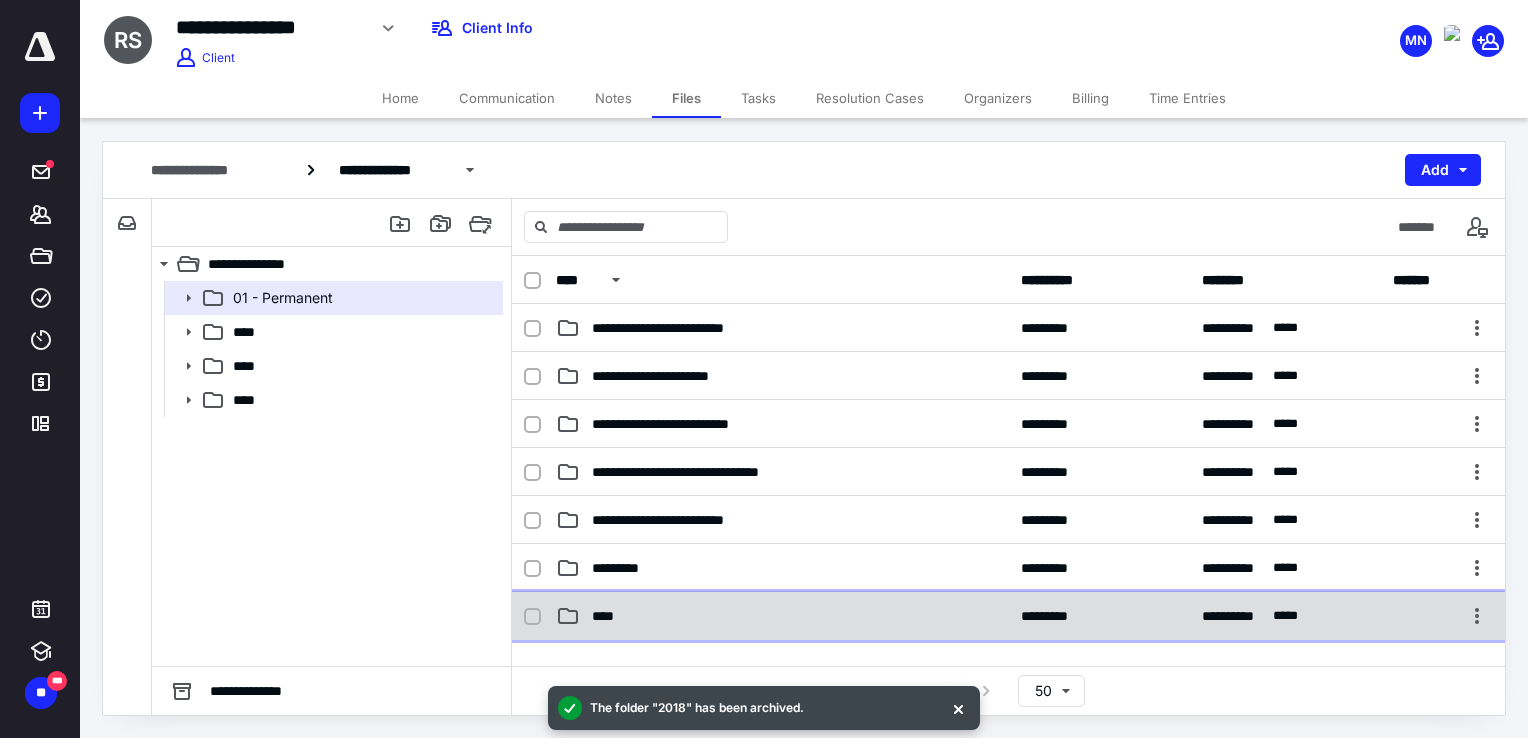 click on "****" at bounding box center (782, 616) 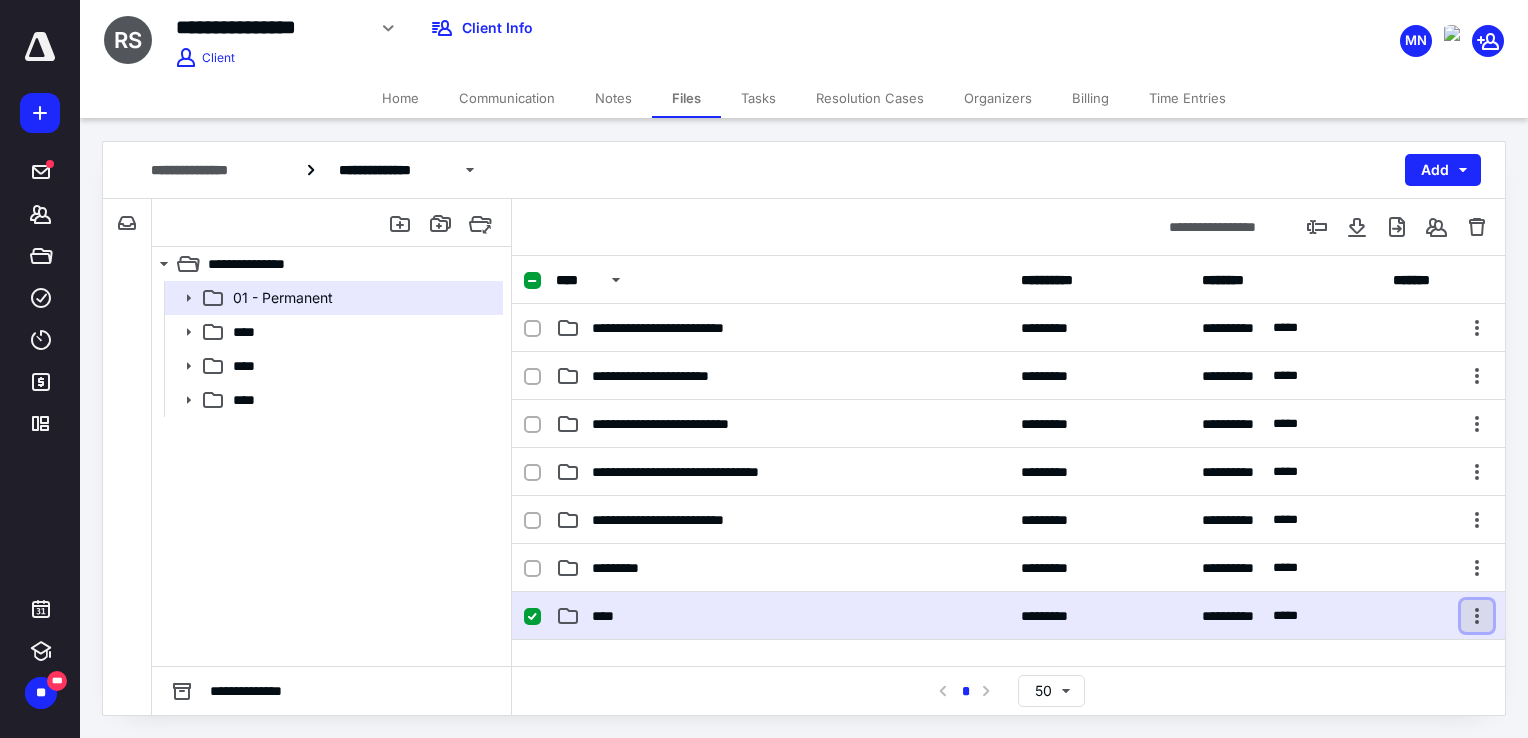 click at bounding box center (1477, 616) 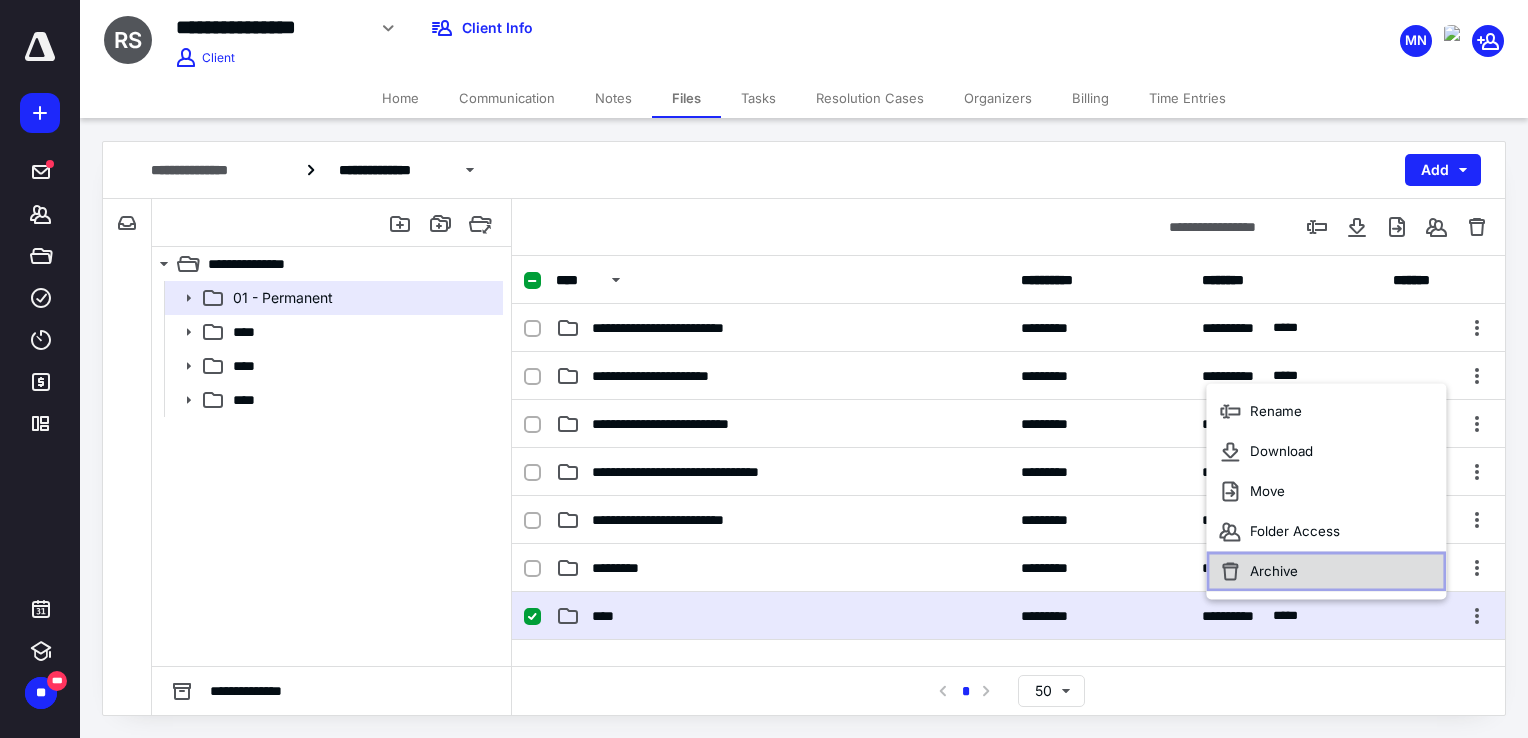 click on "Archive" at bounding box center (1326, 572) 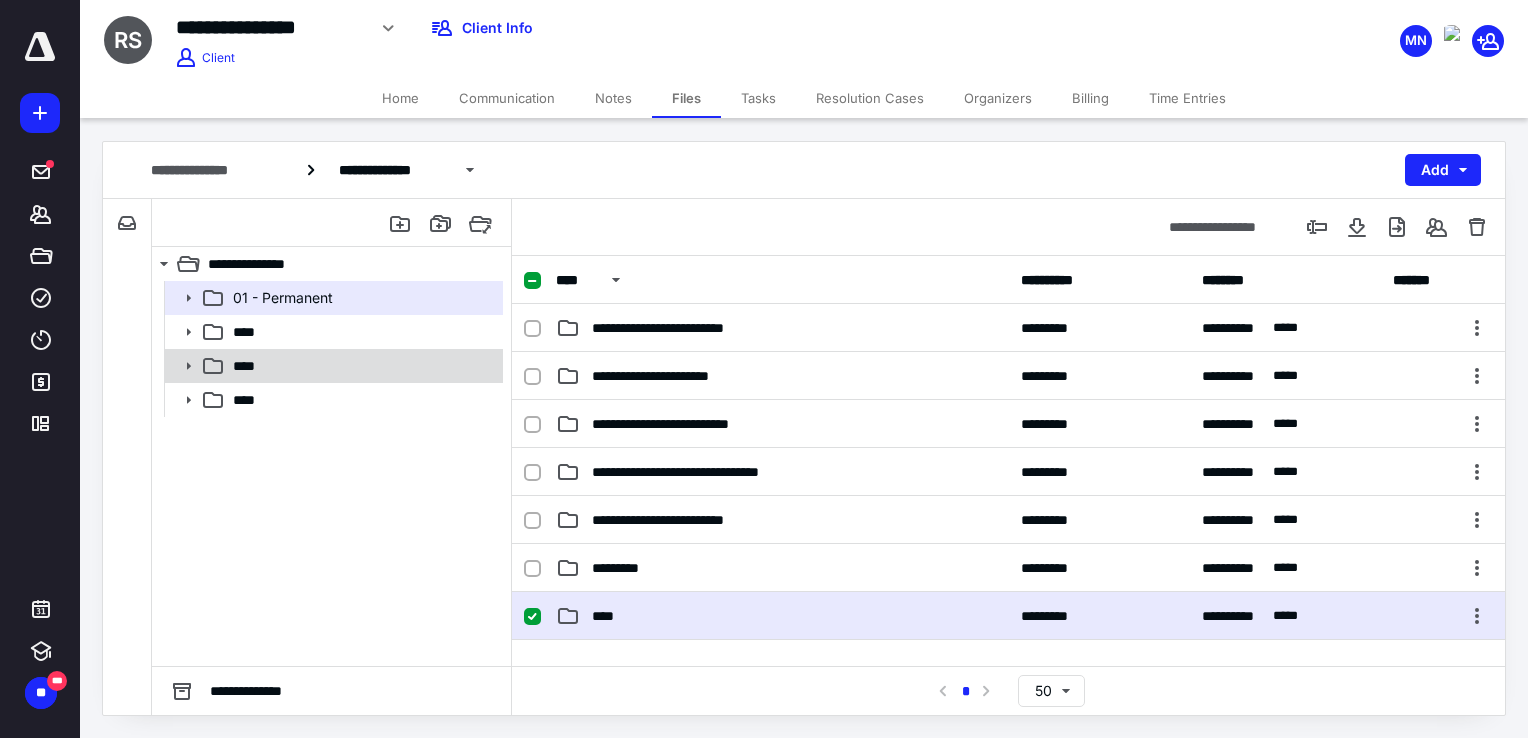 checkbox on "false" 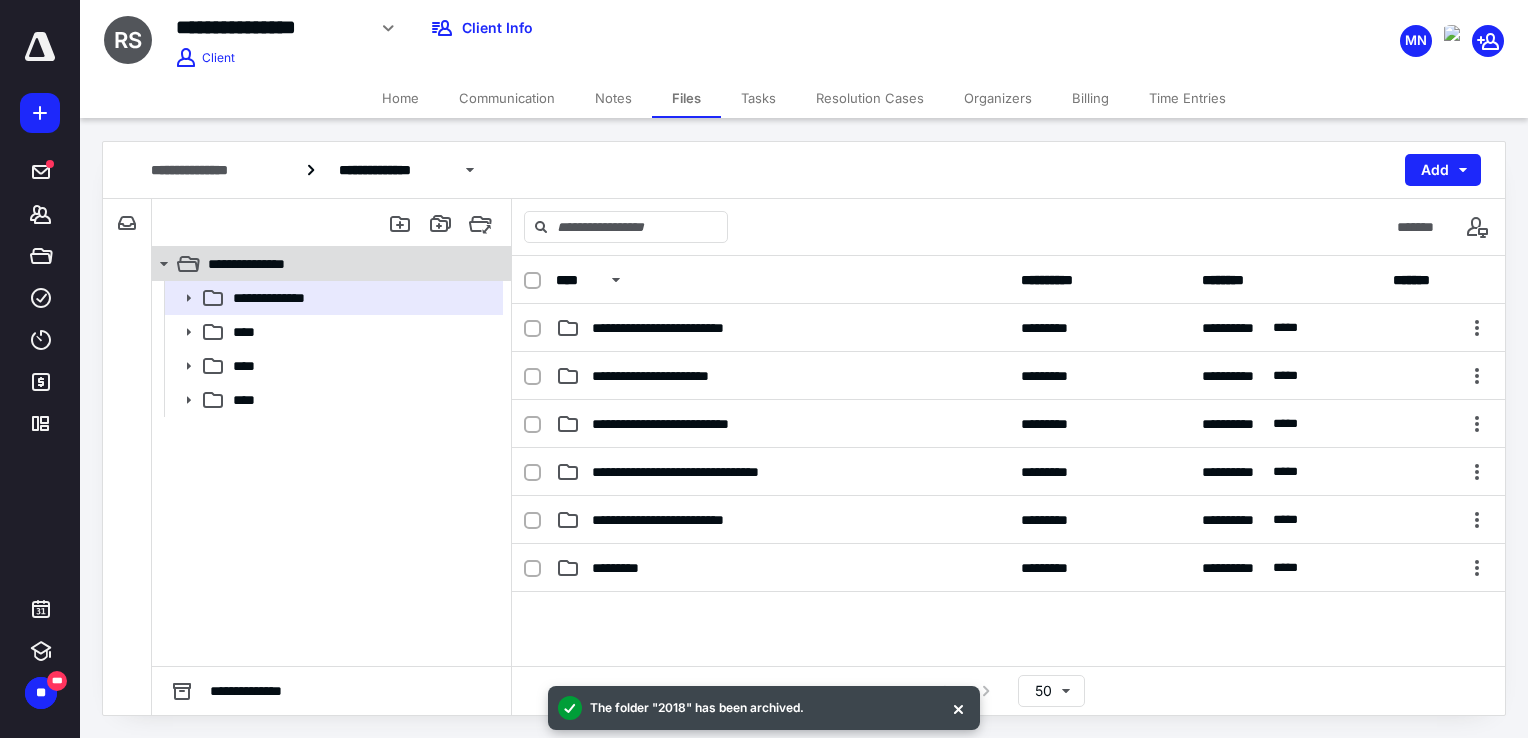 click on "**********" at bounding box center [344, 264] 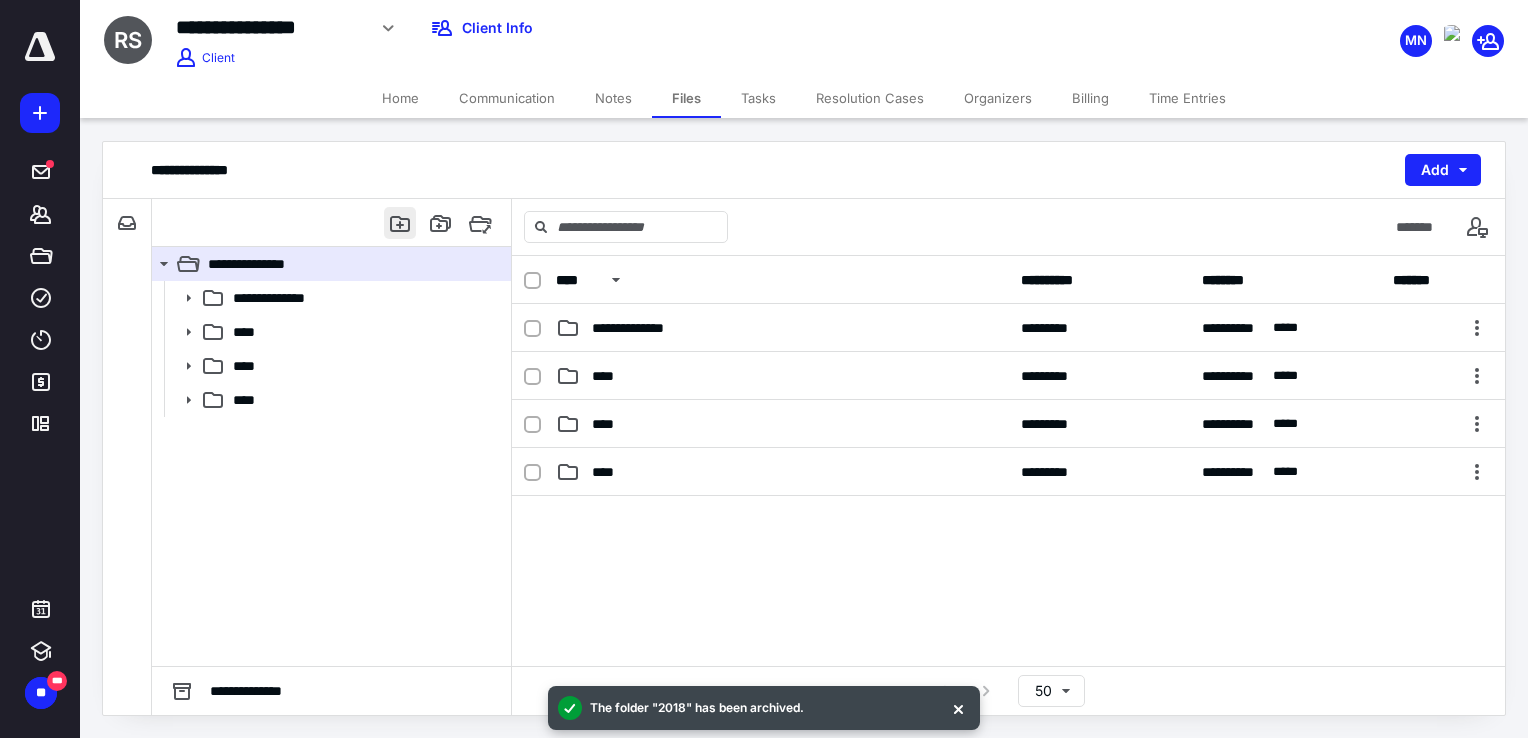click at bounding box center (400, 223) 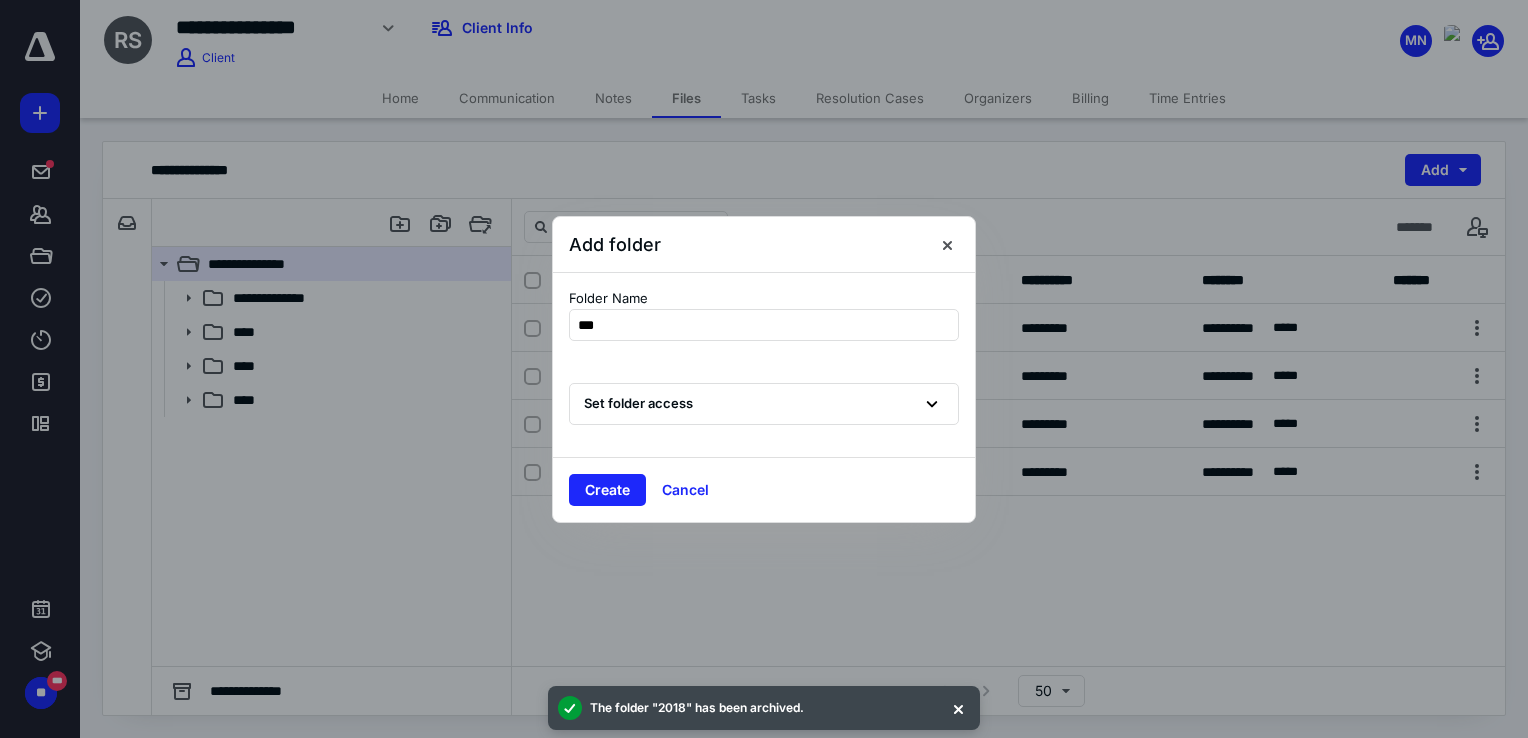 type on "****" 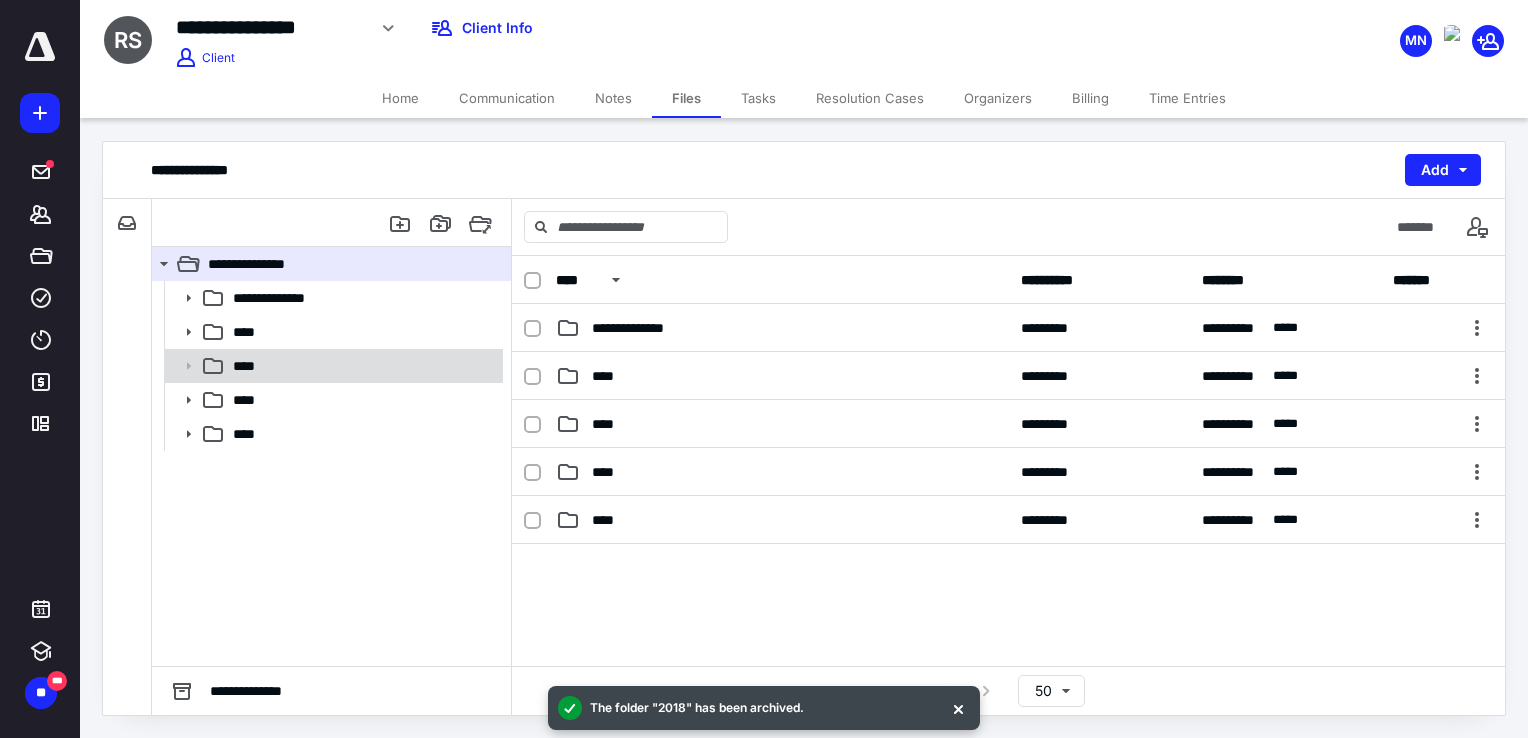 click on "****" at bounding box center [332, 366] 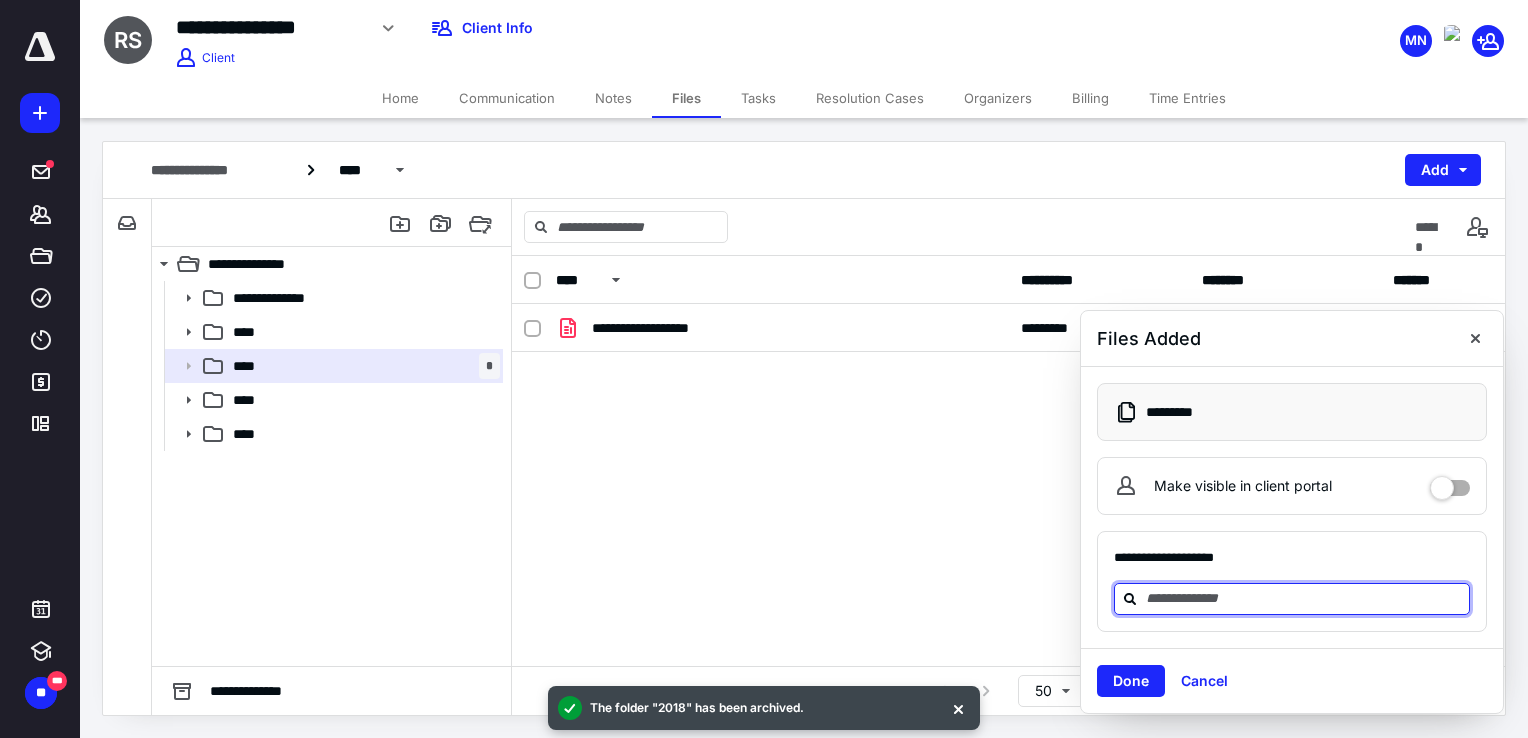 click at bounding box center [1304, 598] 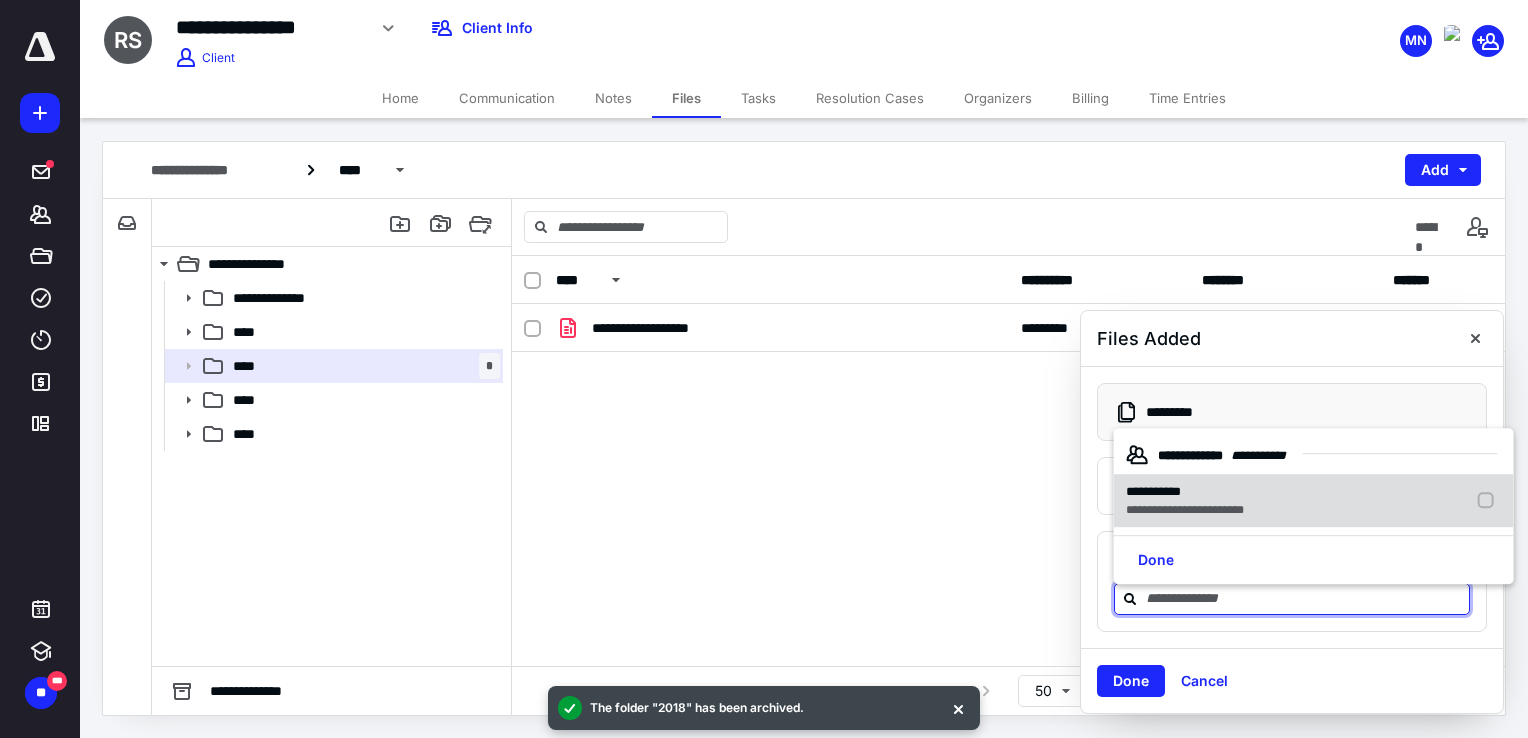 click on "**********" at bounding box center [1185, 511] 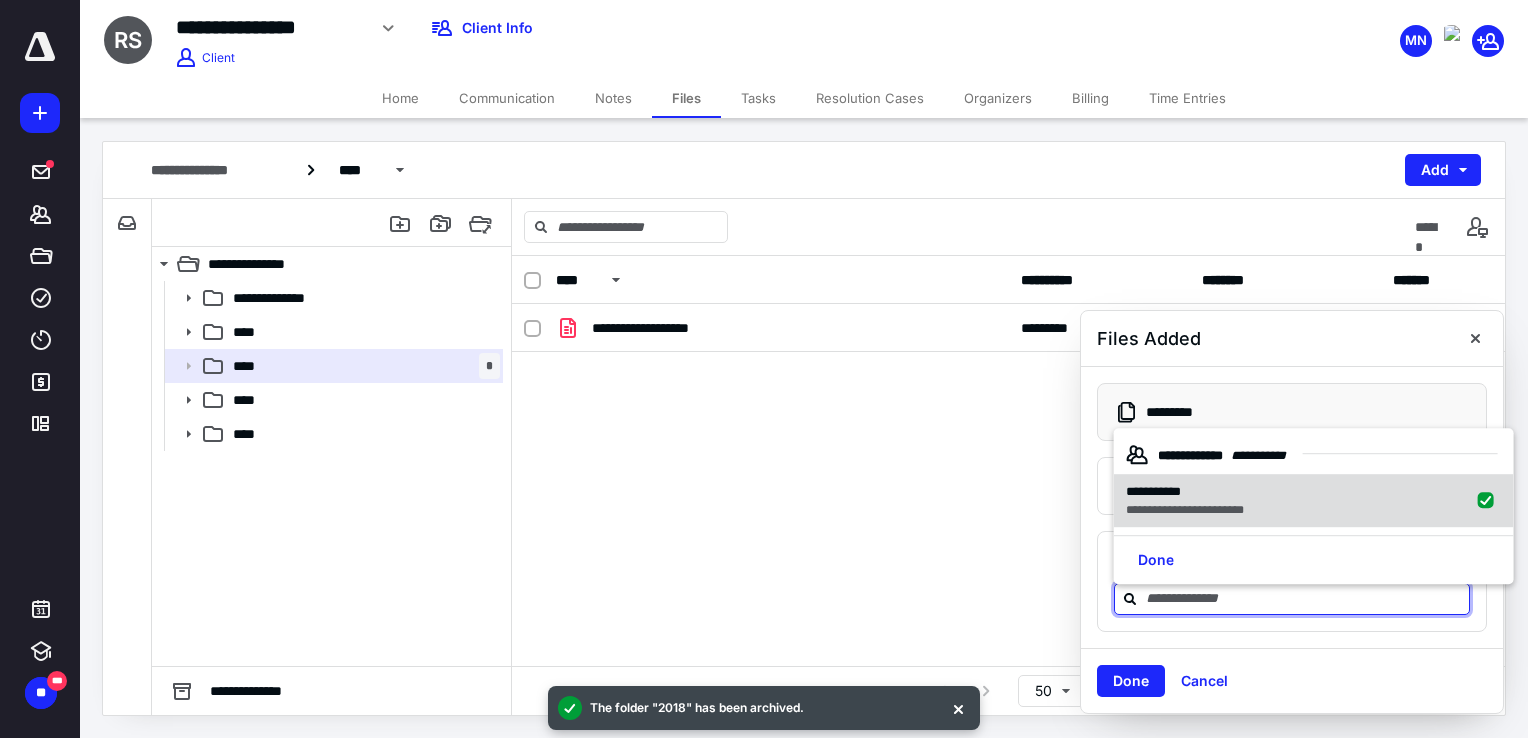 checkbox on "true" 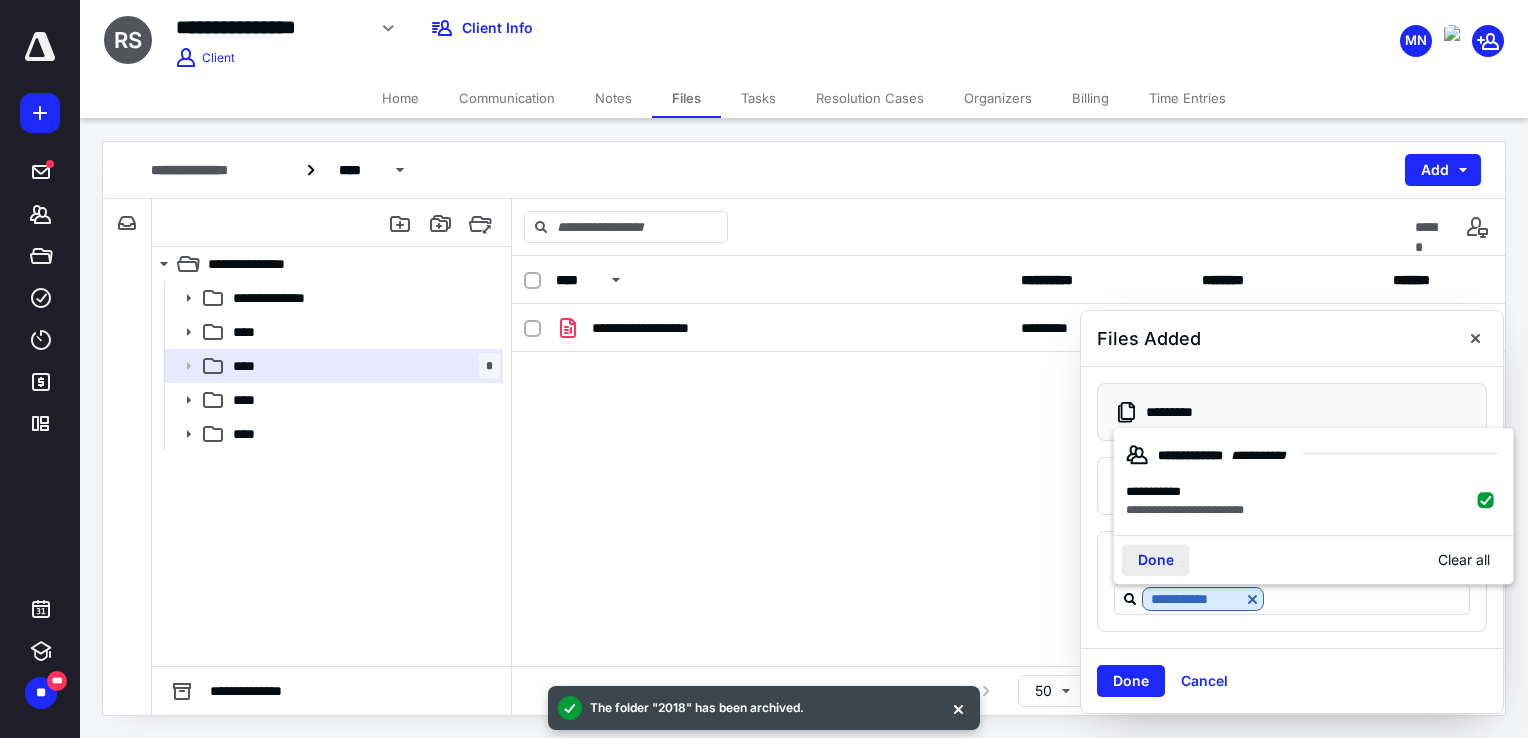 drag, startPoint x: 1146, startPoint y: 571, endPoint x: 1146, endPoint y: 603, distance: 32 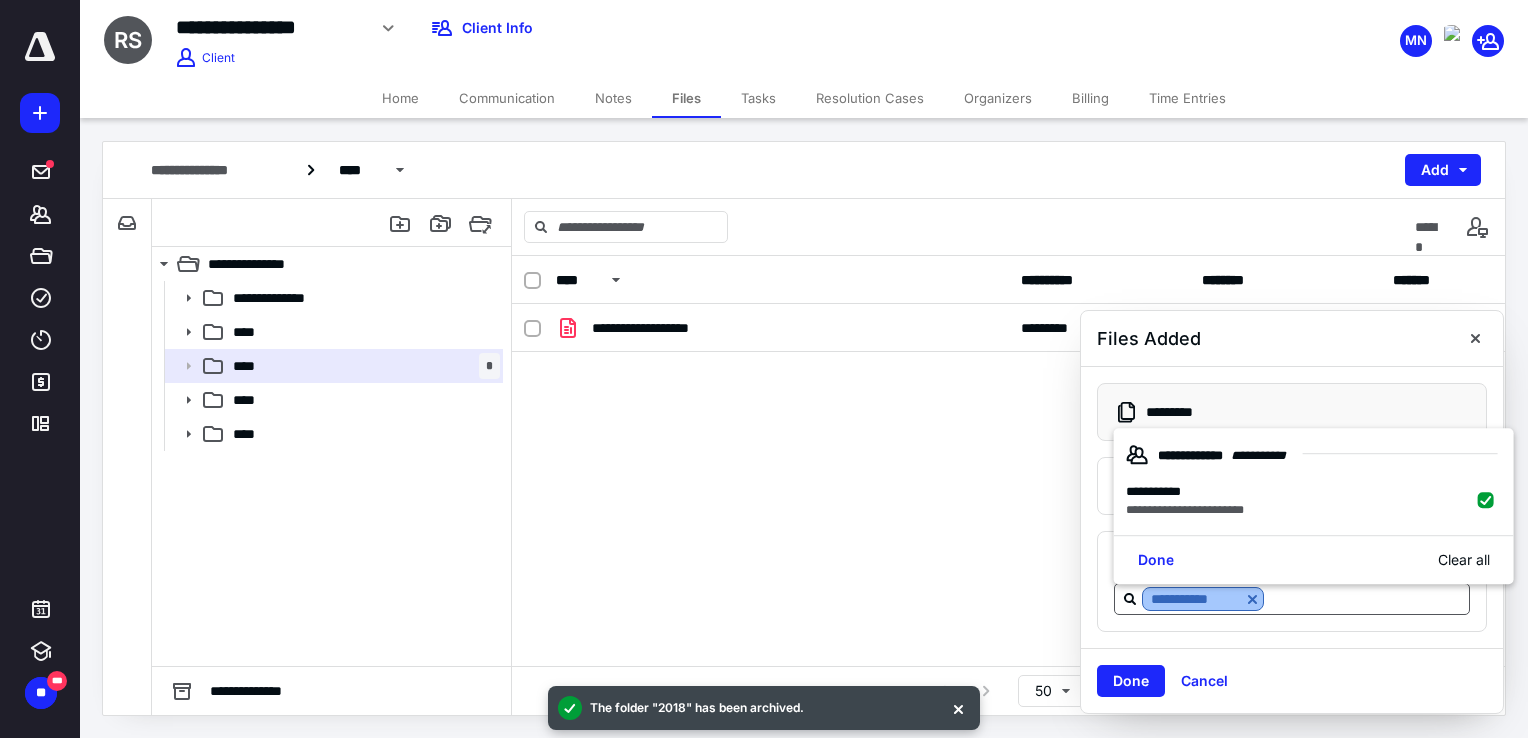 click on "Done" at bounding box center [1156, 561] 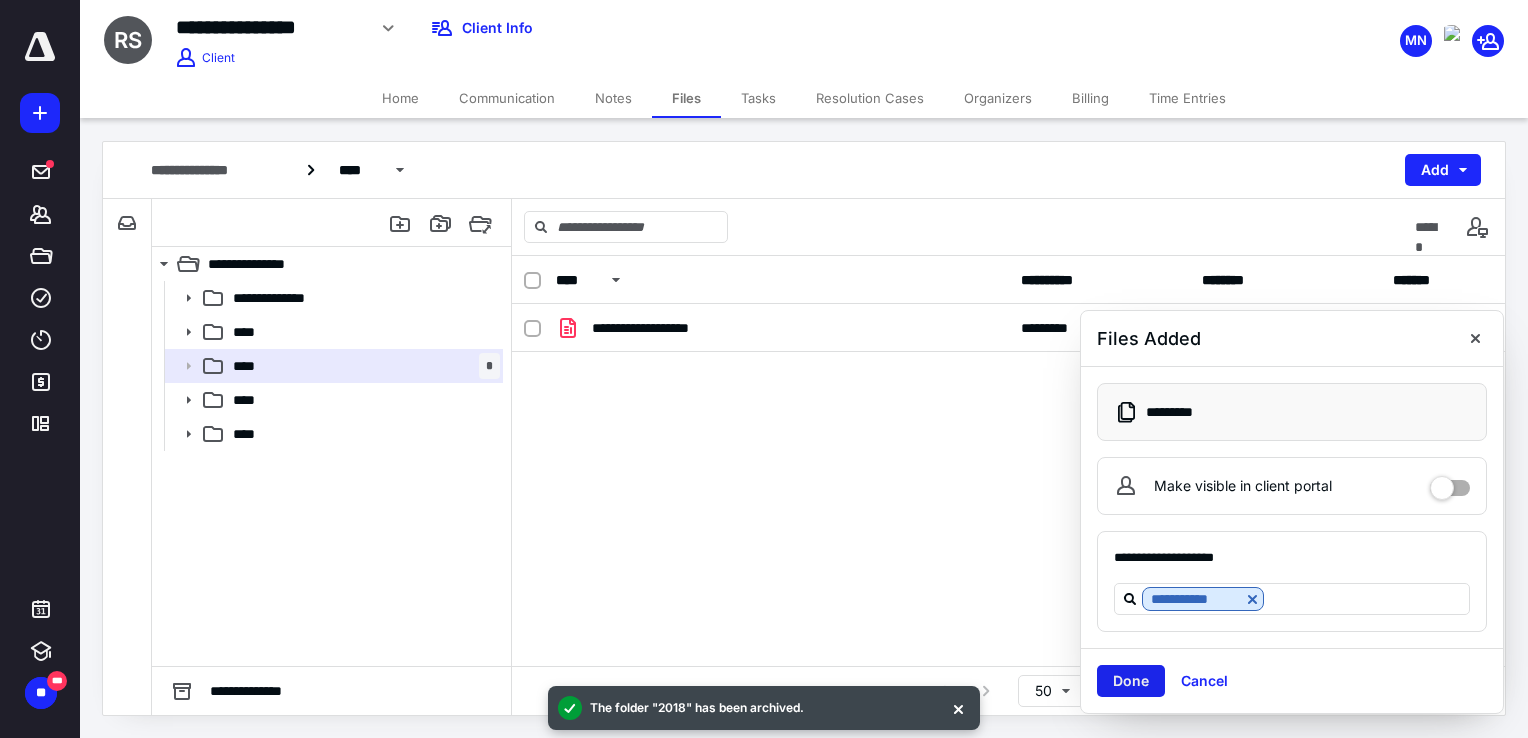 click on "Done" at bounding box center (1131, 681) 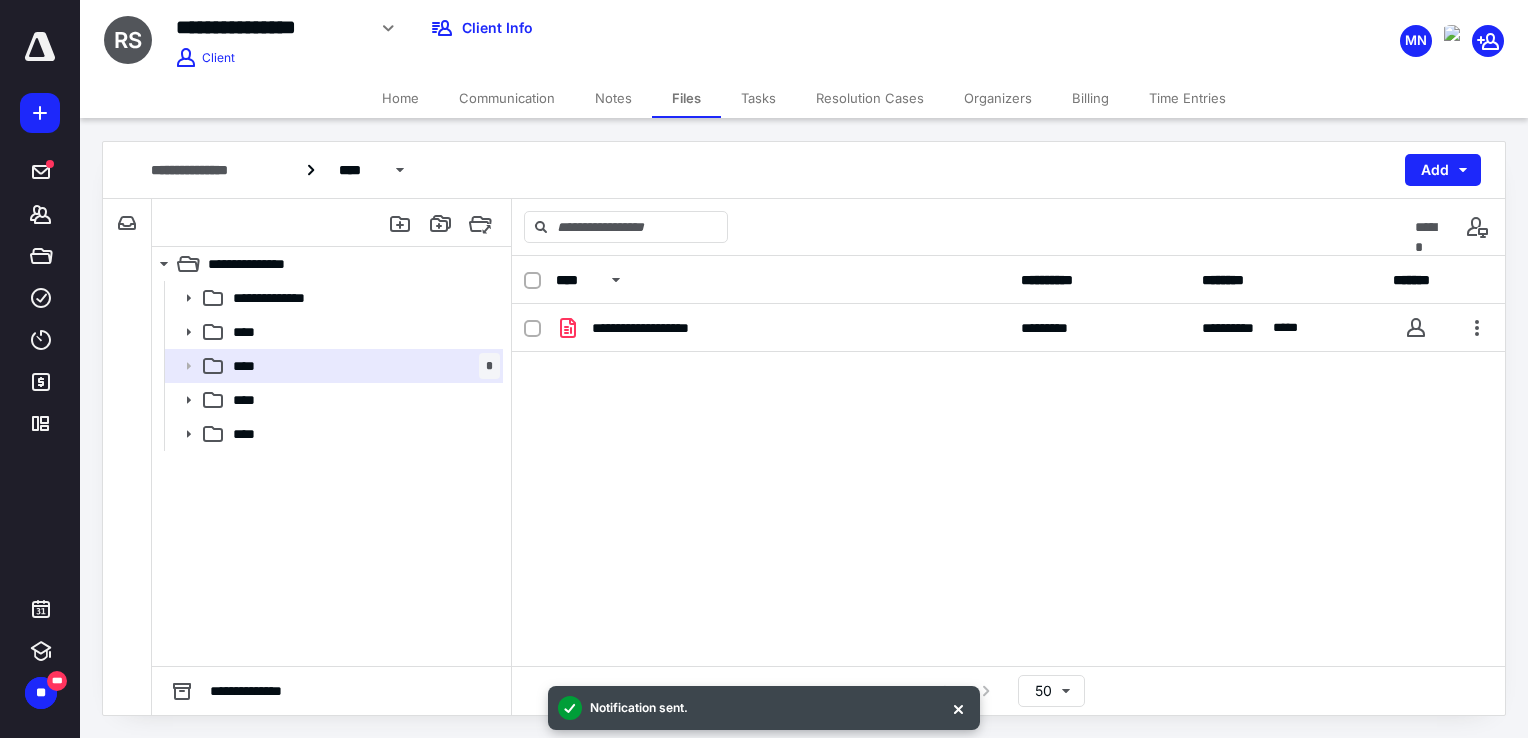 click on "Home" at bounding box center [400, 98] 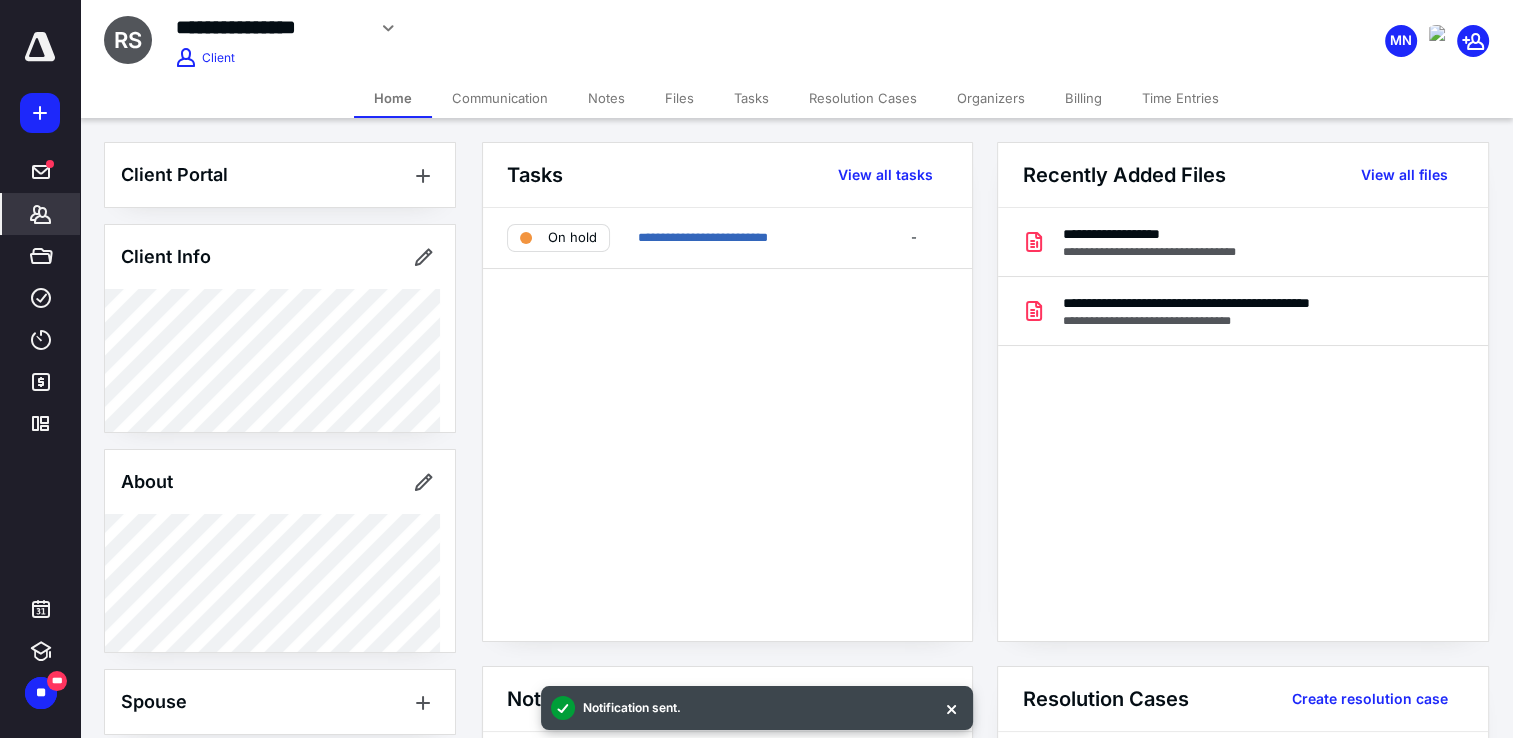 drag, startPoint x: 518, startPoint y: 95, endPoint x: 497, endPoint y: 122, distance: 34.20526 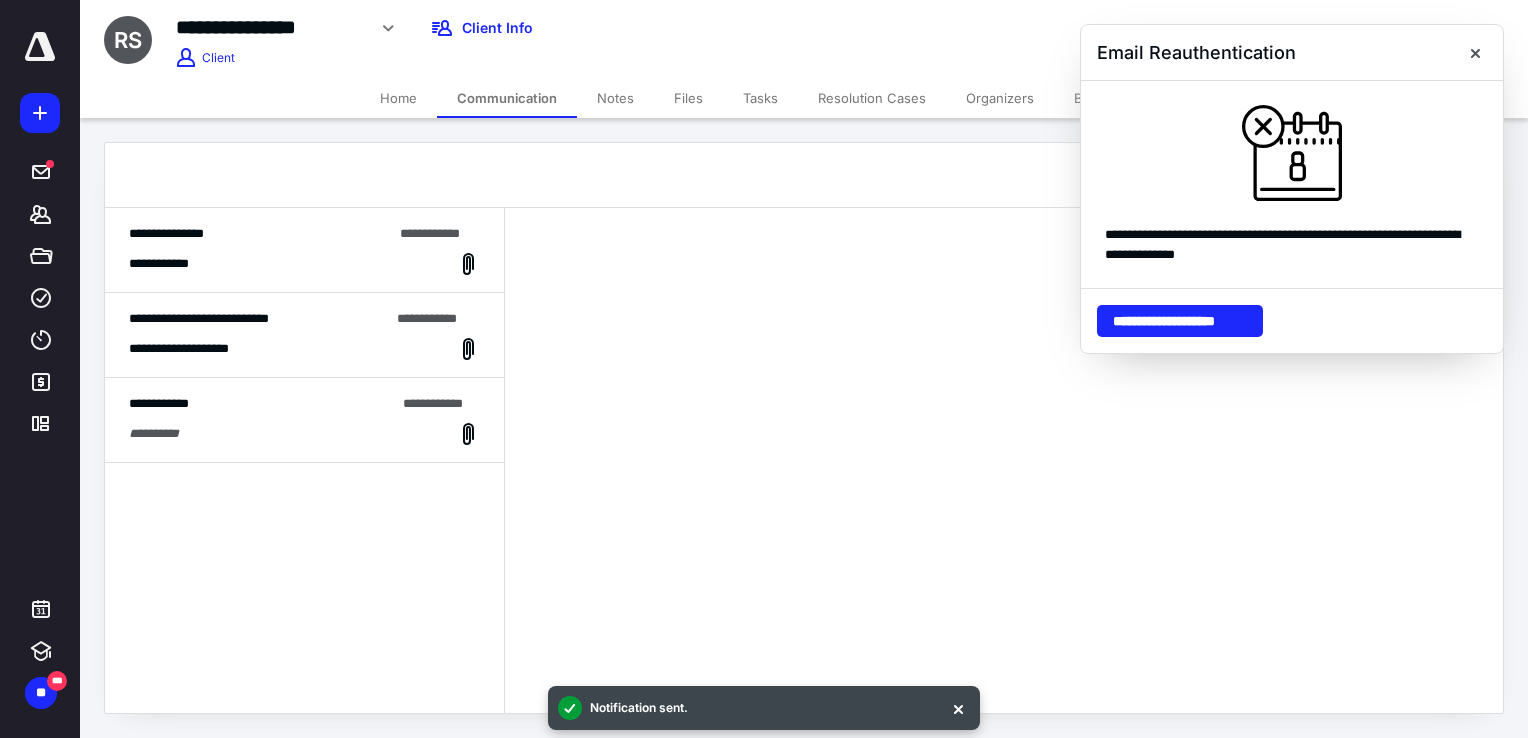 click on "**********" at bounding box center (304, 250) 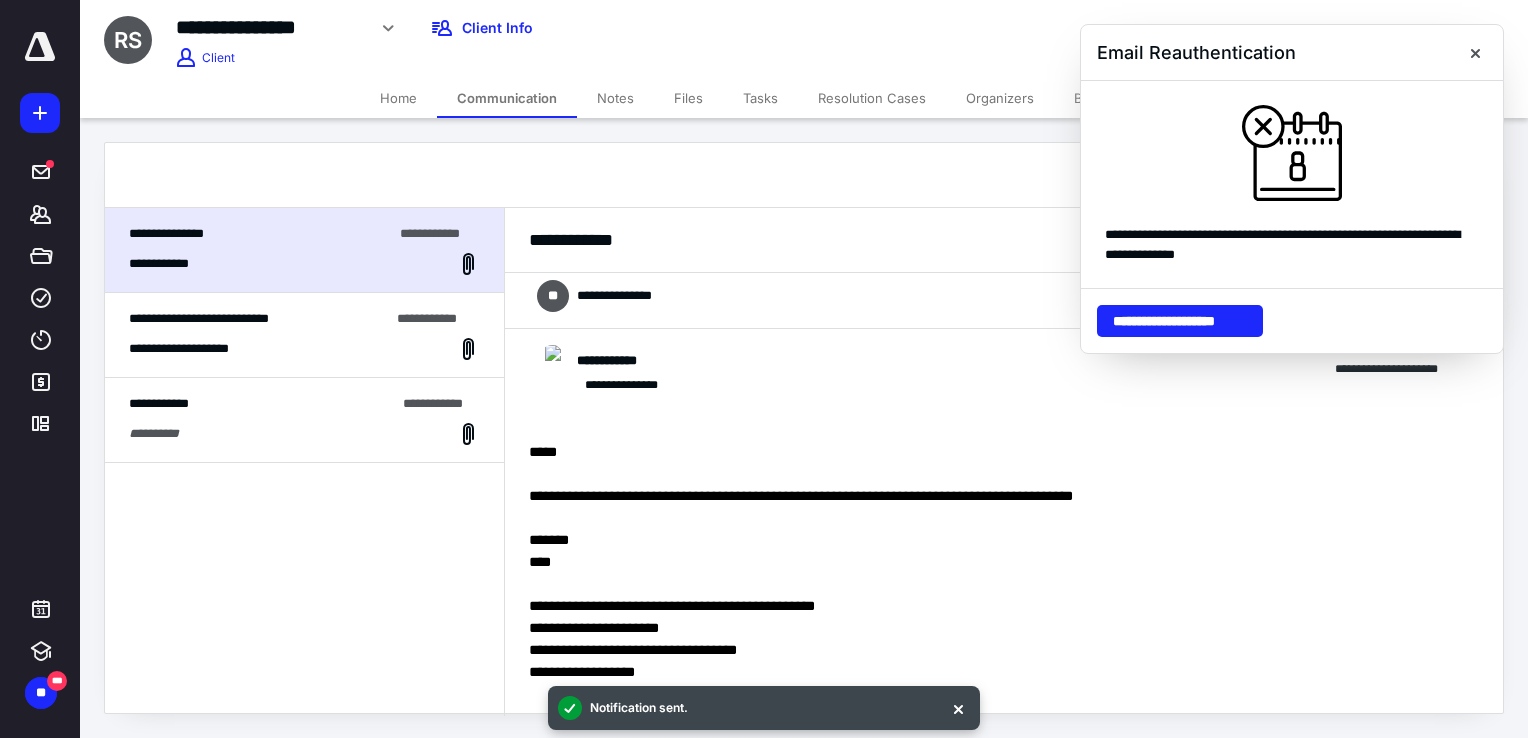 scroll, scrollTop: 0, scrollLeft: 0, axis: both 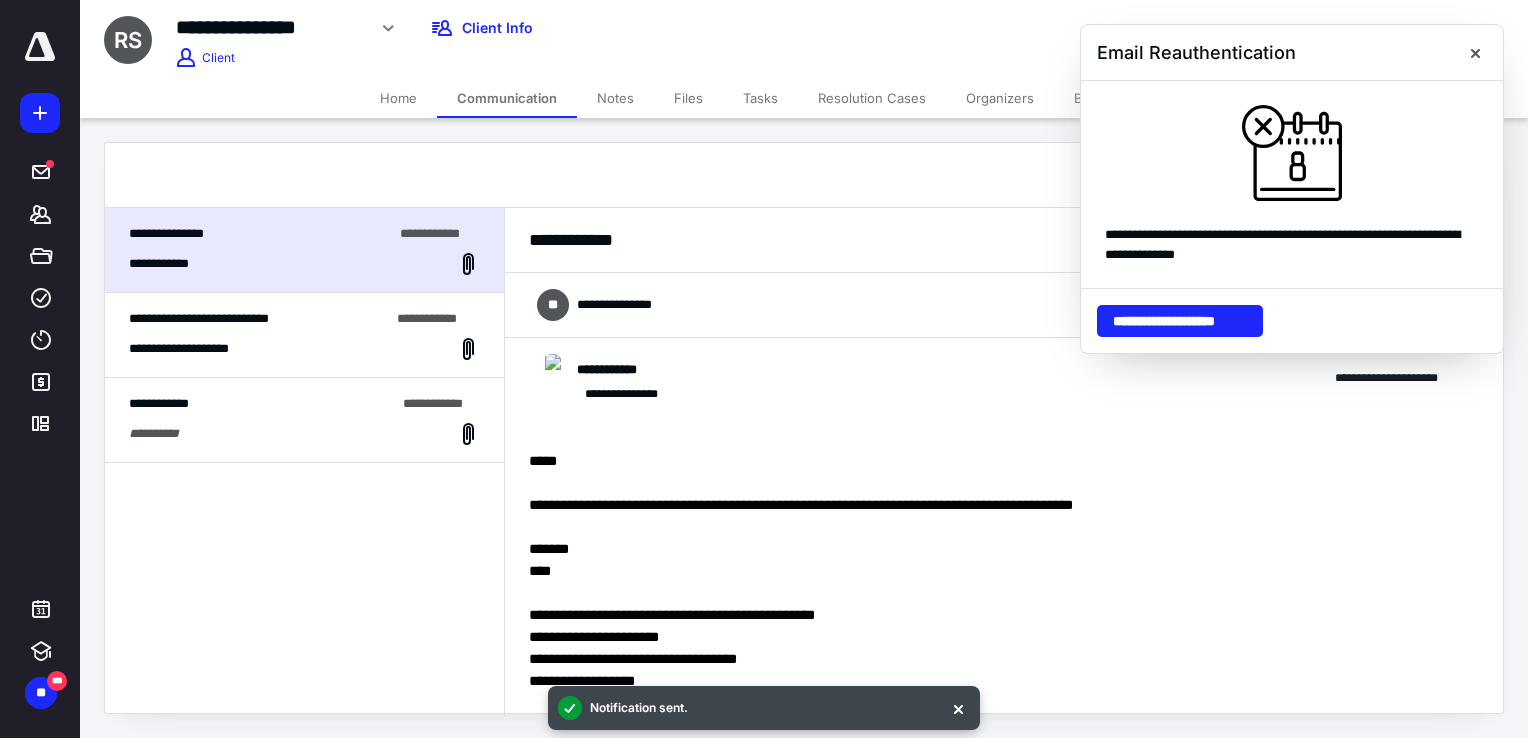 click on "**********" at bounding box center [262, 404] 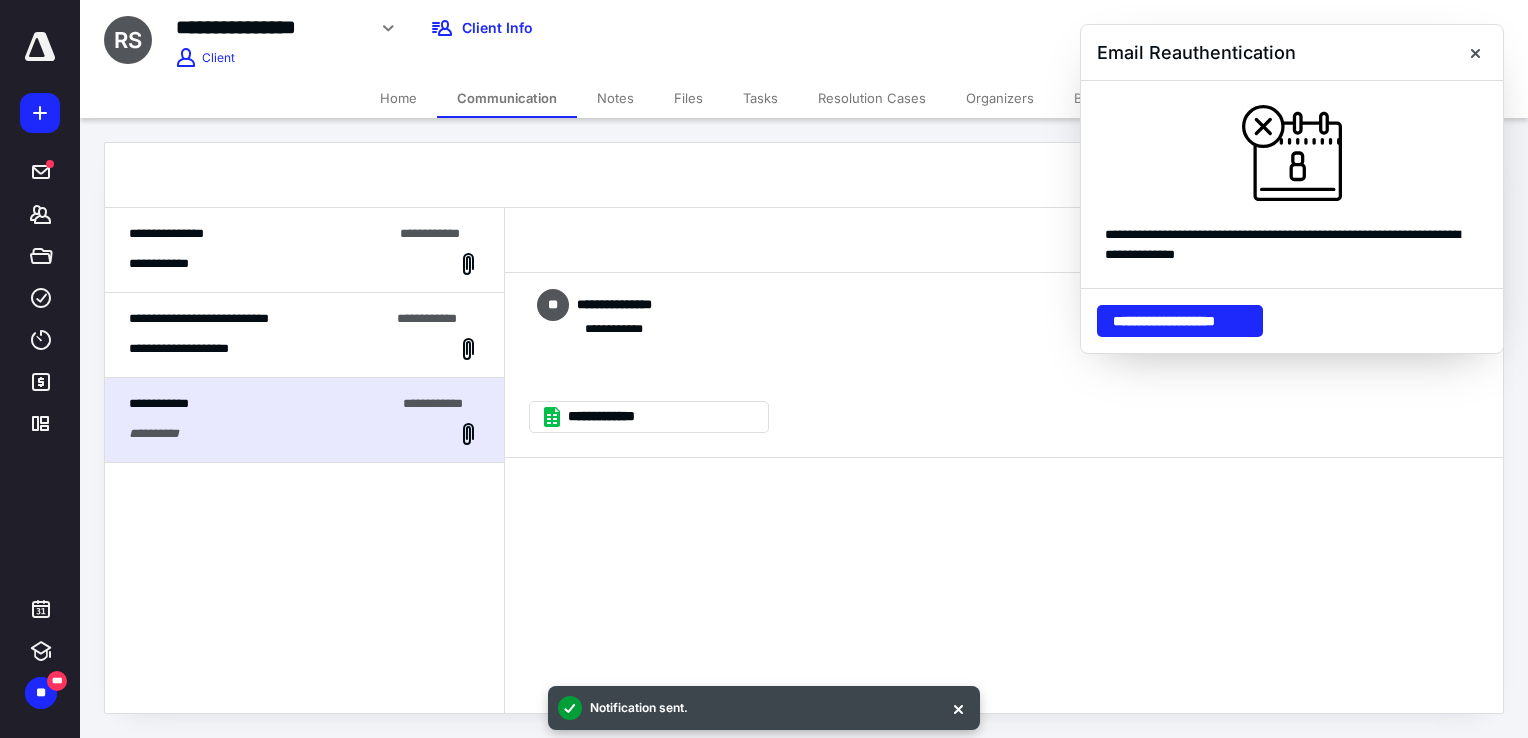 click on "**********" at bounding box center (304, 335) 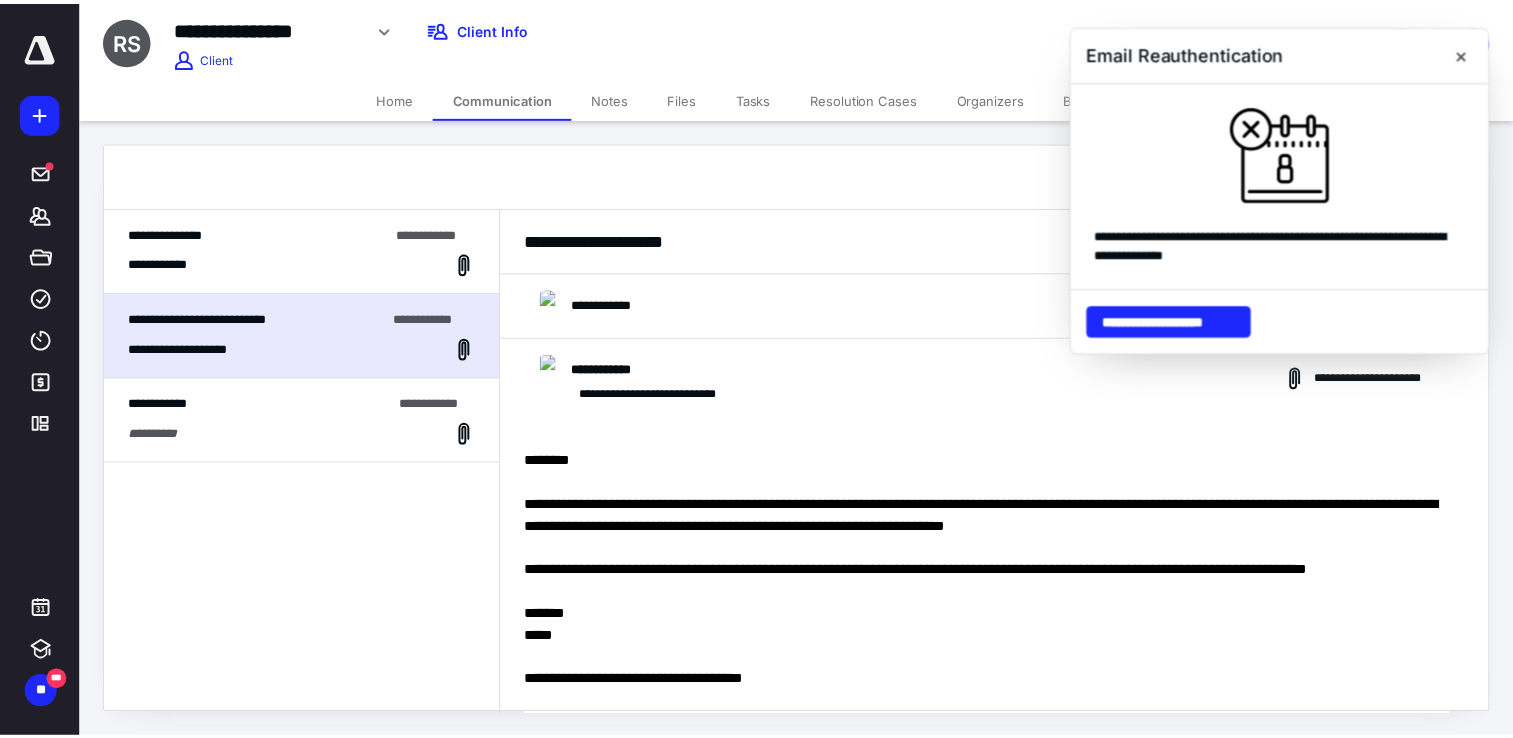scroll, scrollTop: 950, scrollLeft: 0, axis: vertical 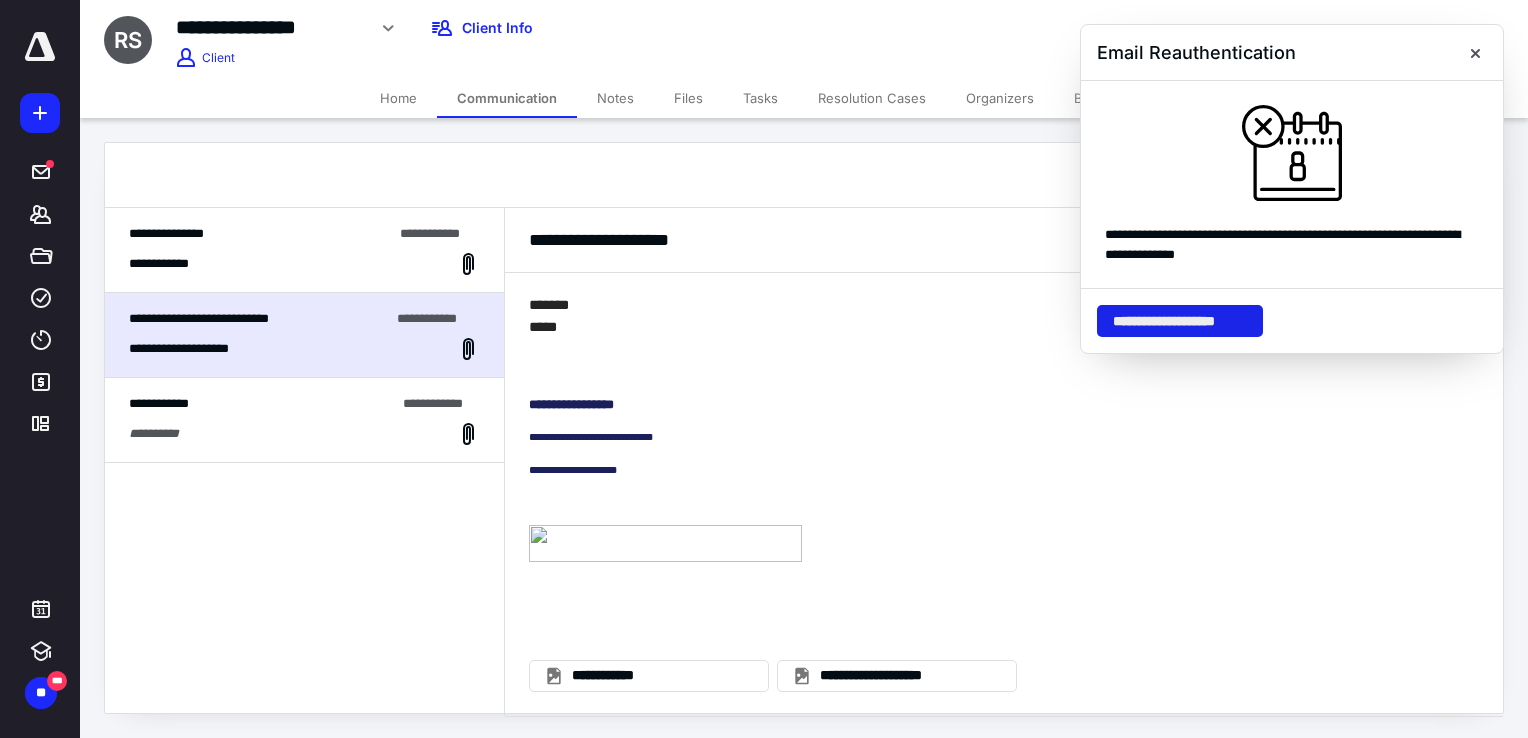 click on "**********" at bounding box center [1180, 321] 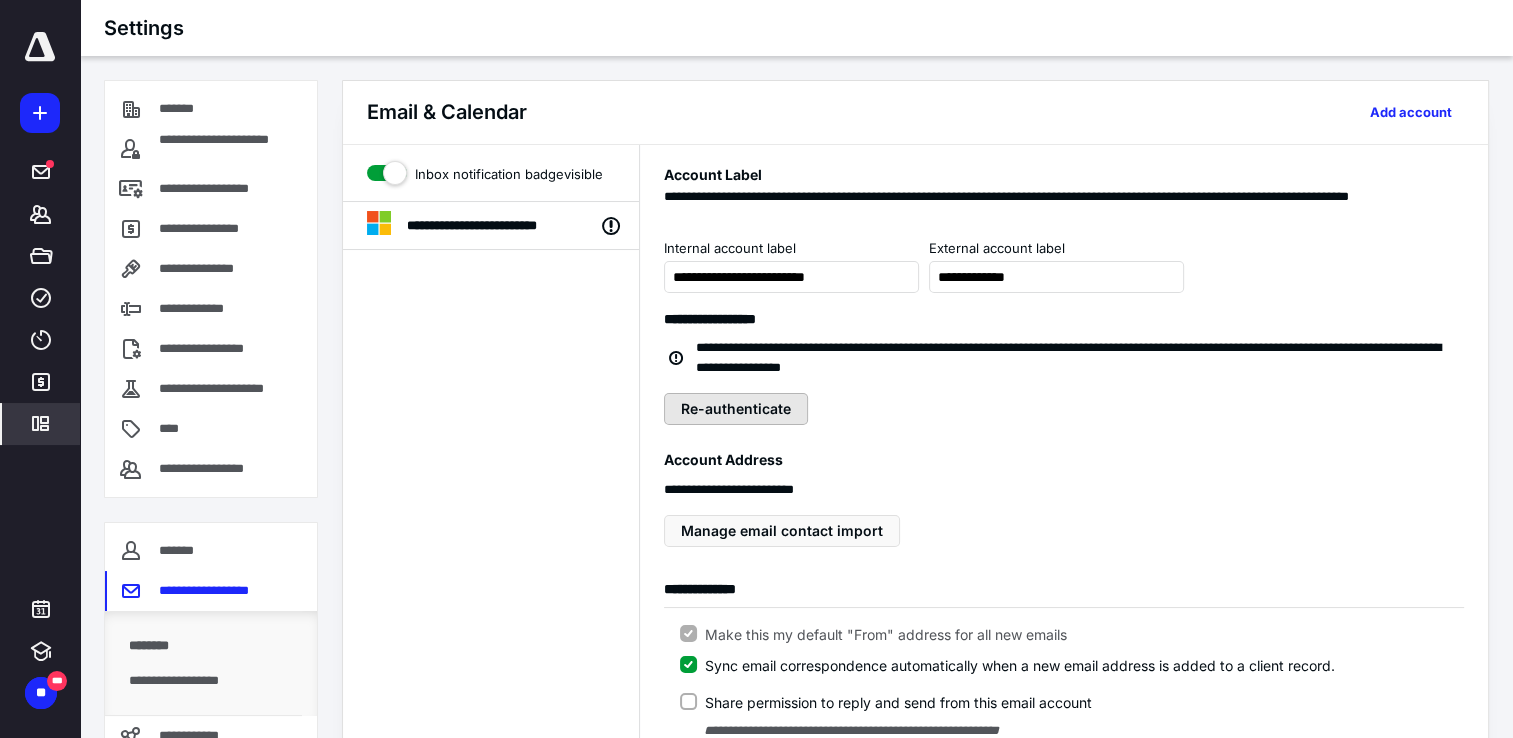 click on "Re-authenticate" at bounding box center [736, 409] 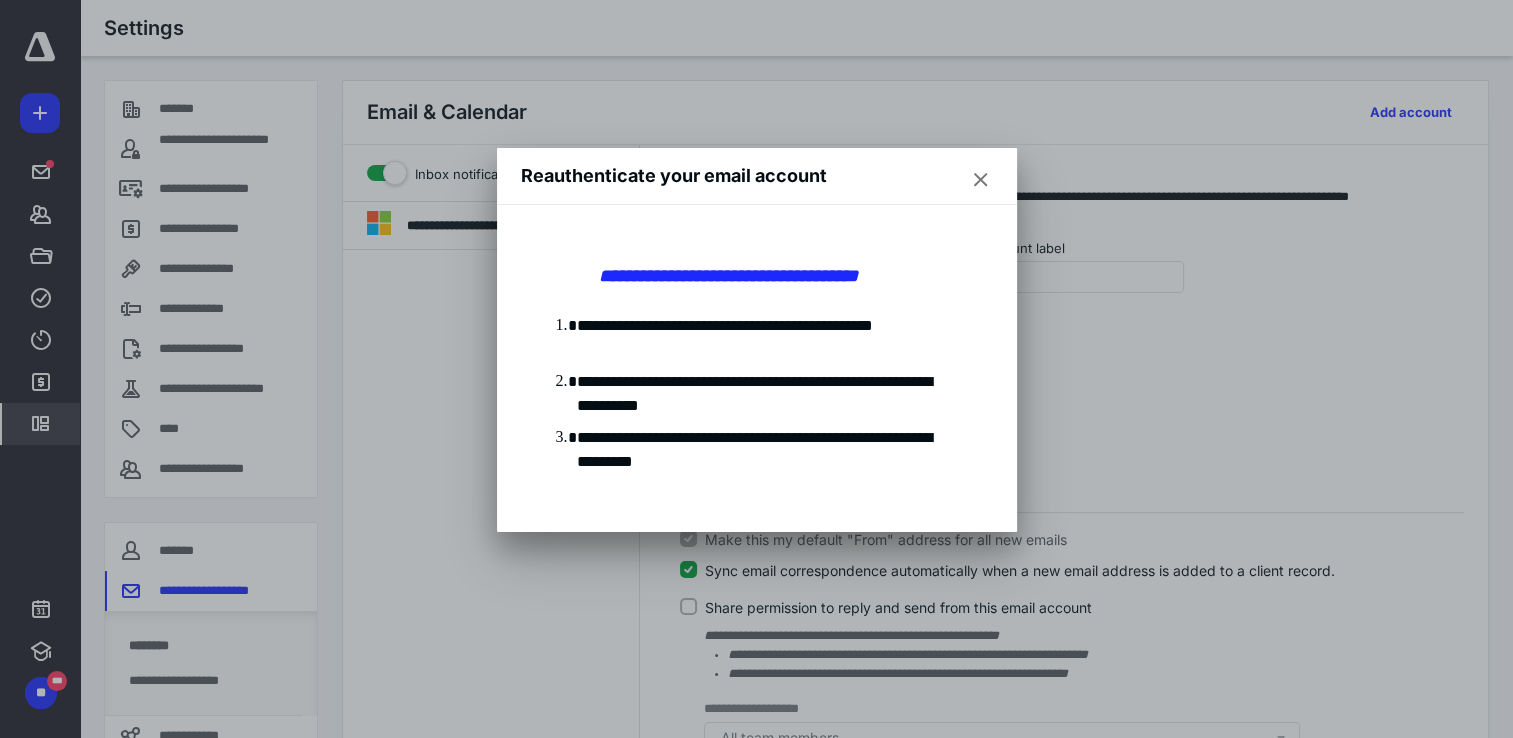 click at bounding box center (981, 180) 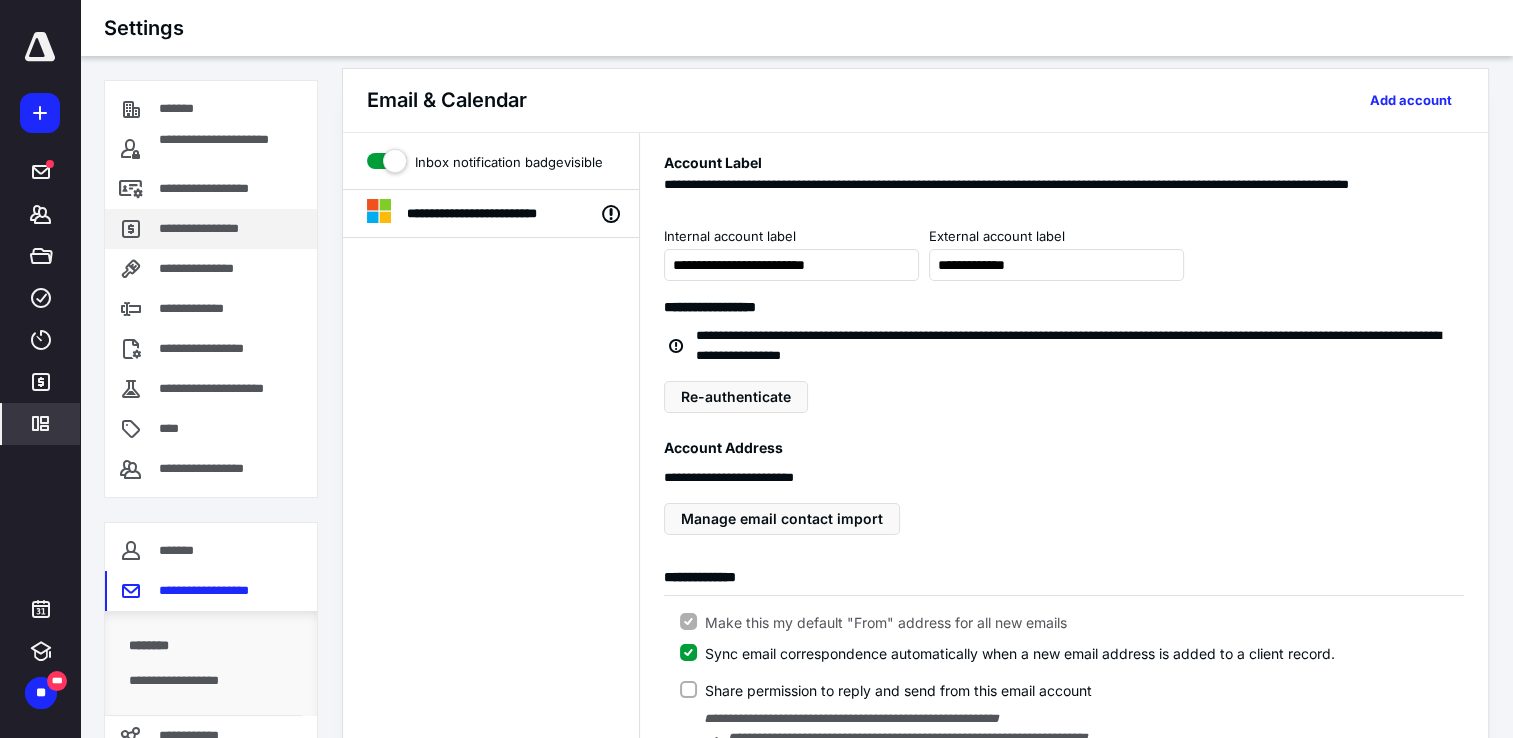 scroll, scrollTop: 0, scrollLeft: 0, axis: both 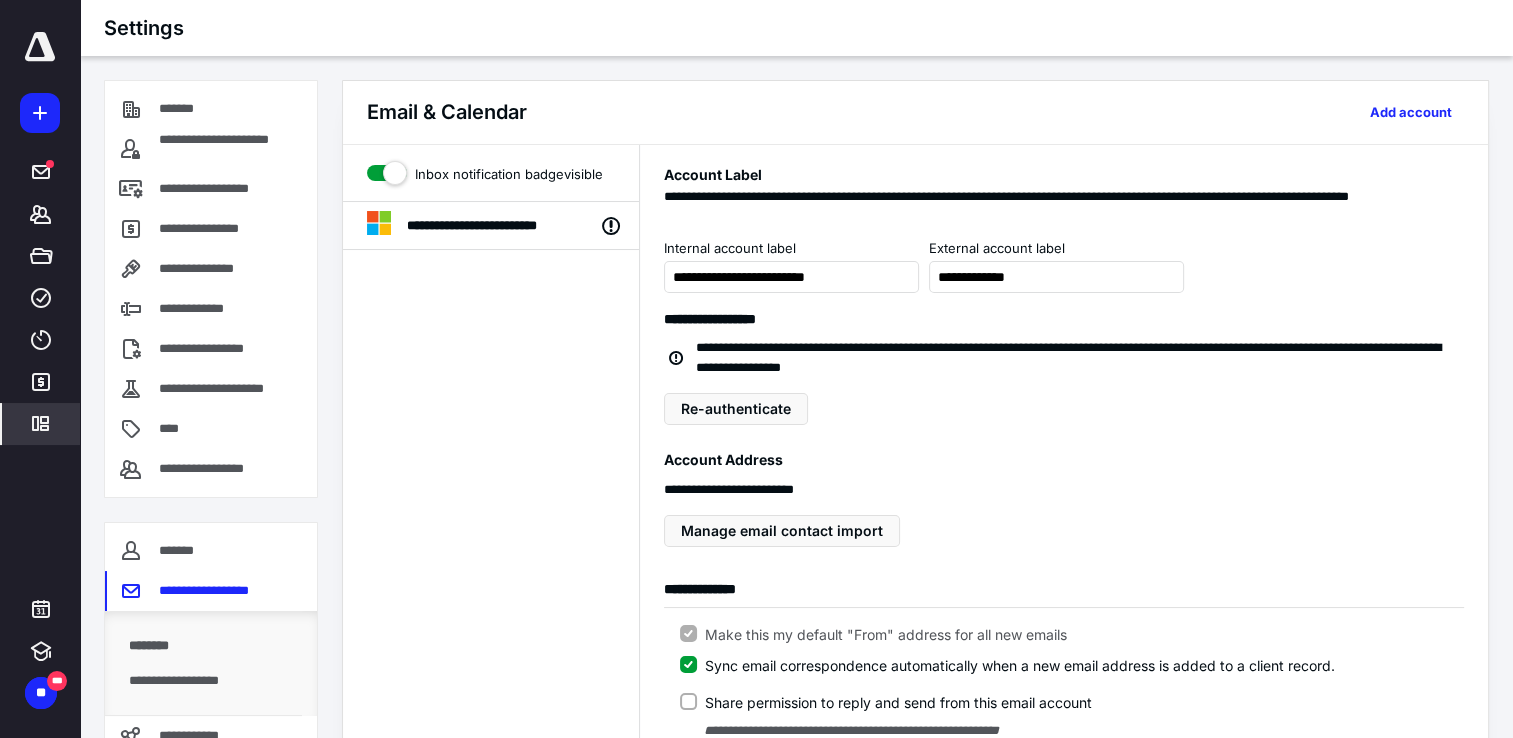 click at bounding box center [40, 47] 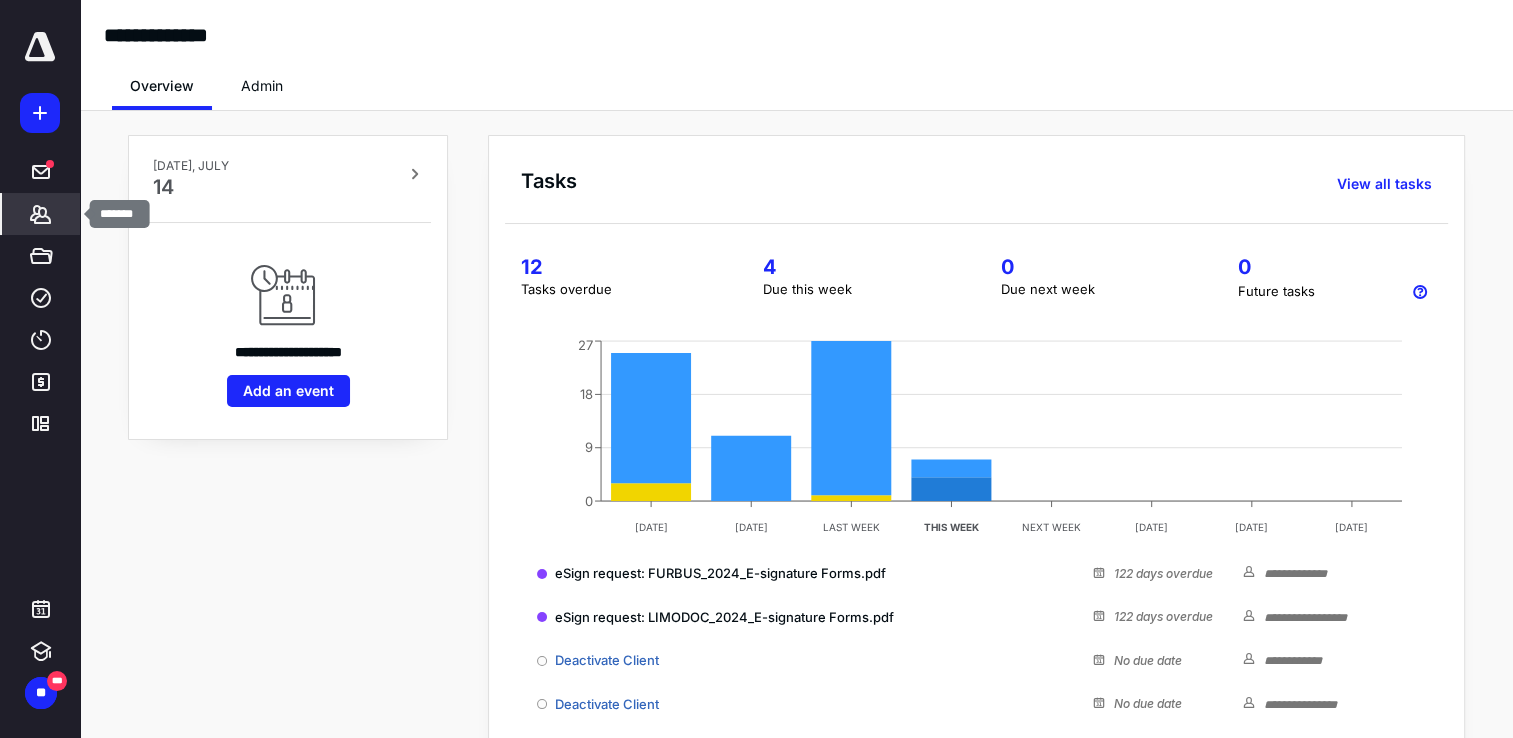 click 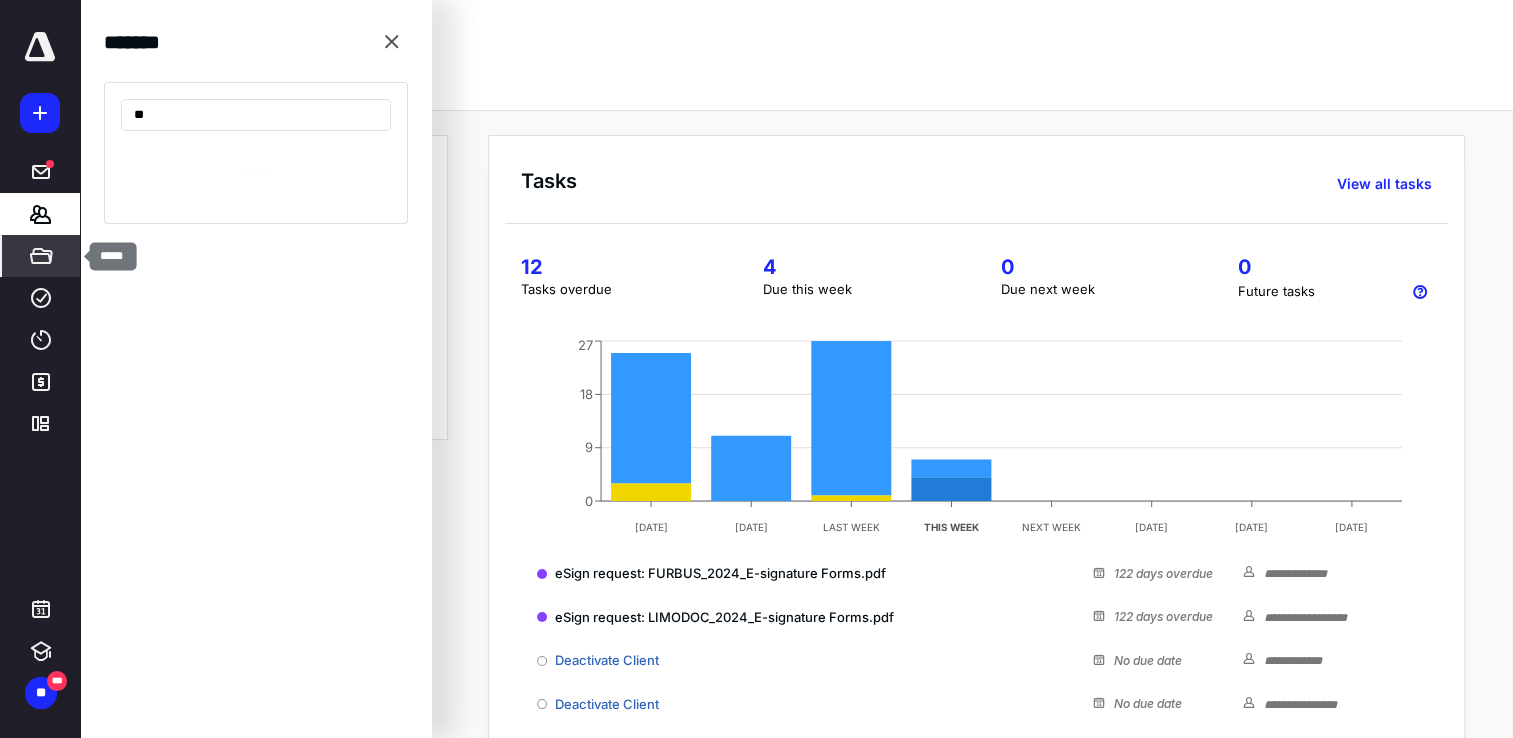 type on "*" 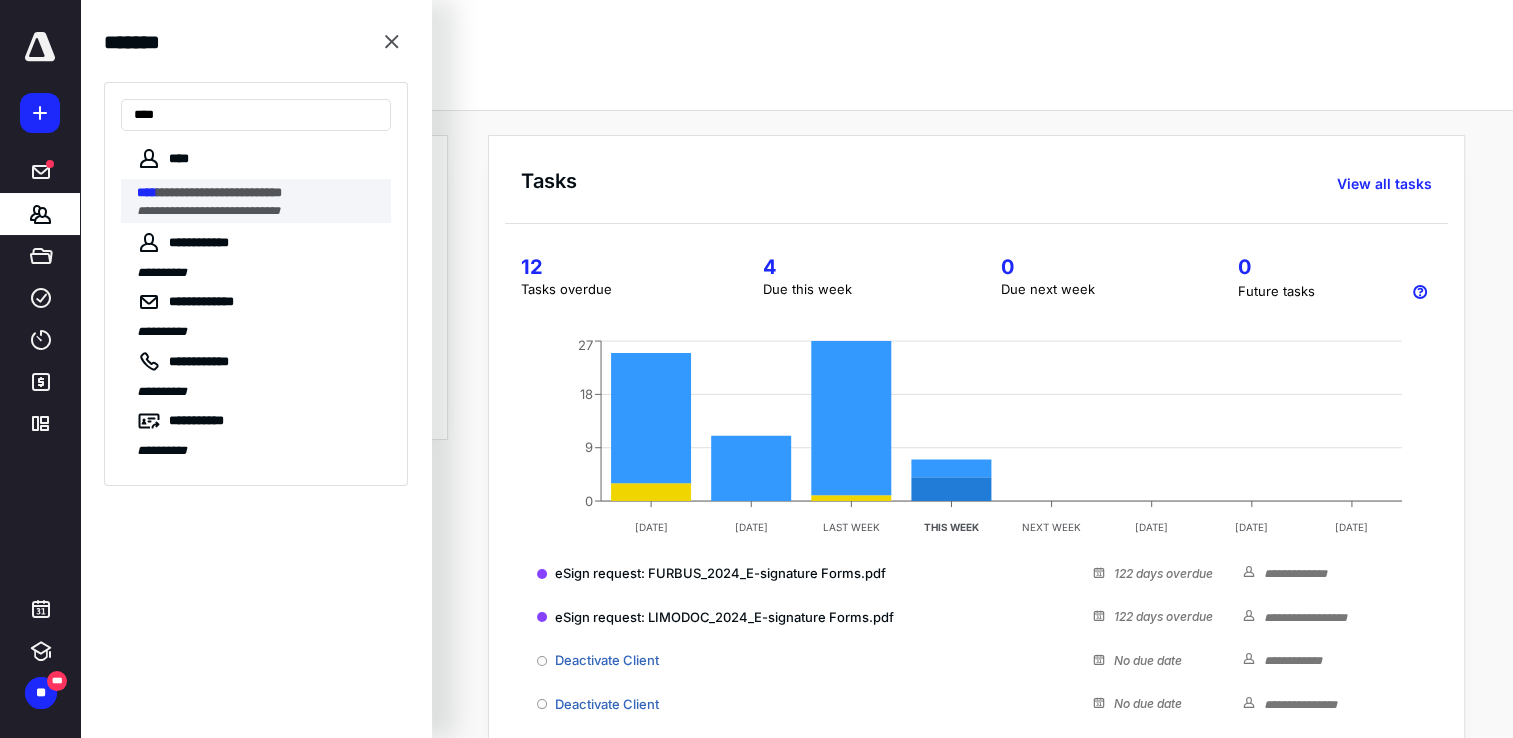 type on "****" 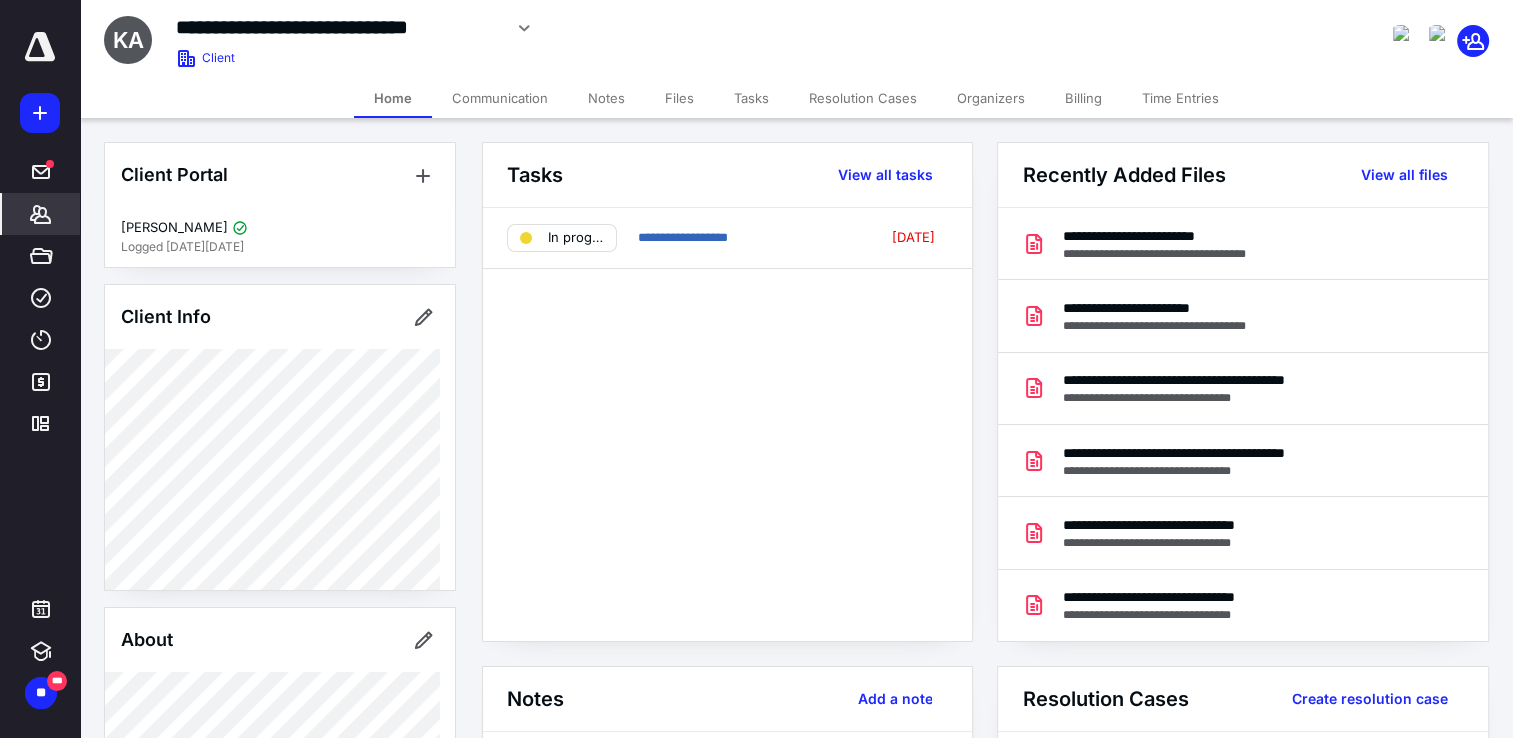 click on "*******" at bounding box center [41, 214] 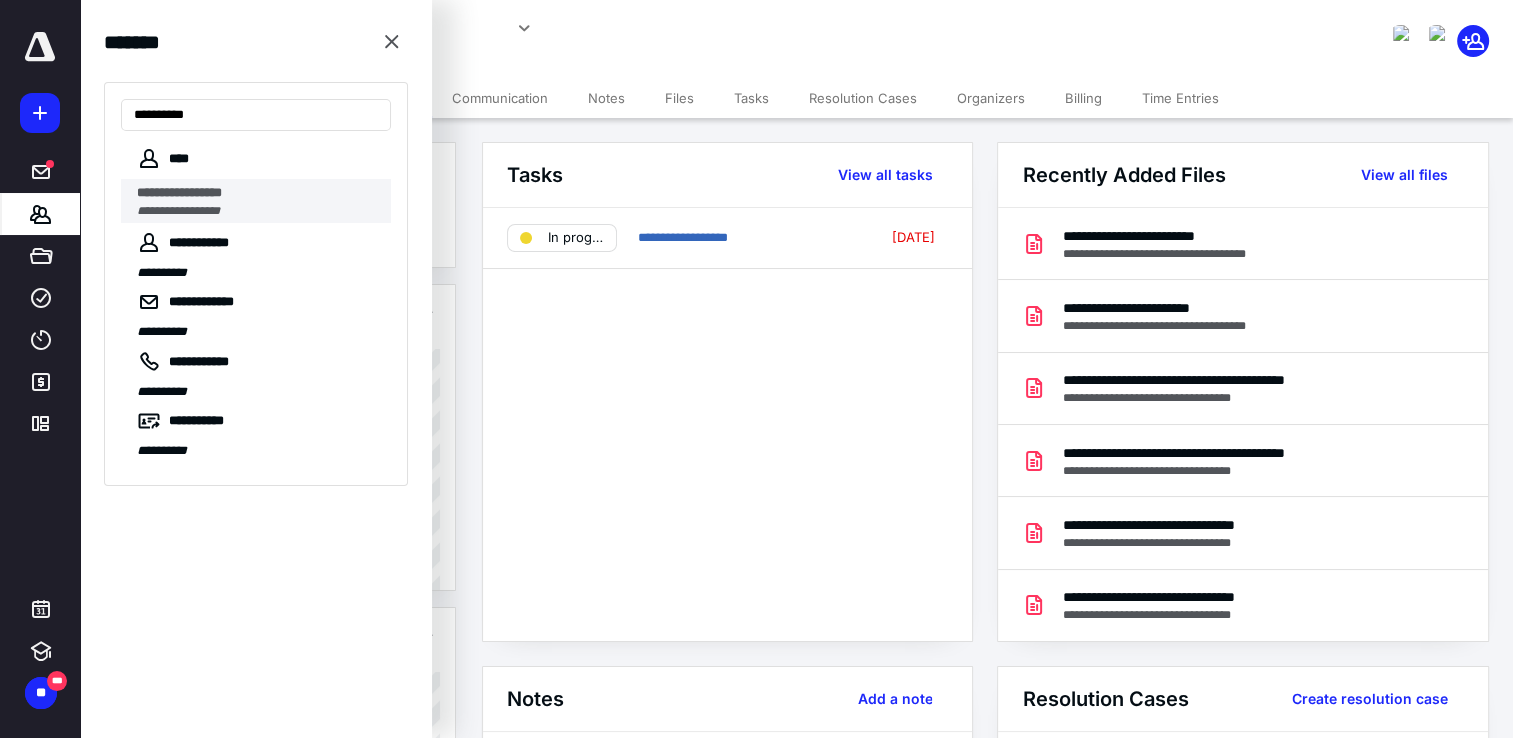 type on "**********" 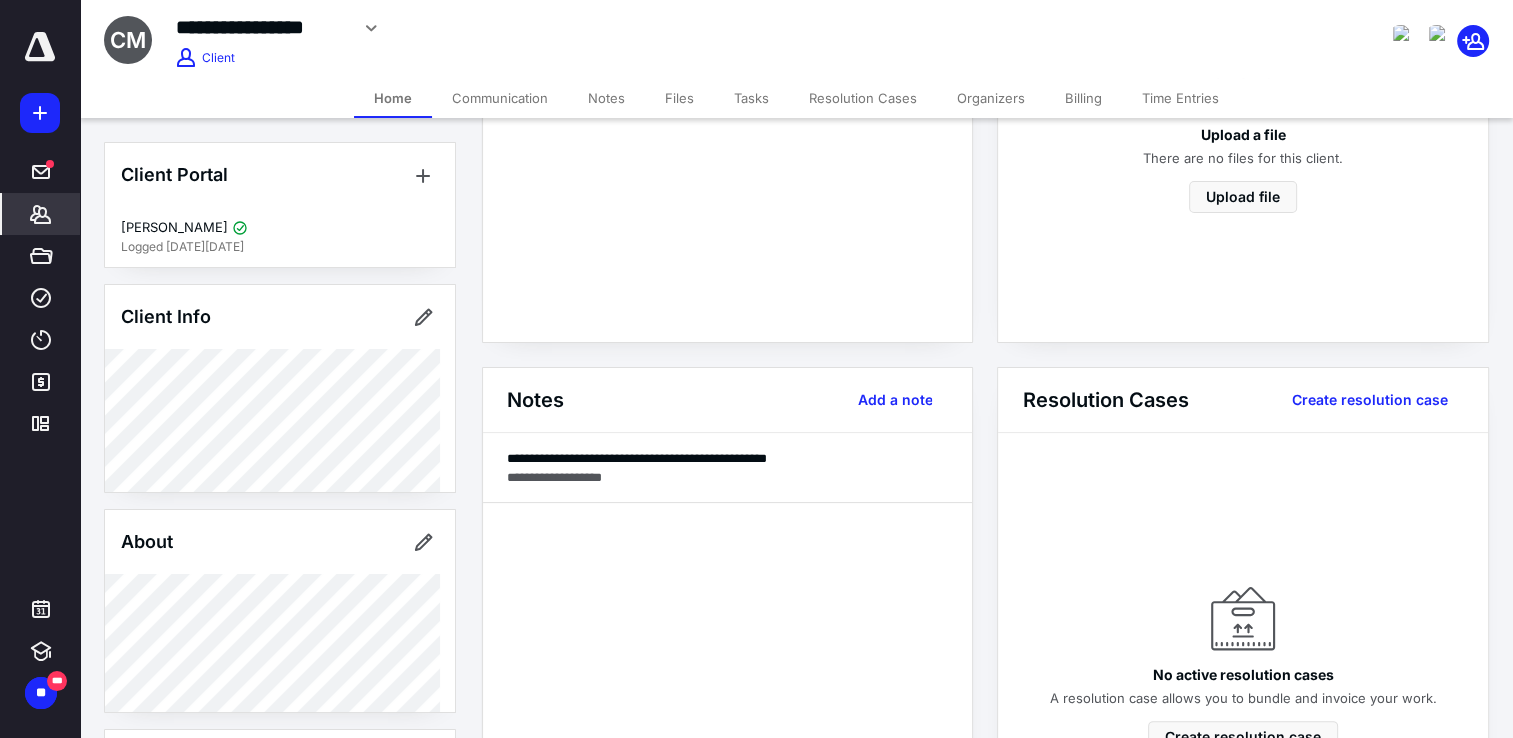 scroll, scrollTop: 300, scrollLeft: 0, axis: vertical 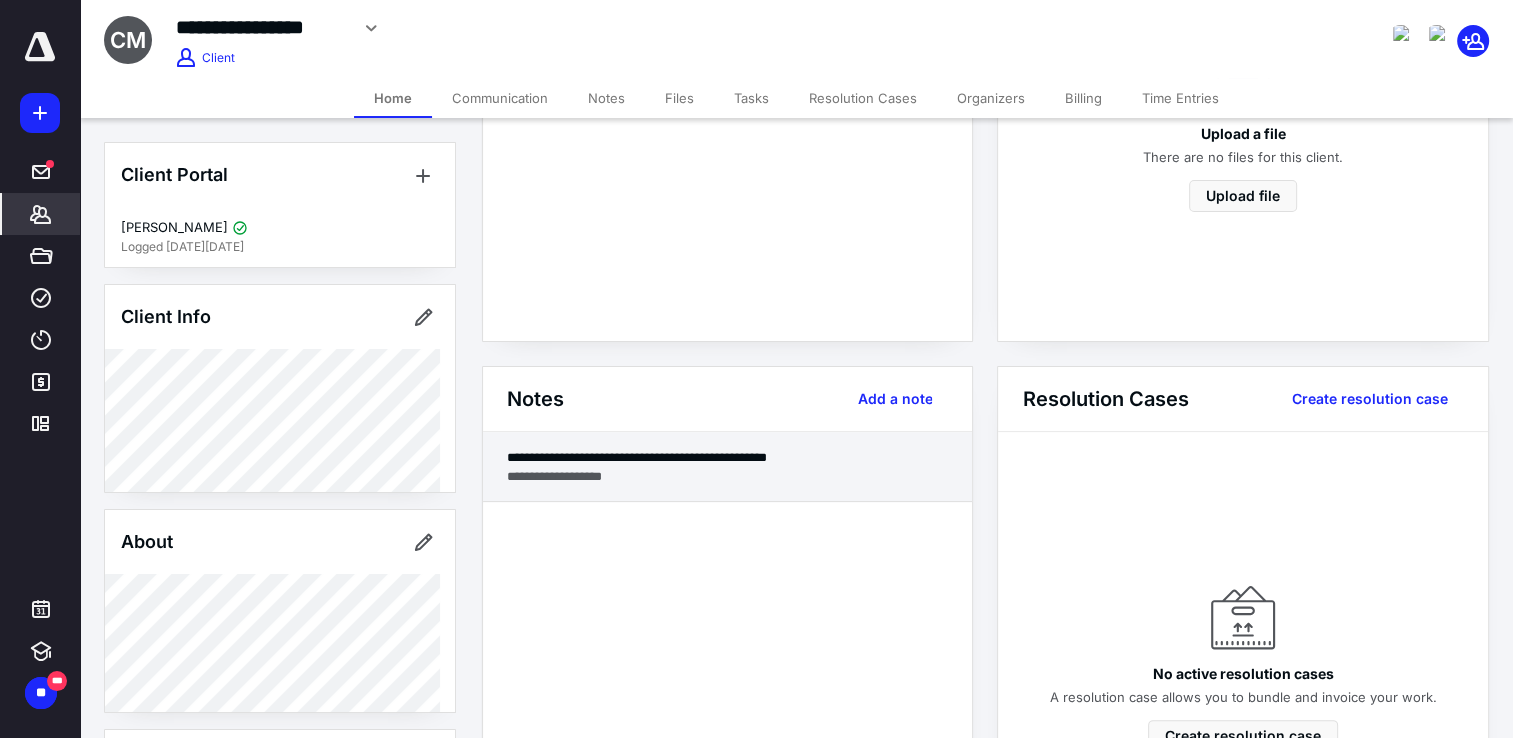 click on "**********" at bounding box center (728, 476) 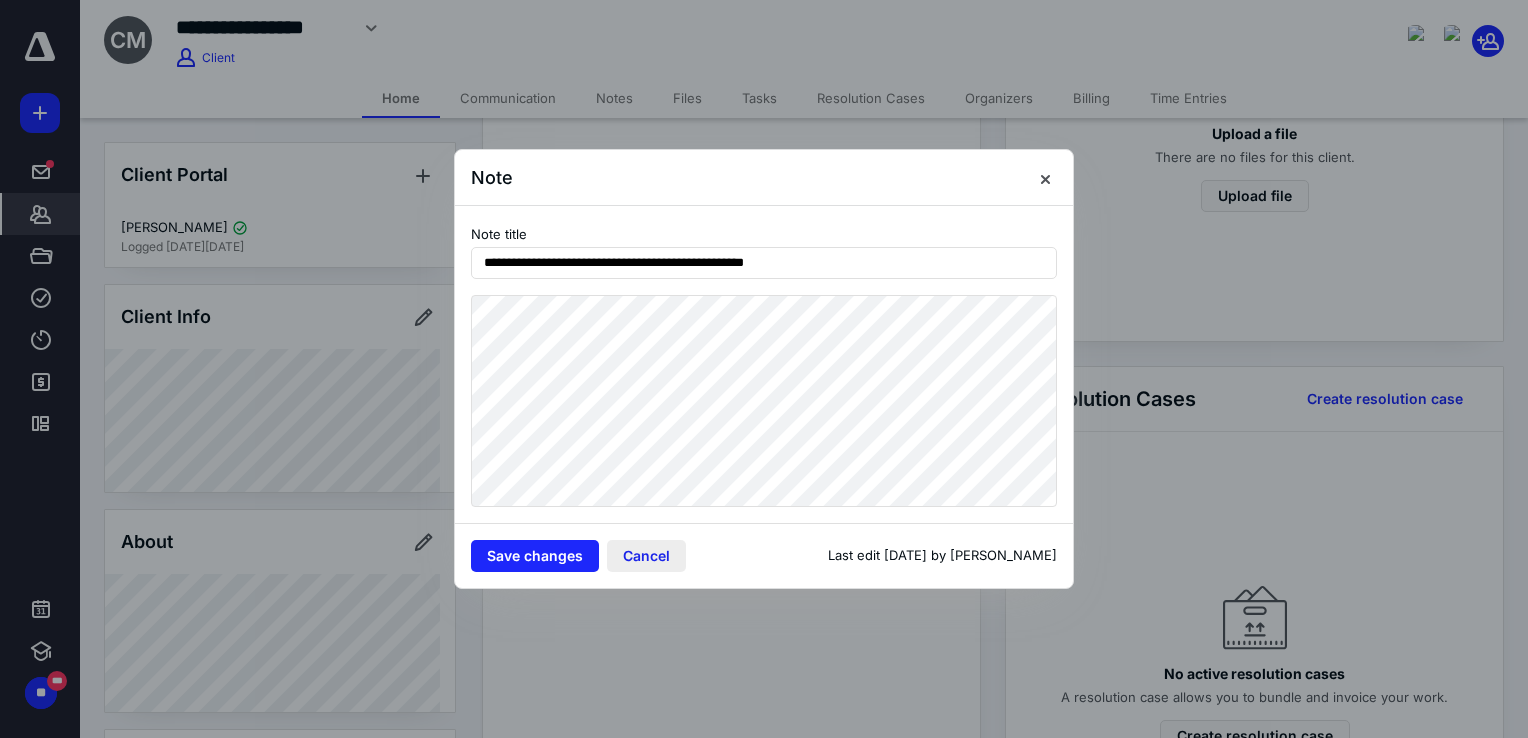 click on "Cancel" at bounding box center [646, 556] 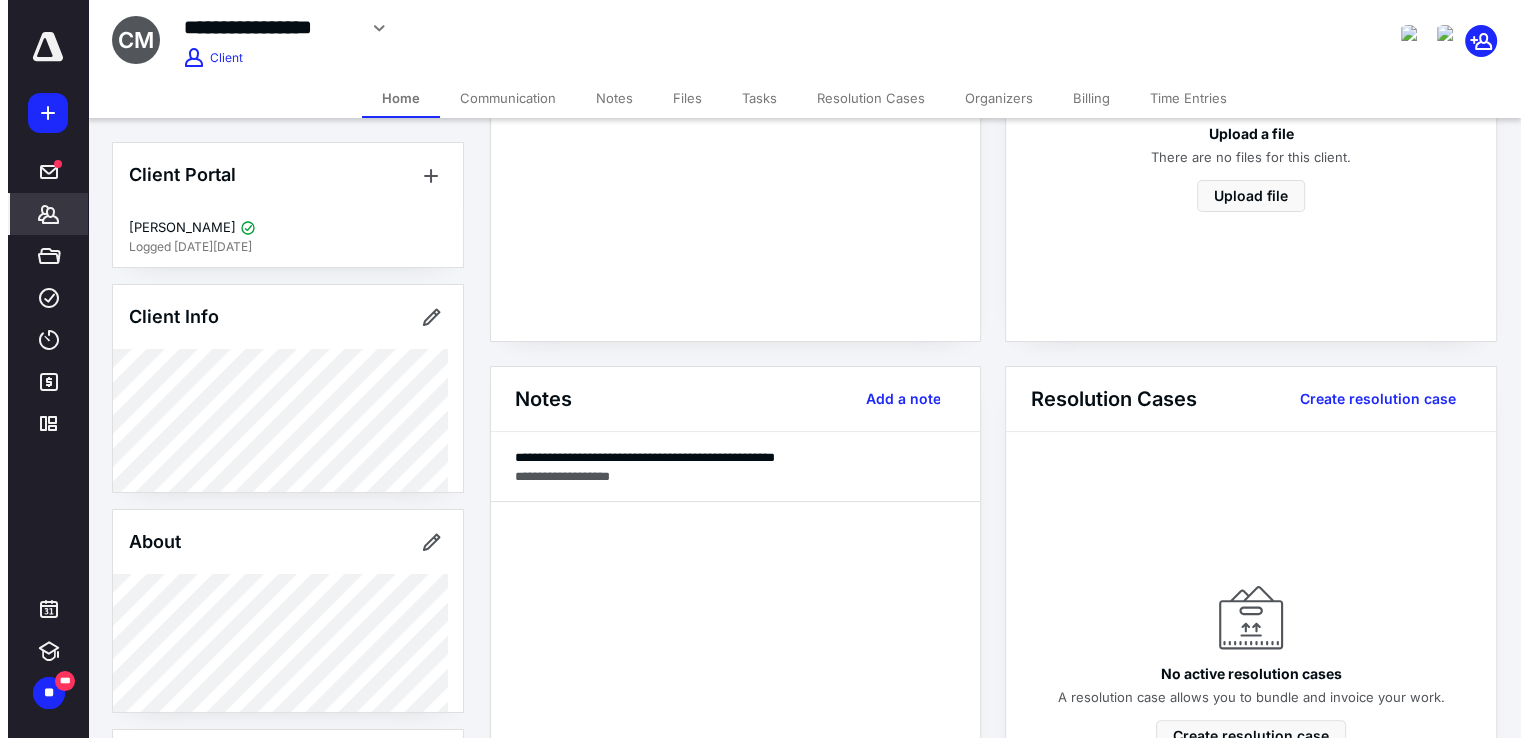 scroll, scrollTop: 0, scrollLeft: 0, axis: both 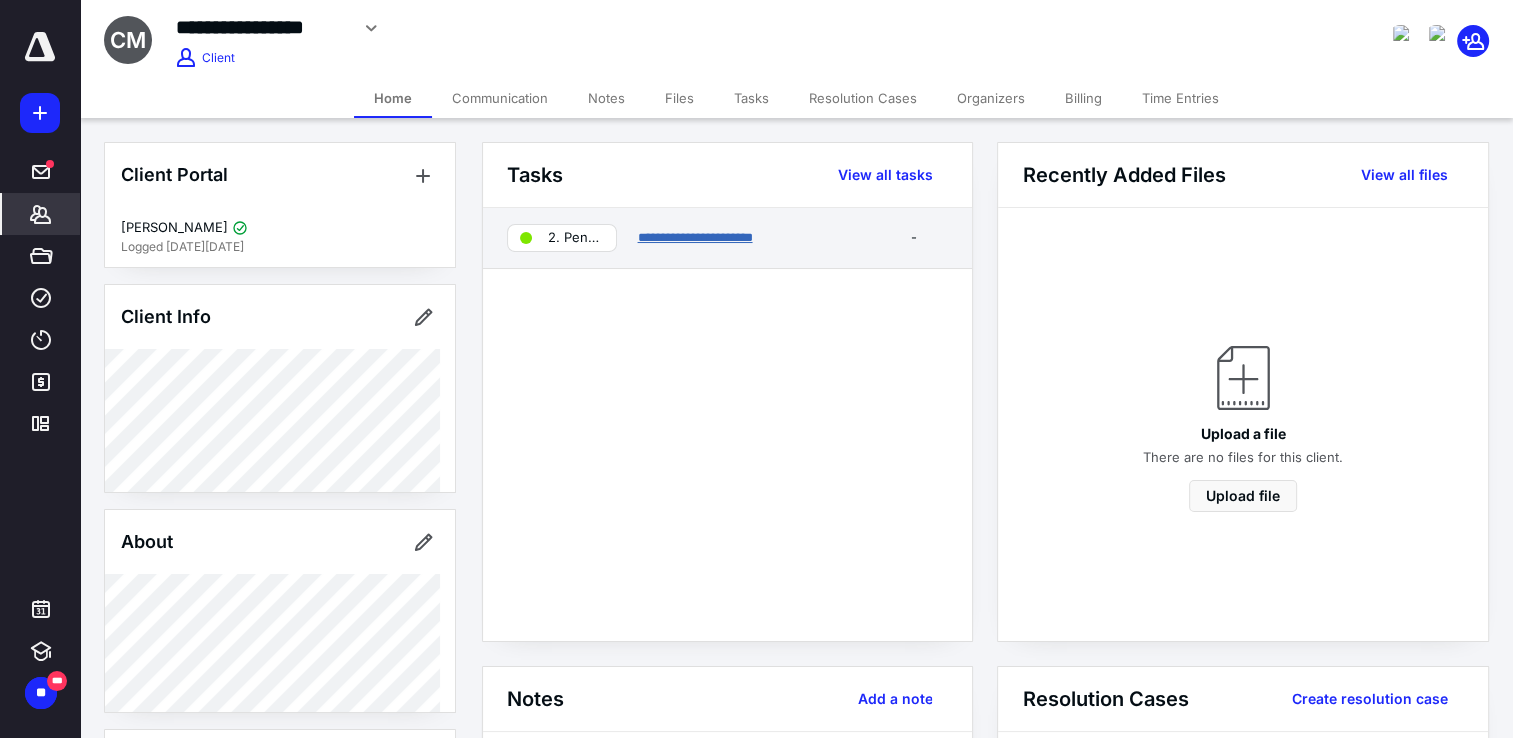 click on "**********" at bounding box center [694, 237] 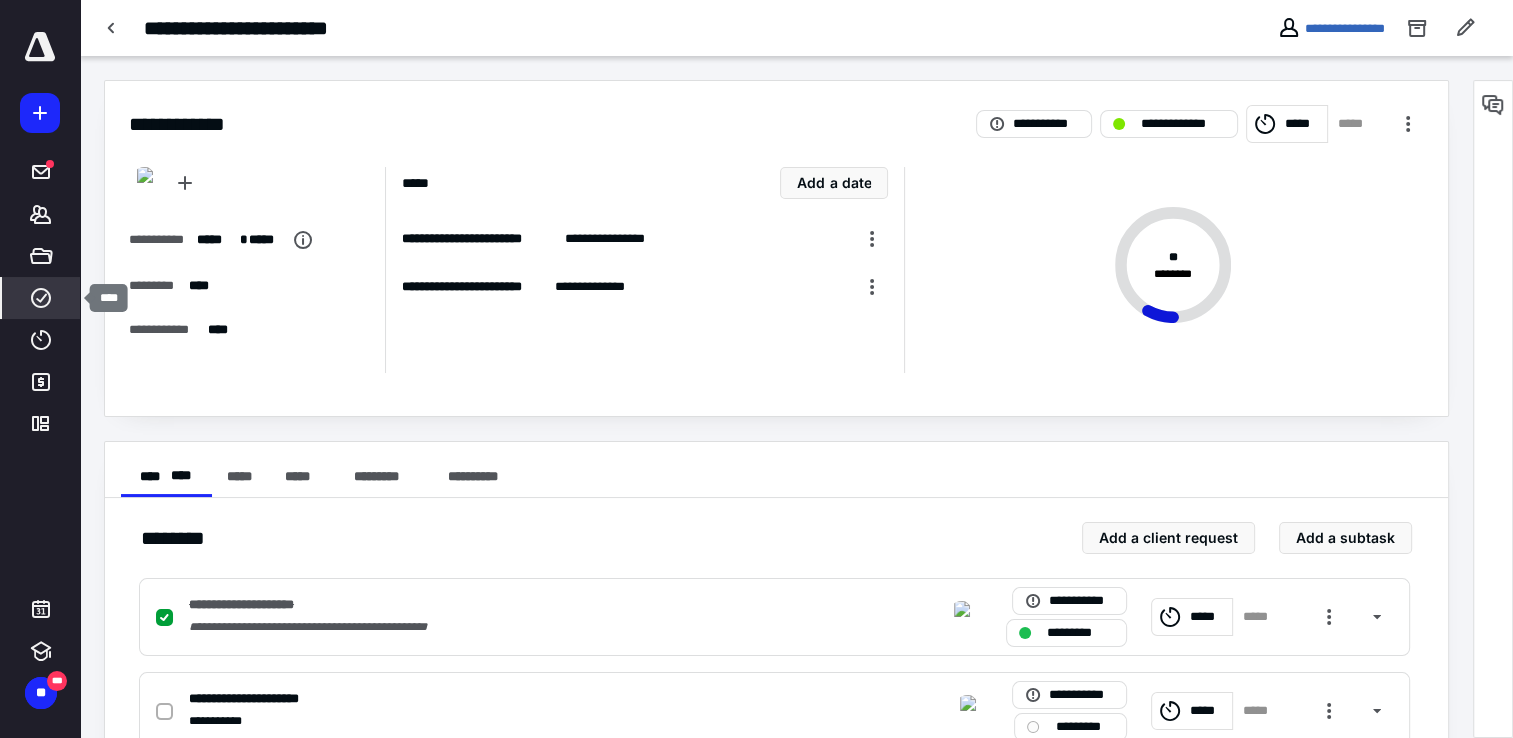 click on "****" at bounding box center (41, 298) 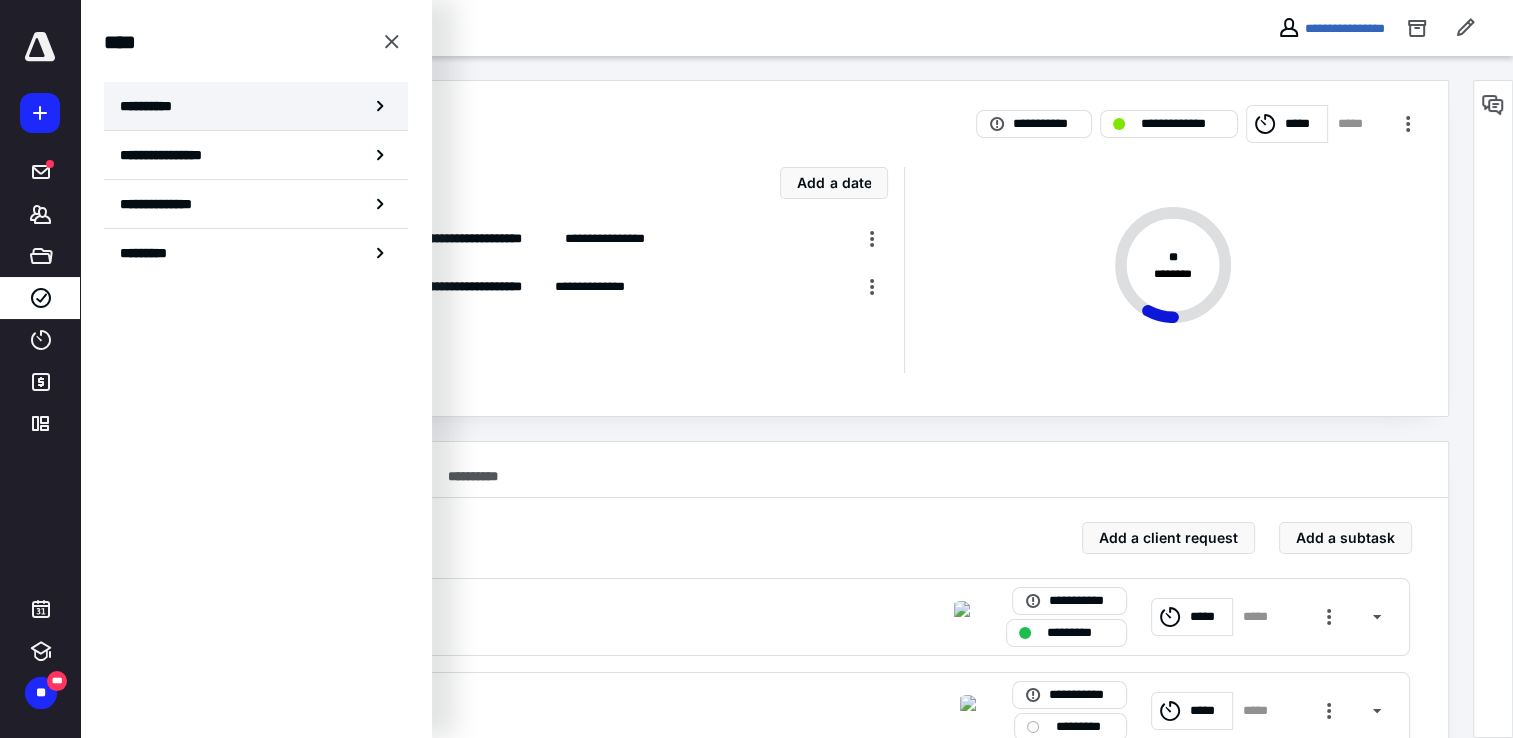 click on "**********" at bounding box center [153, 106] 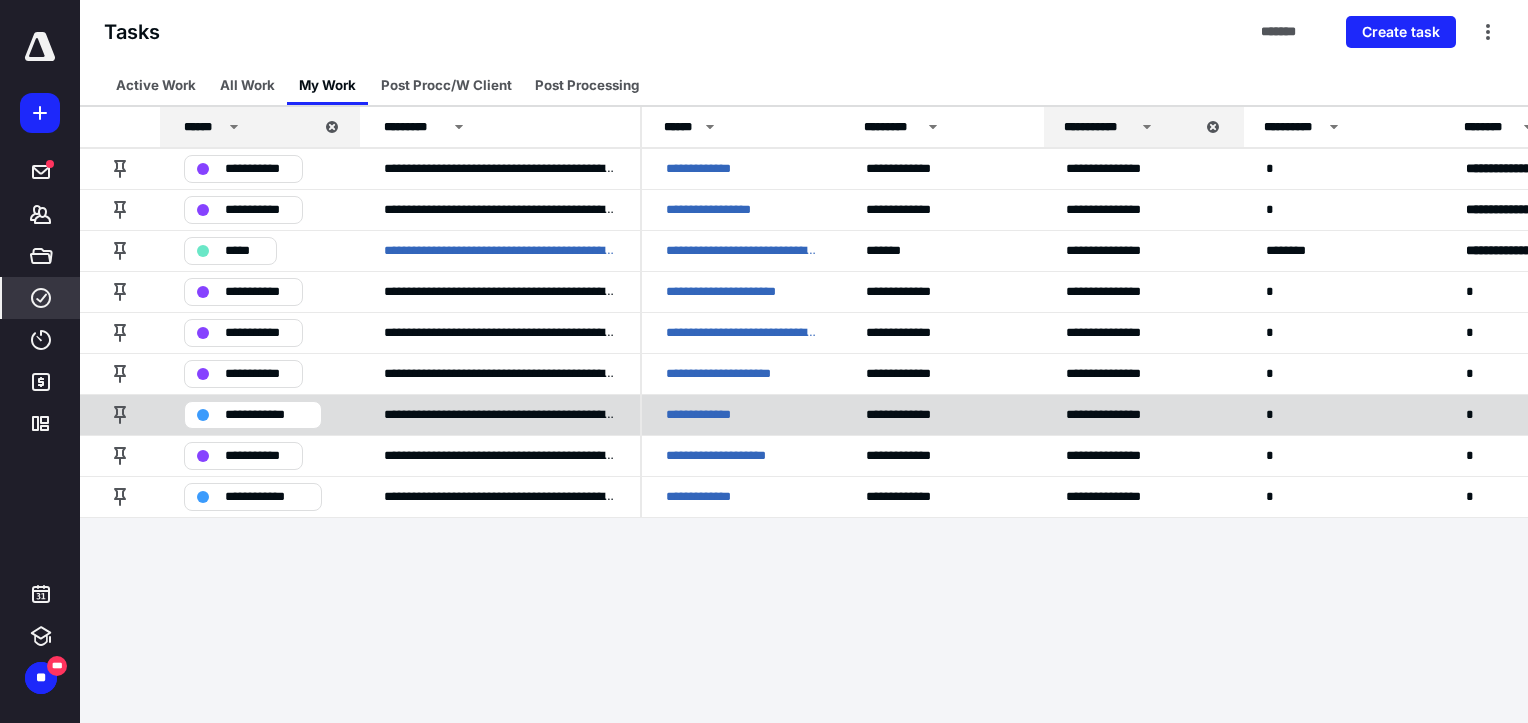 click on "**********" at bounding box center [716, 415] 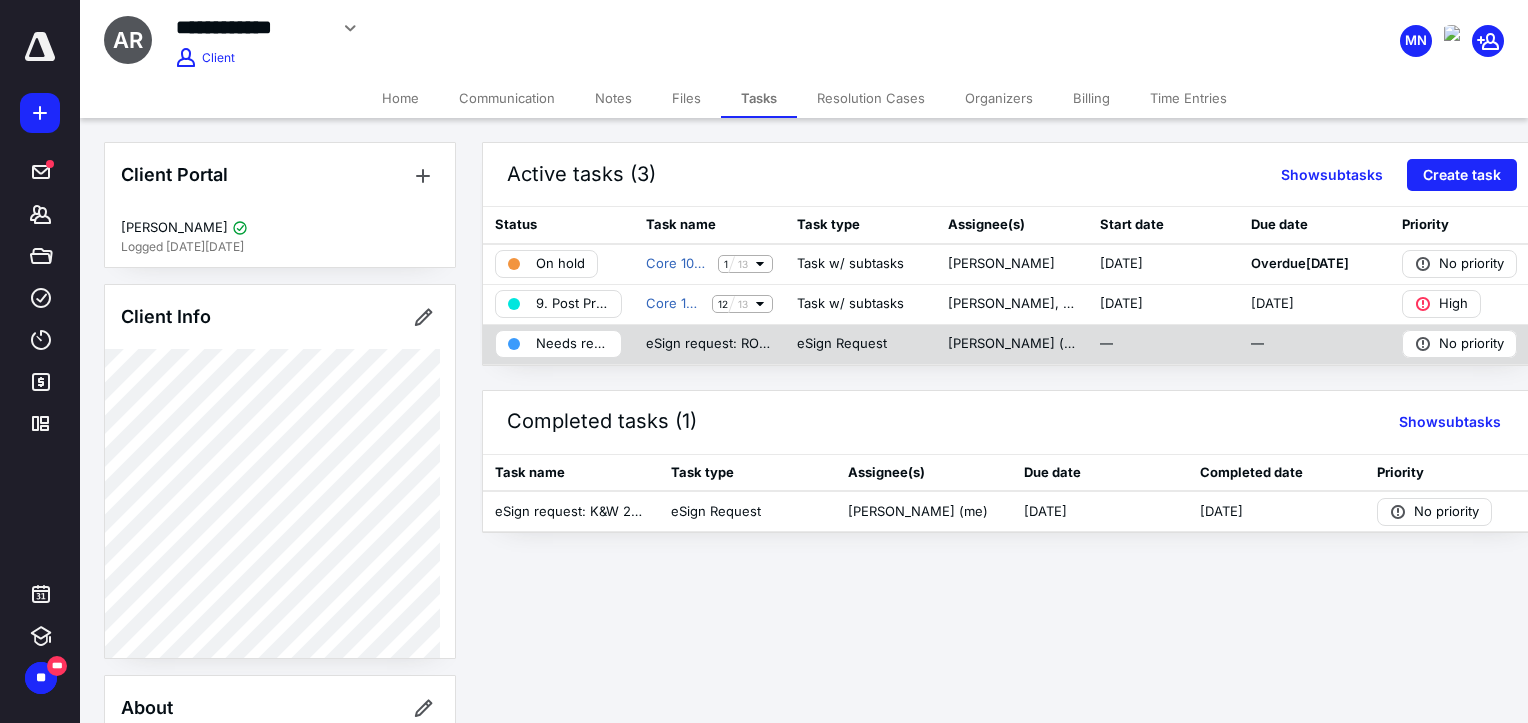 click on "Needs review" at bounding box center [572, 344] 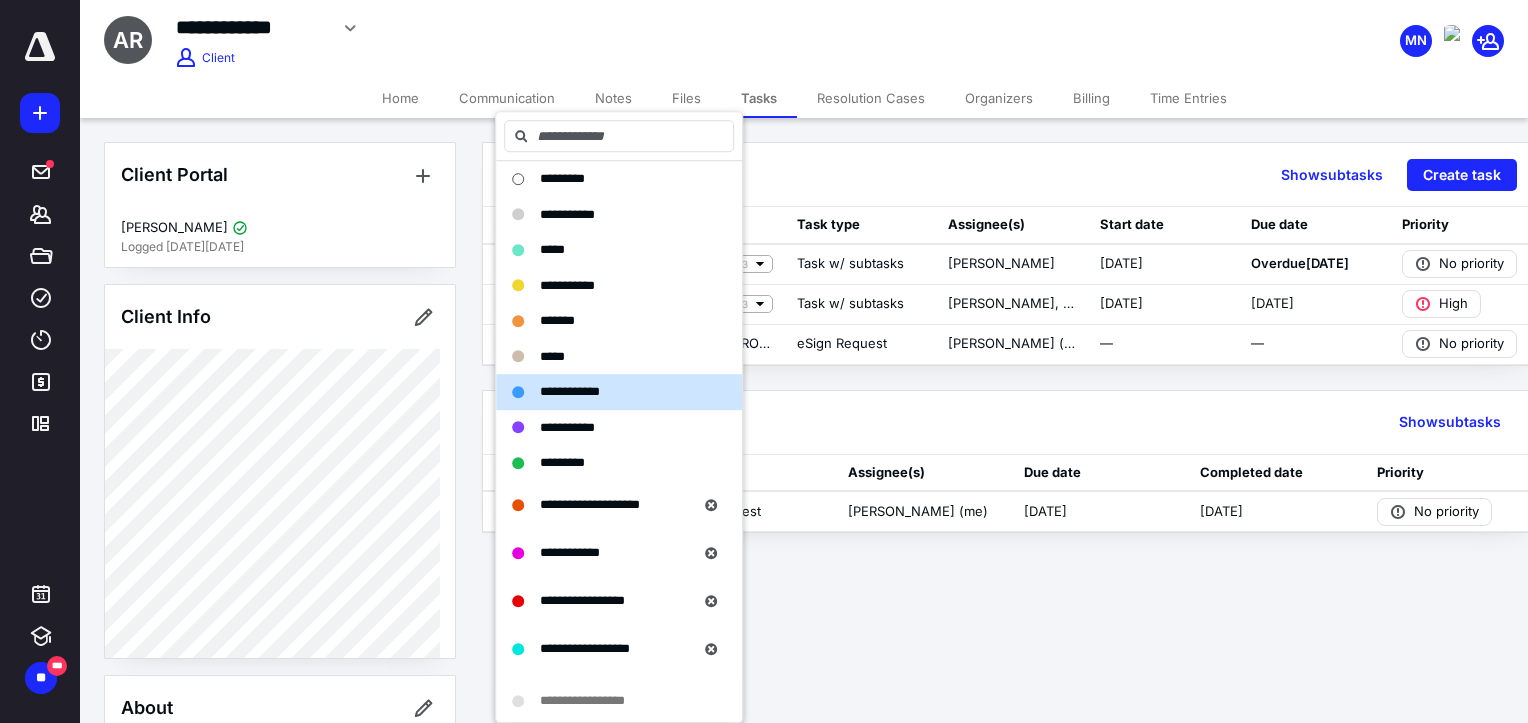 click on "Completed   tasks   (1) Show  subtasks" at bounding box center (1012, 423) 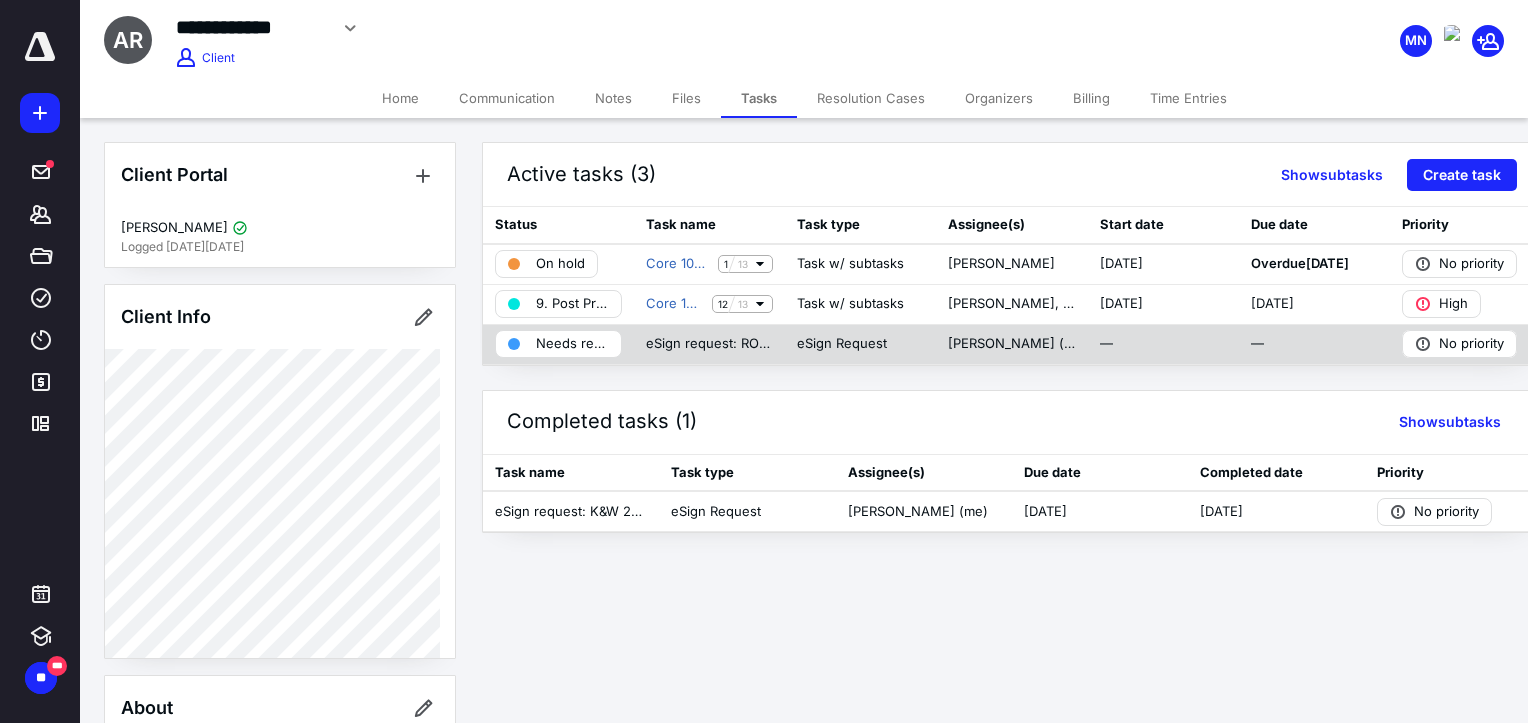 click on "Needs review" at bounding box center [572, 344] 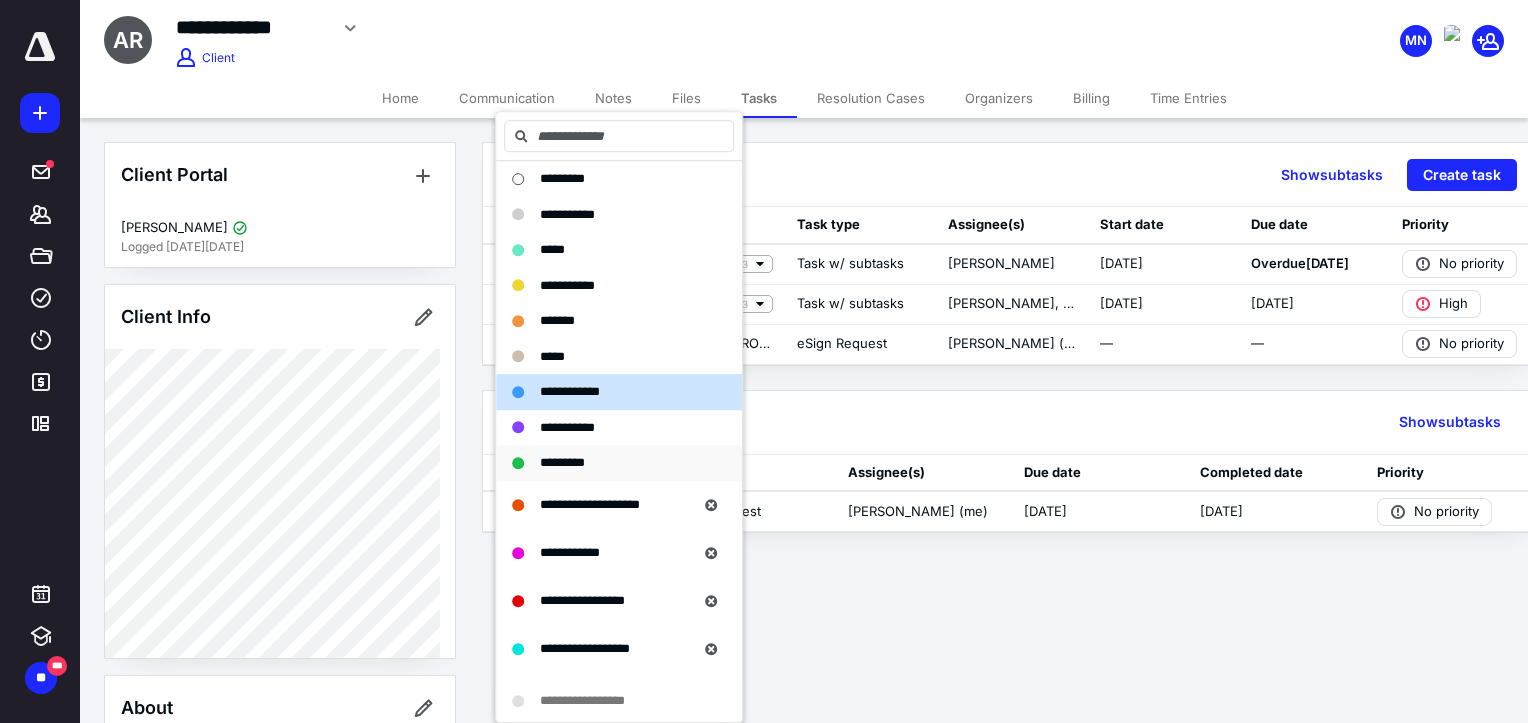 click on "*********" at bounding box center (607, 463) 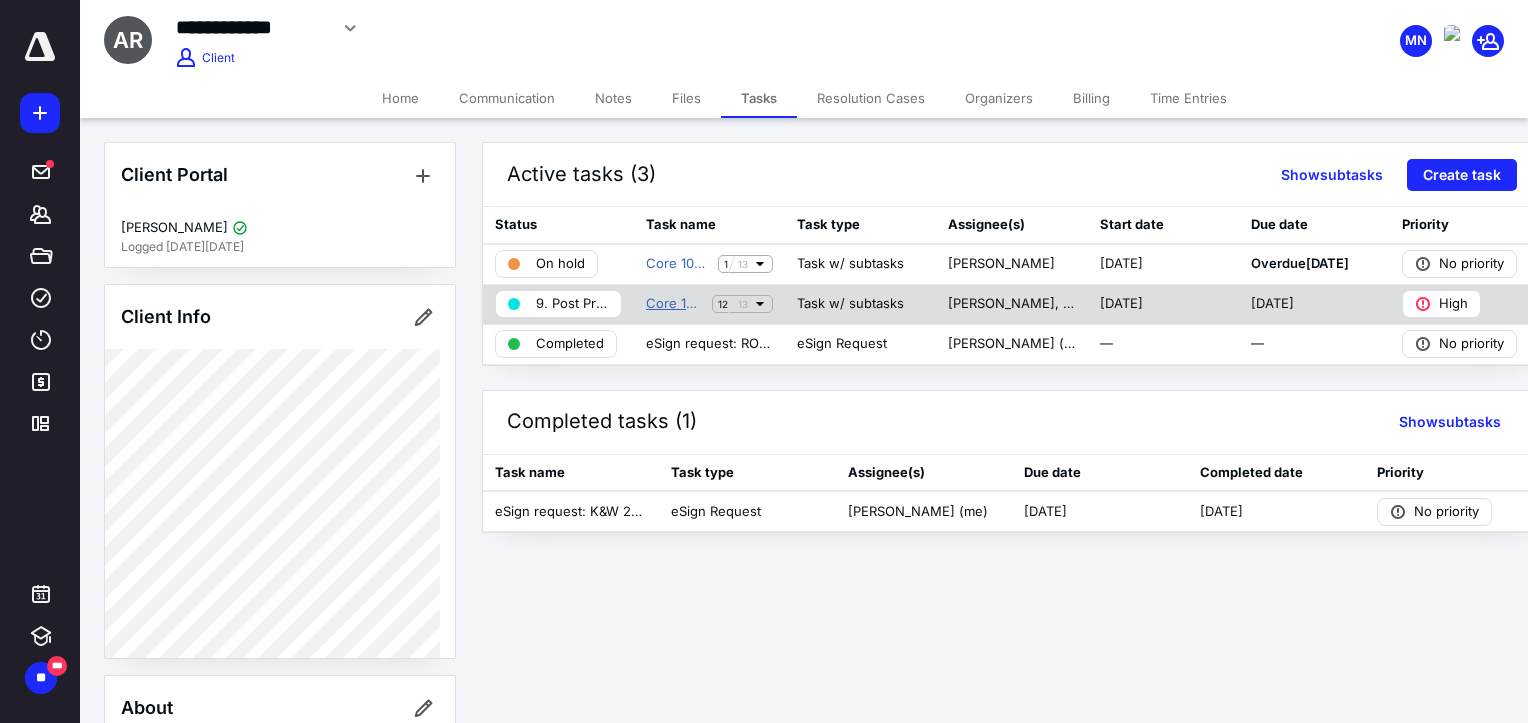 click on "Core 1040 Return (2023)" at bounding box center [675, 304] 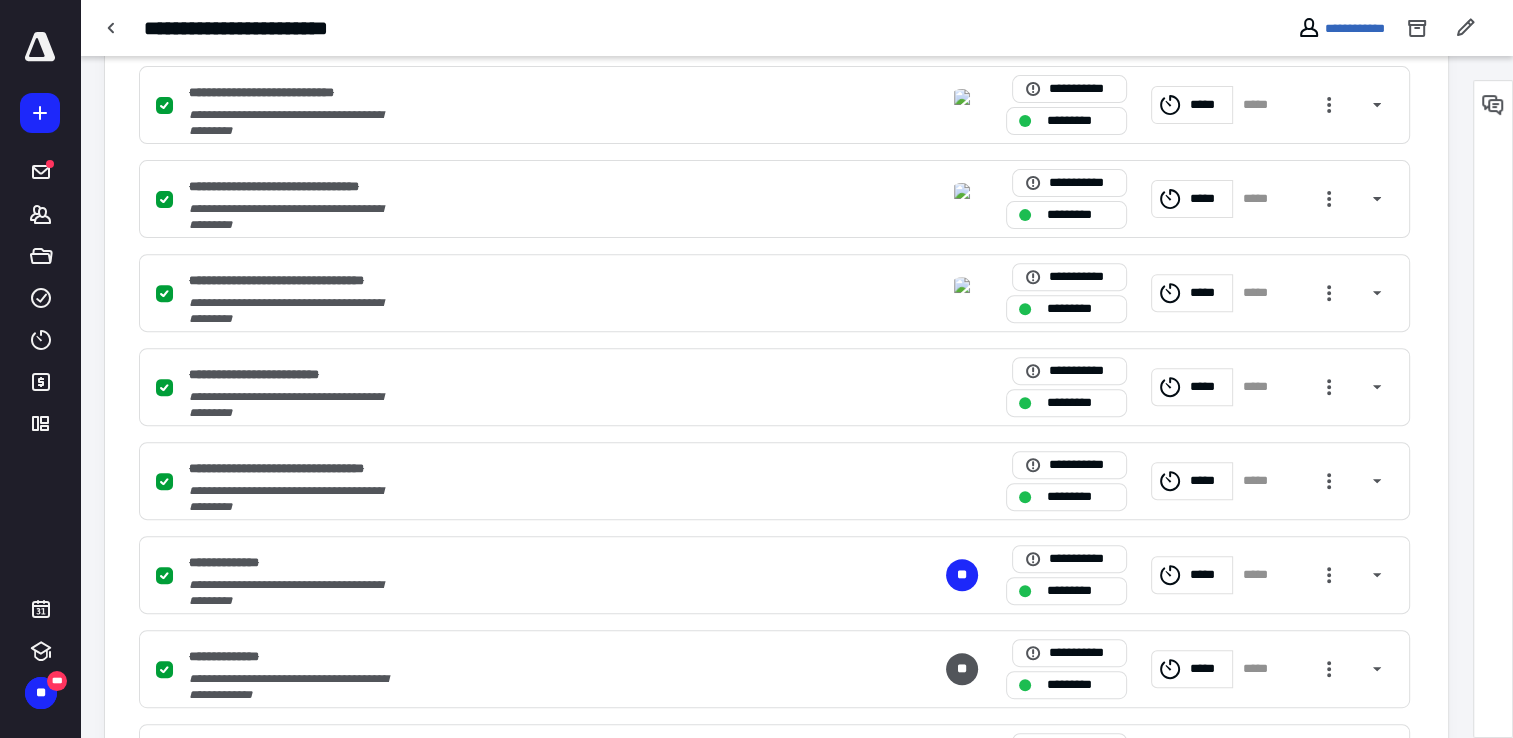 scroll, scrollTop: 1094, scrollLeft: 0, axis: vertical 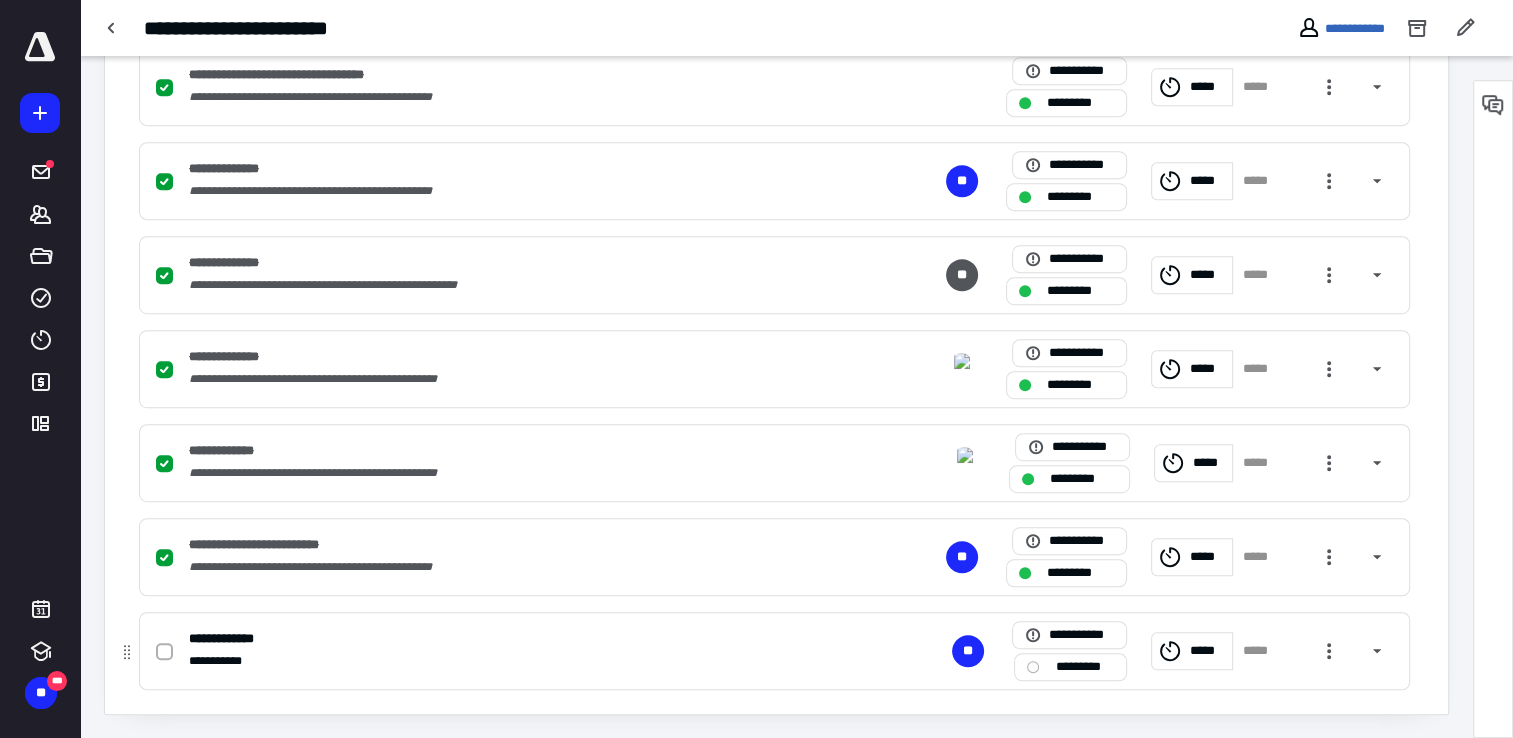 click 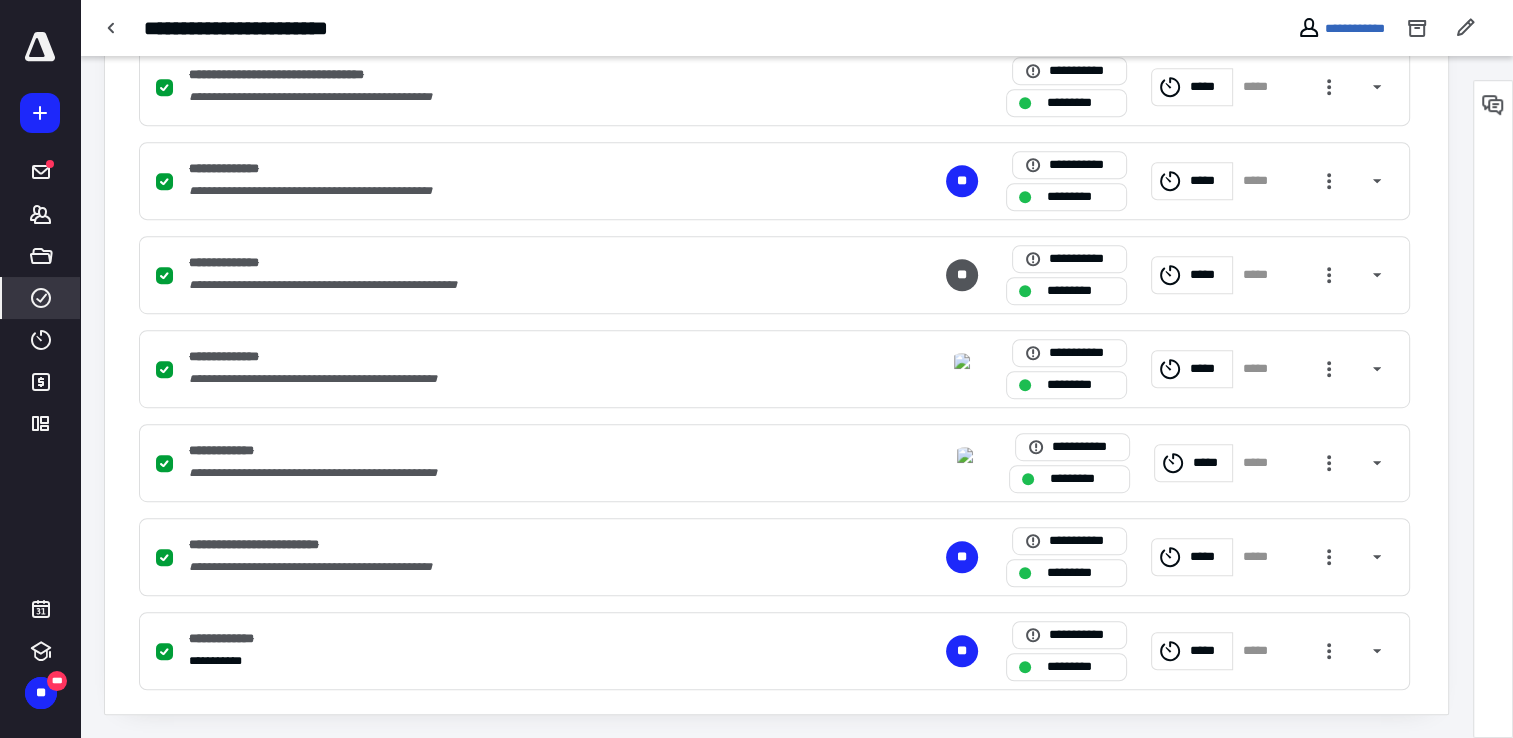 drag, startPoint x: 60, startPoint y: 306, endPoint x: 70, endPoint y: 279, distance: 28.79236 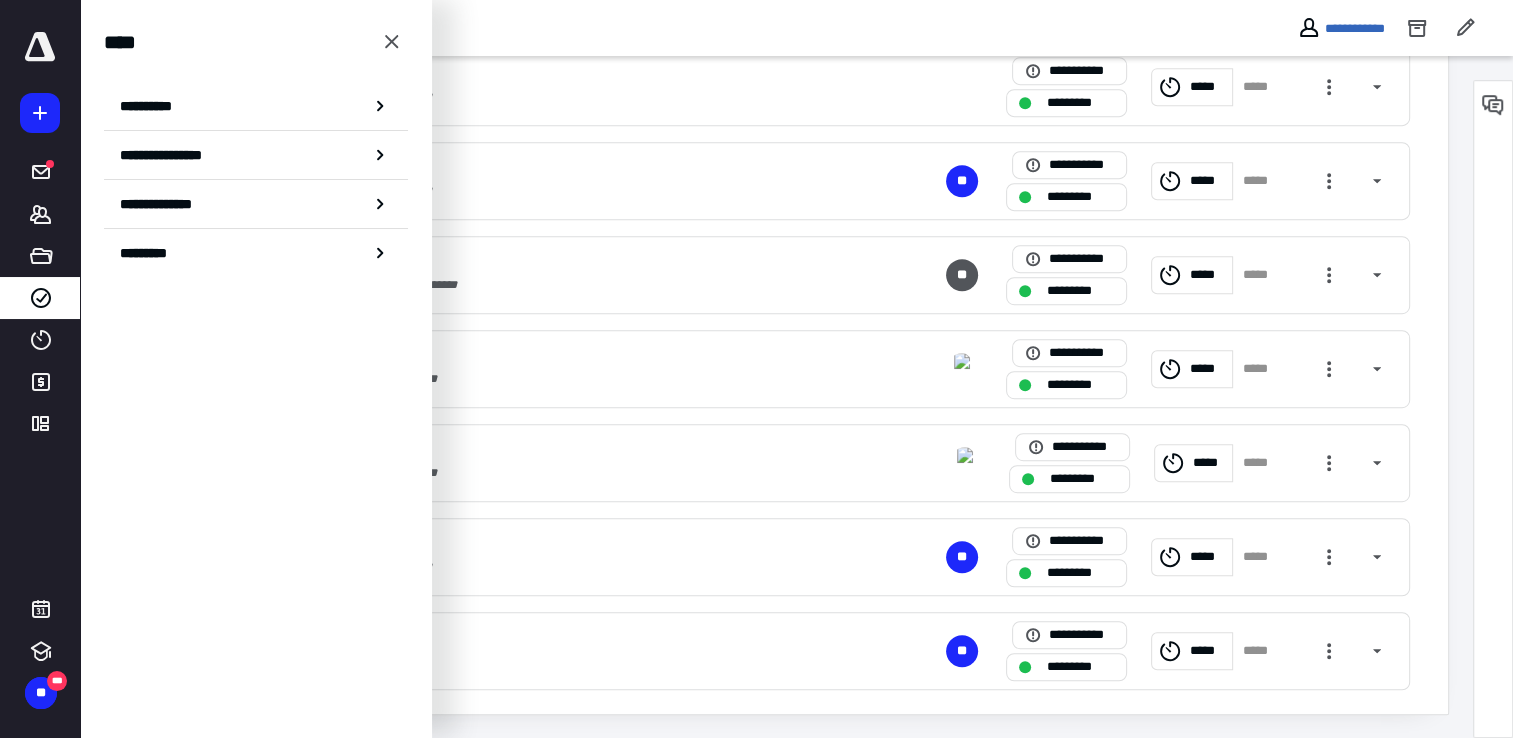 click on "**********" at bounding box center (256, 106) 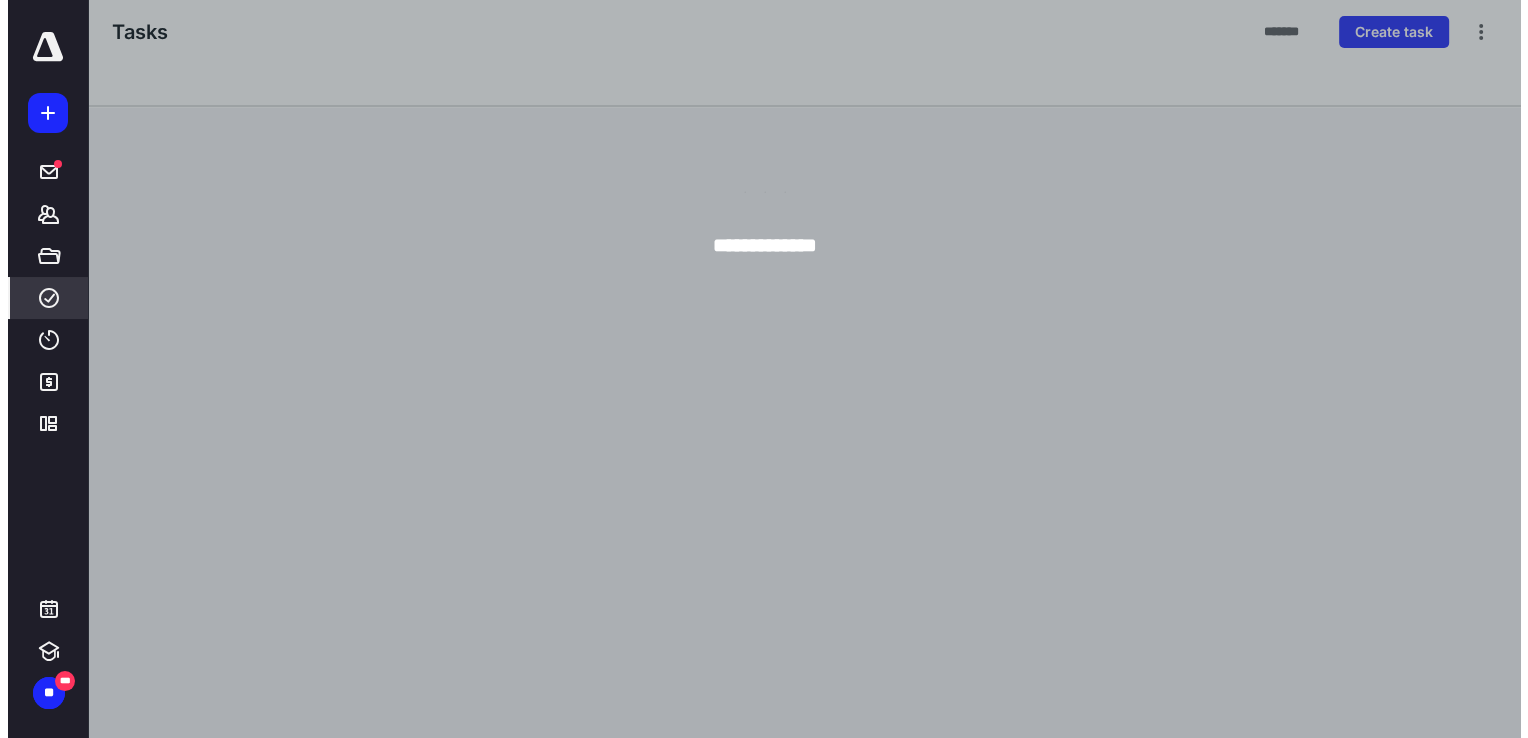 scroll, scrollTop: 0, scrollLeft: 0, axis: both 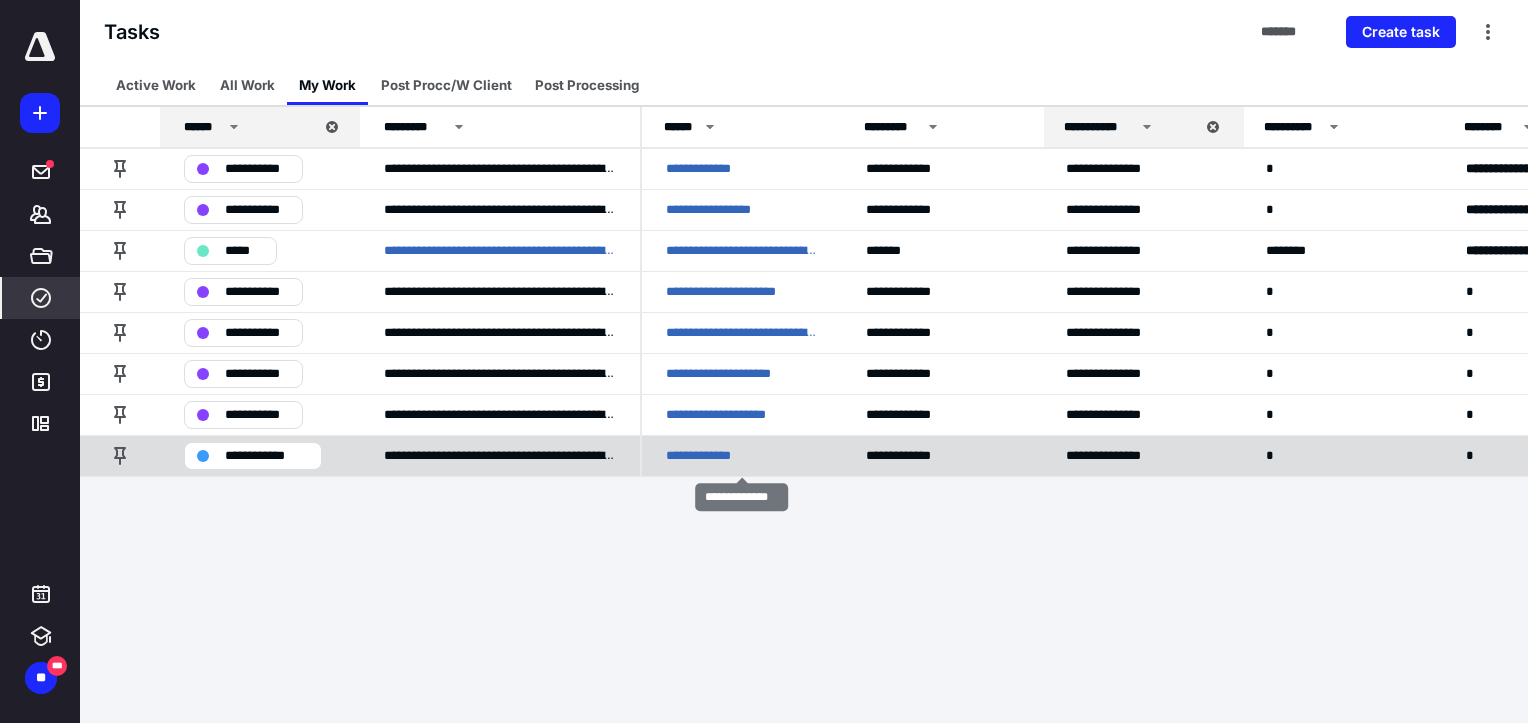 click on "**********" at bounding box center [705, 456] 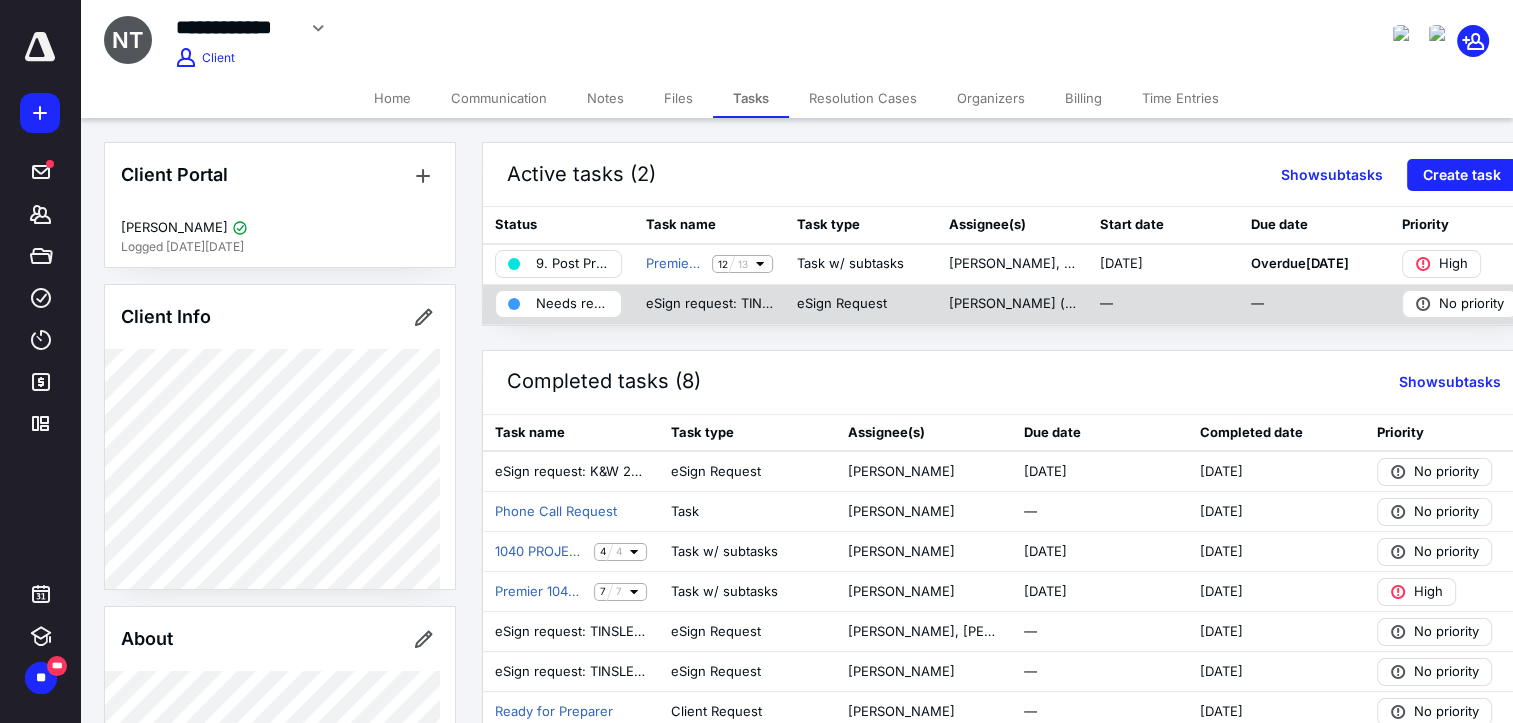 click on "eSign request: TINSLEYN_2024_E-signature Forms, FED EST PMT Vouchers.pdf" at bounding box center (709, 304) 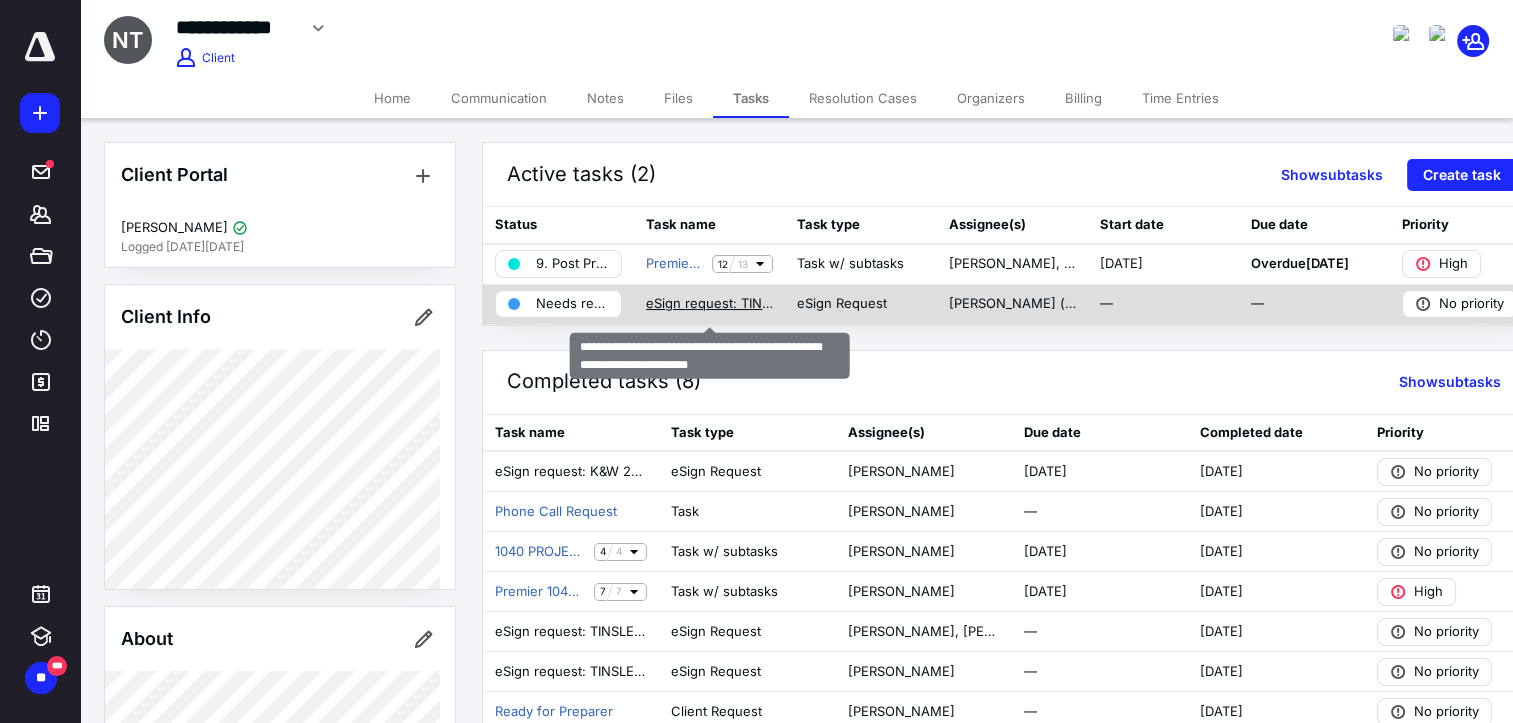 click on "eSign request: TINSLEYN_2024_E-signature Forms, FED EST PMT Vouchers.pdf" at bounding box center (709, 304) 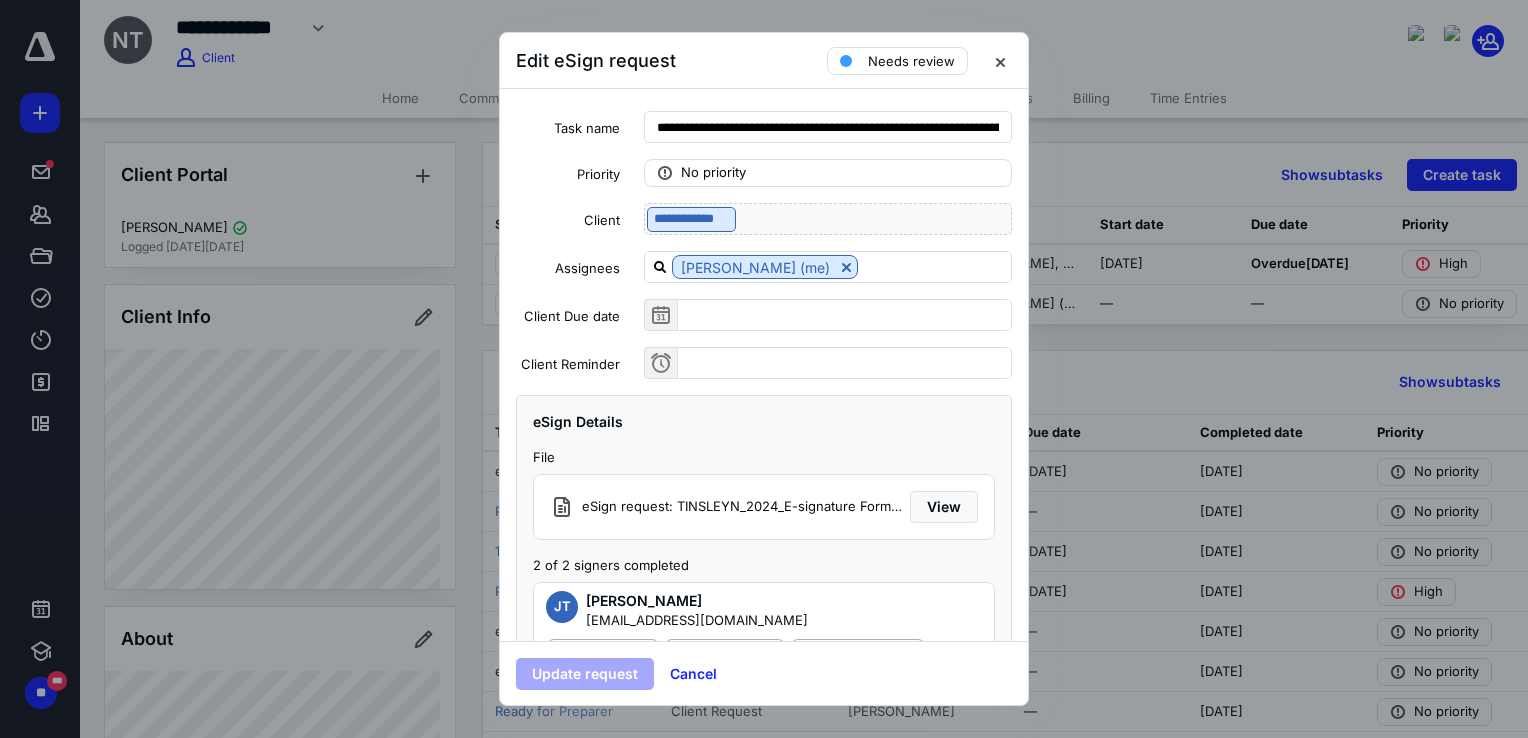 scroll, scrollTop: 92, scrollLeft: 0, axis: vertical 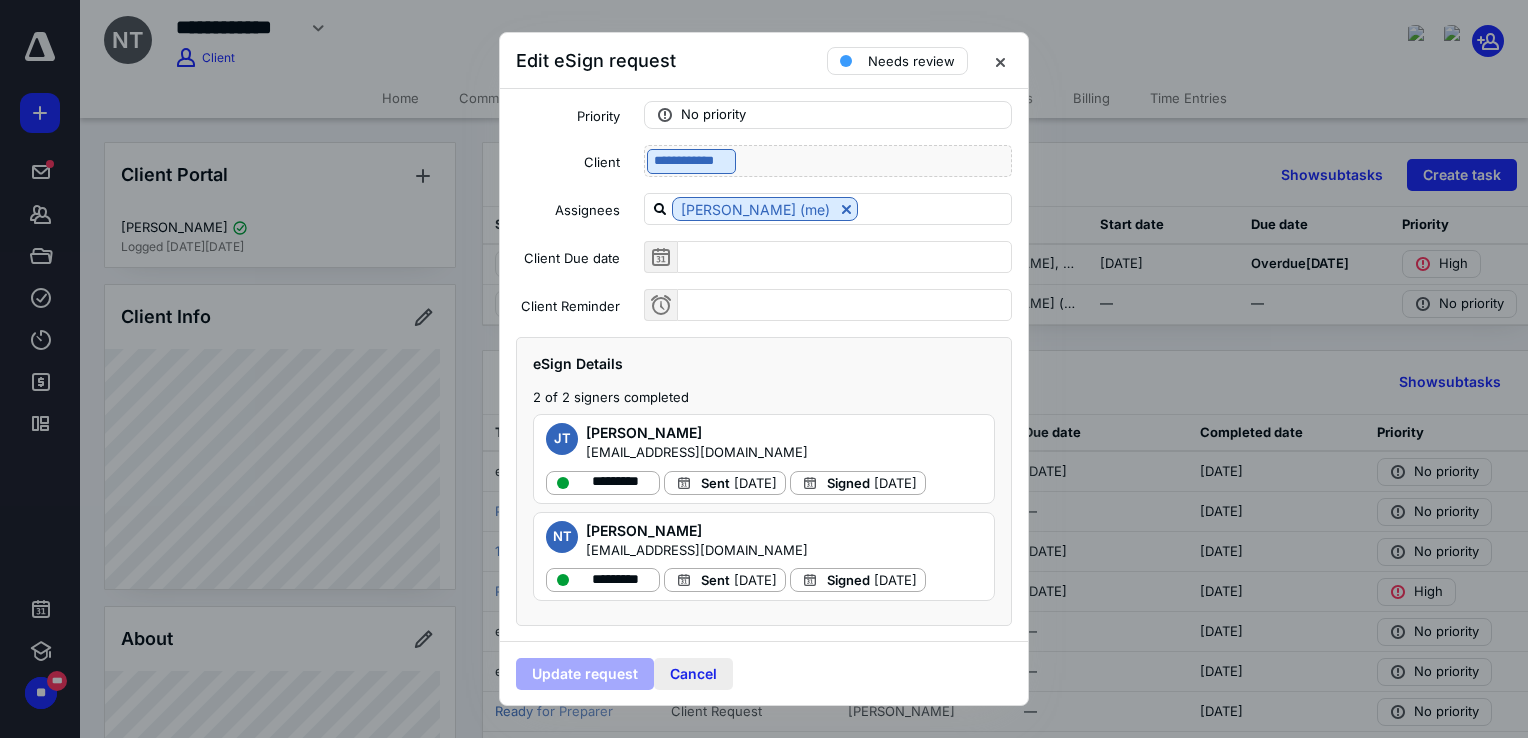 click on "Cancel" at bounding box center (693, 674) 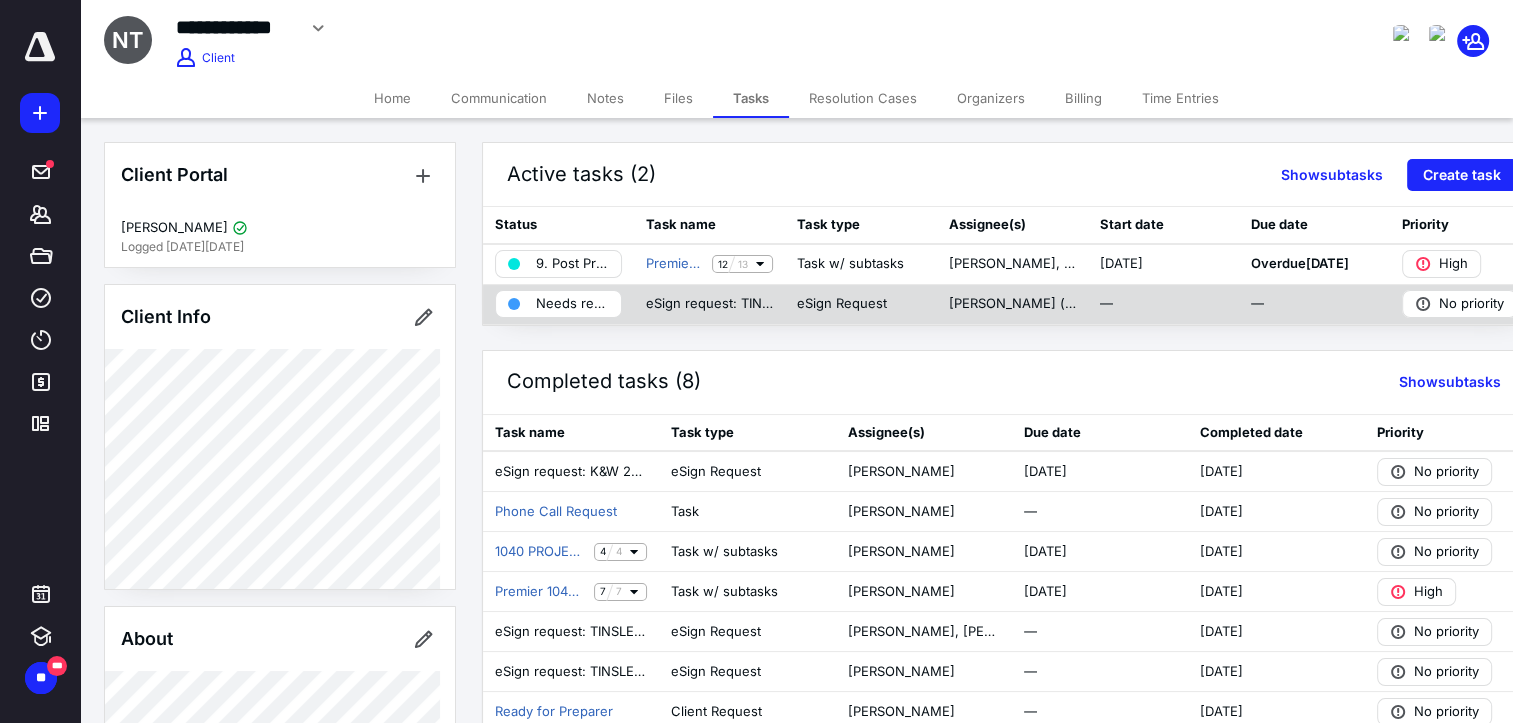 click on "Needs review" at bounding box center [572, 304] 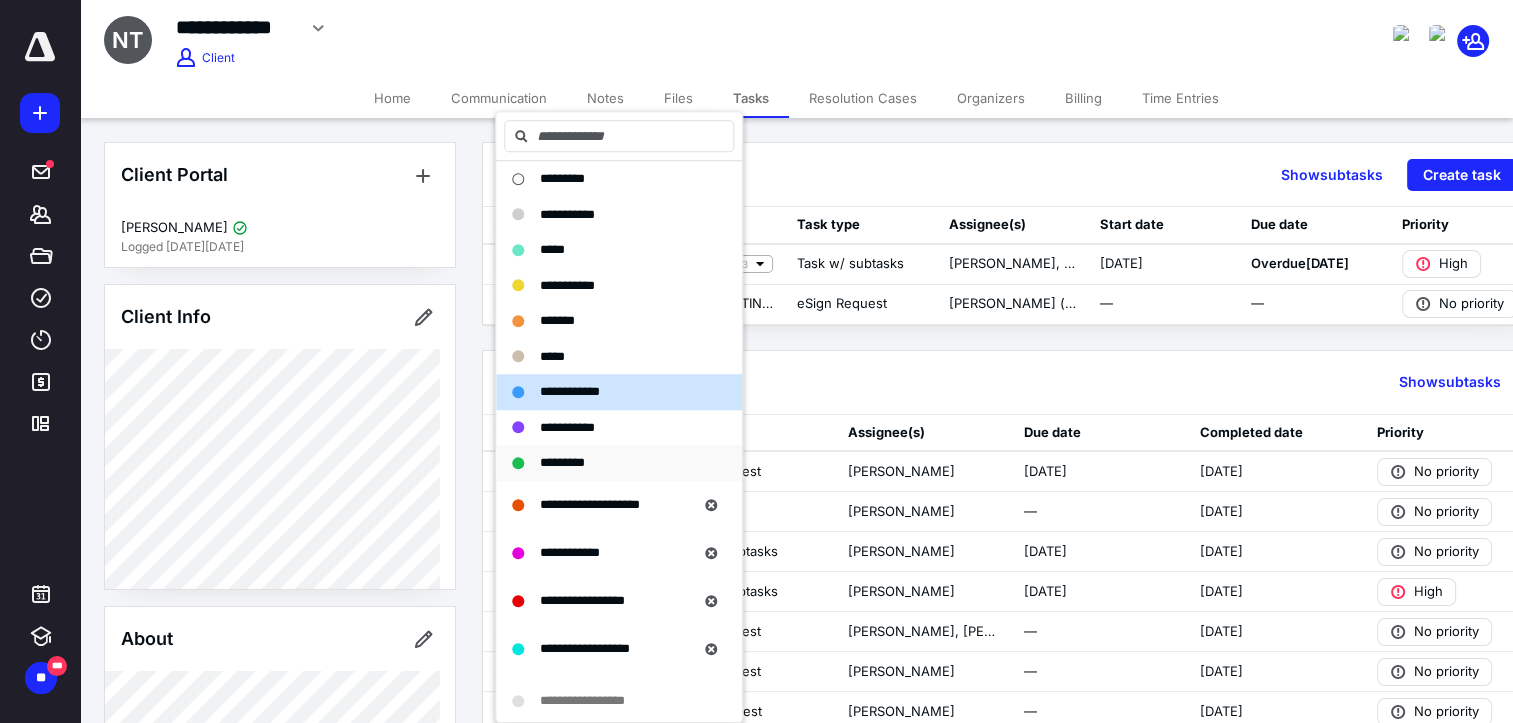 click on "*********" at bounding box center (562, 462) 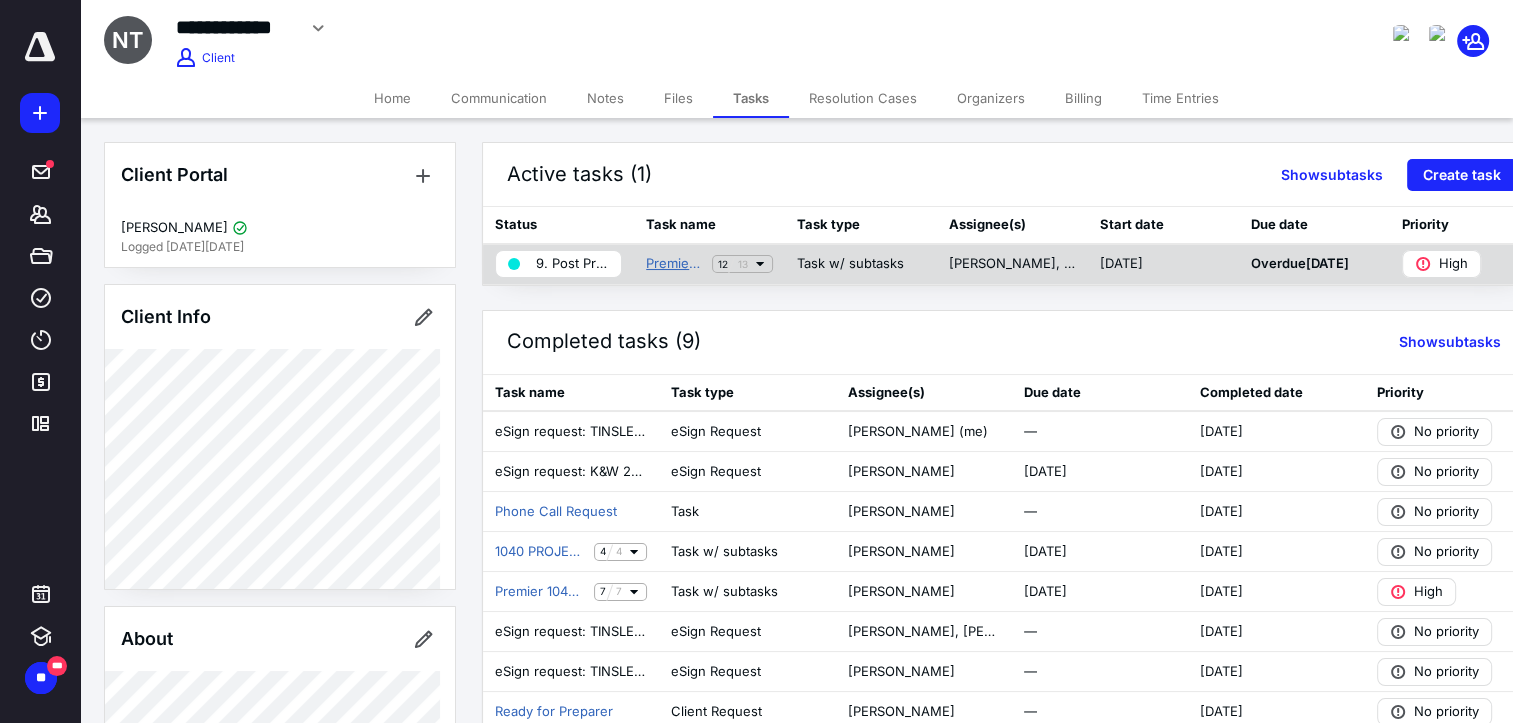 click on "Premier 1040 Return (2024)" at bounding box center [675, 264] 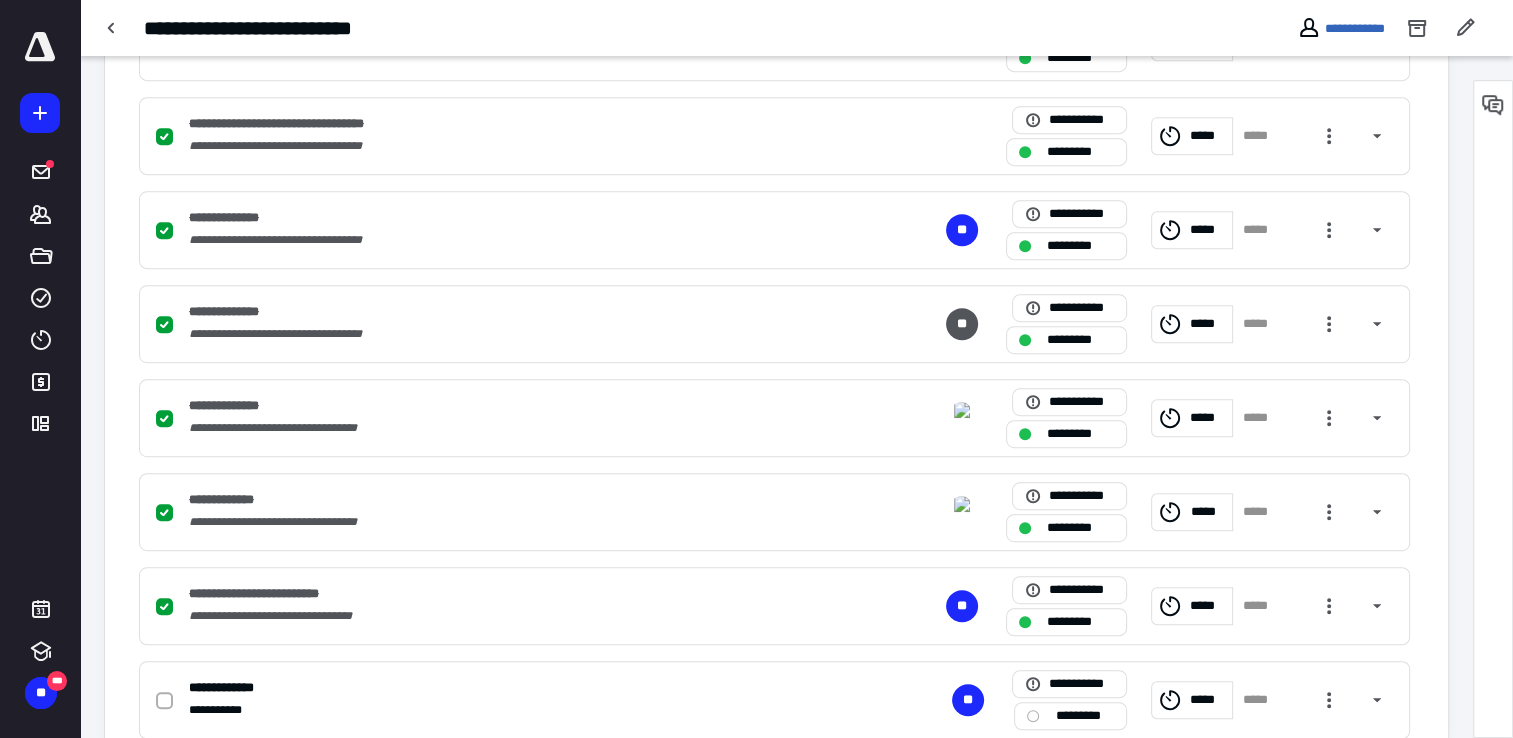 scroll, scrollTop: 1094, scrollLeft: 0, axis: vertical 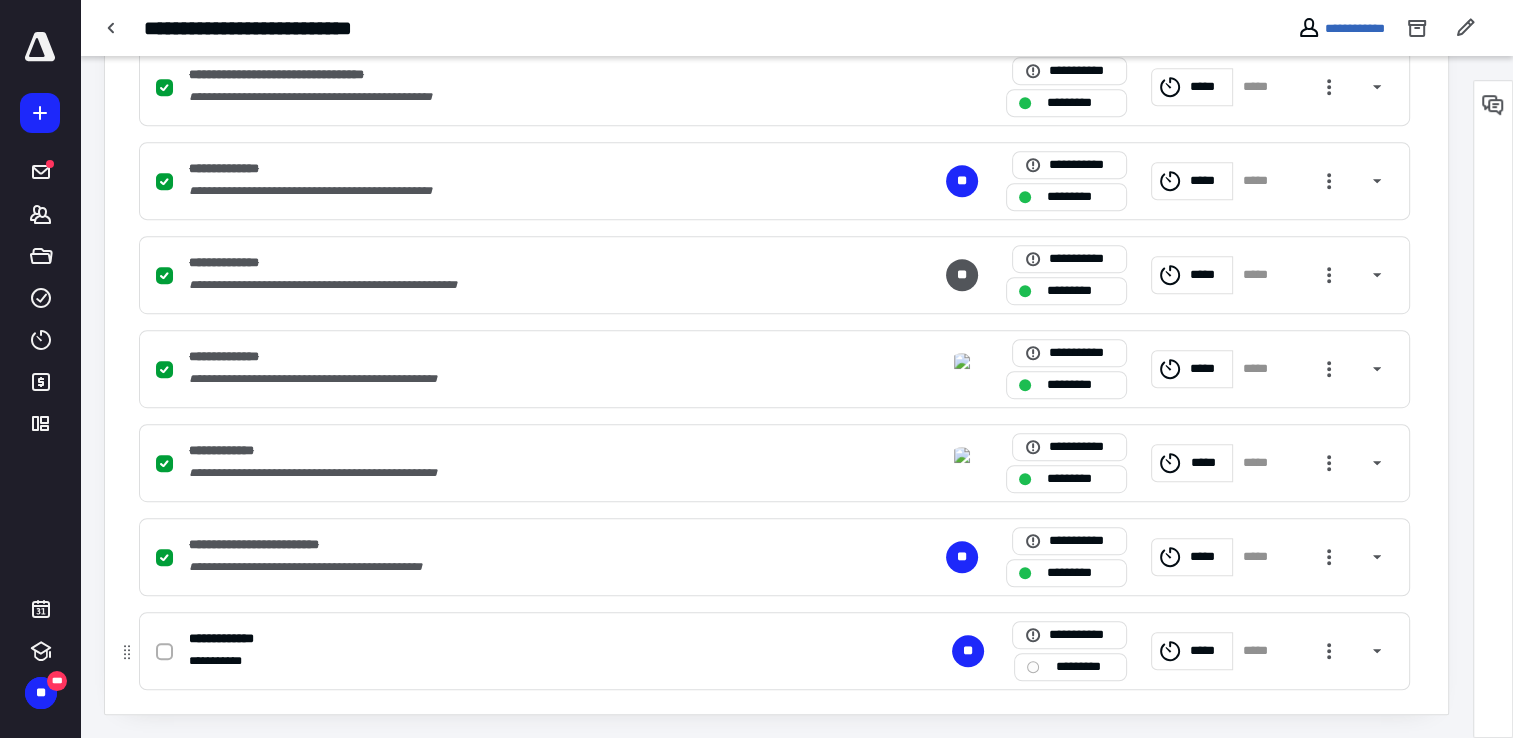 click 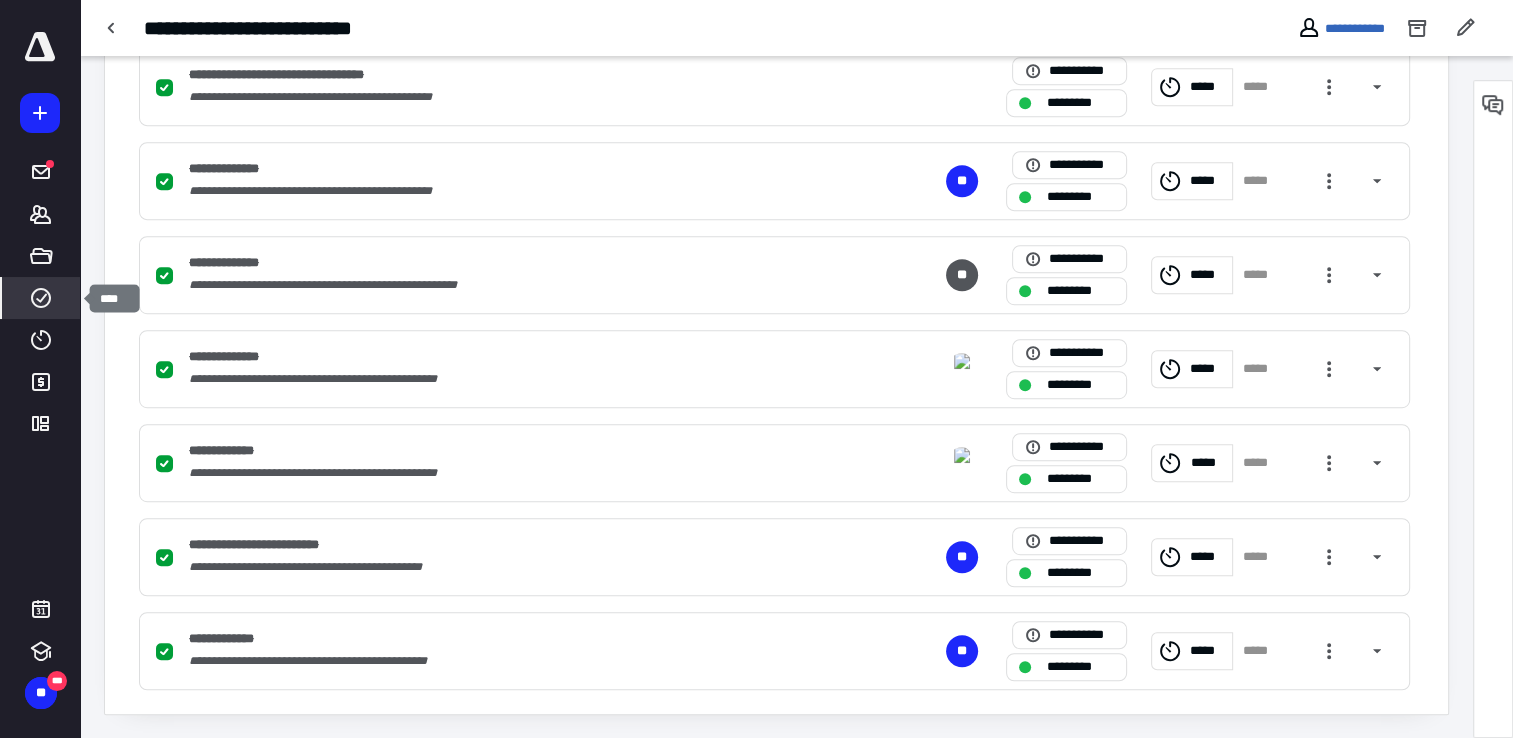 click 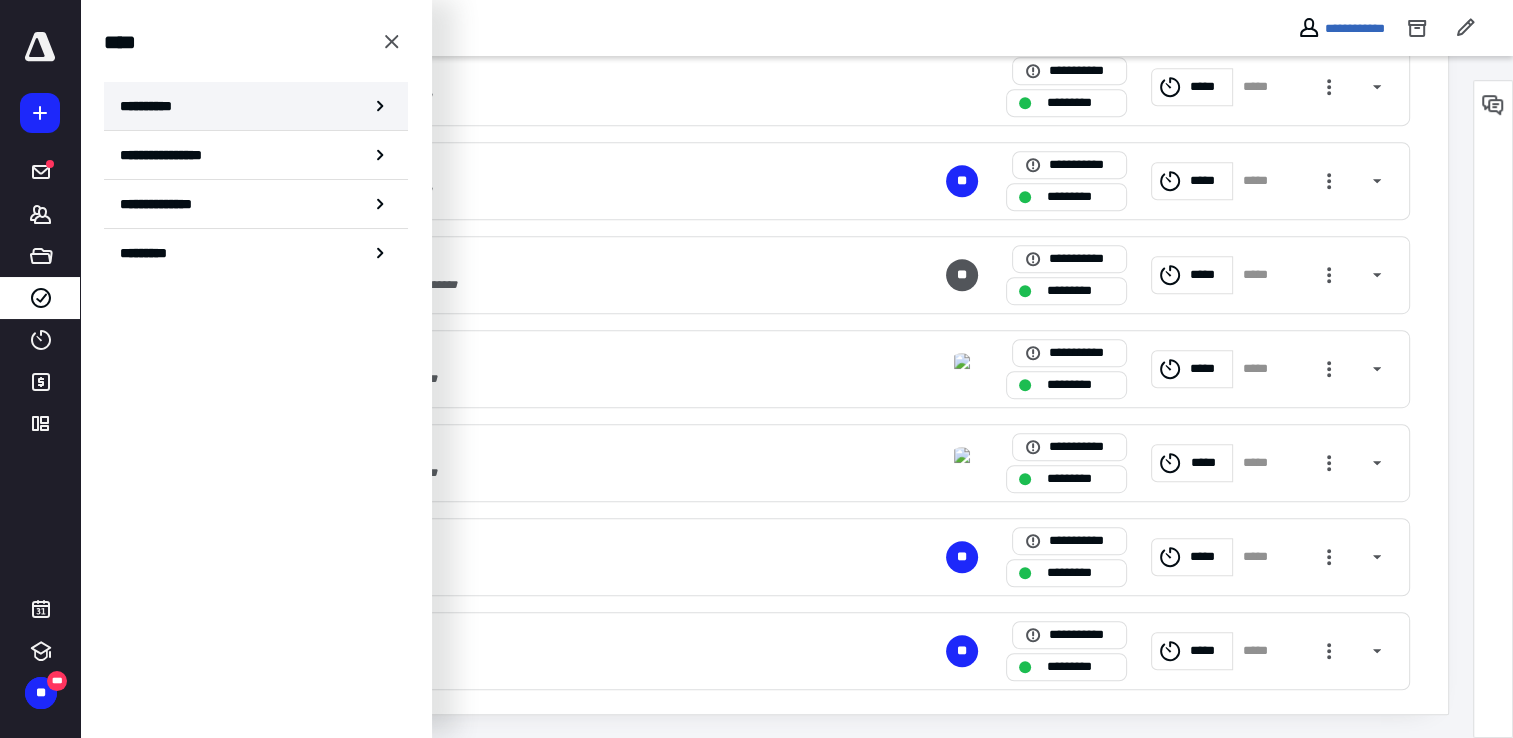 click on "**********" at bounding box center [256, 106] 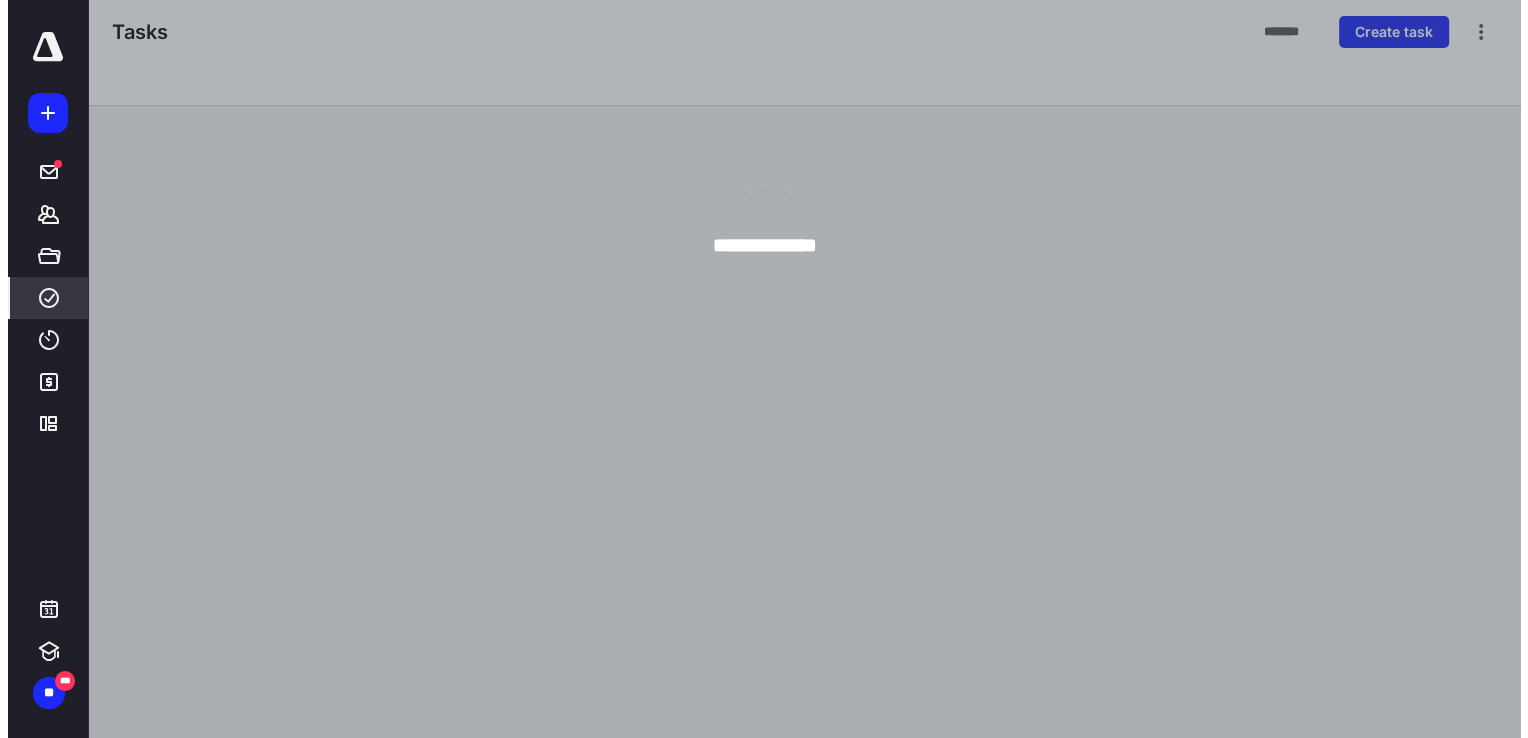 scroll, scrollTop: 0, scrollLeft: 0, axis: both 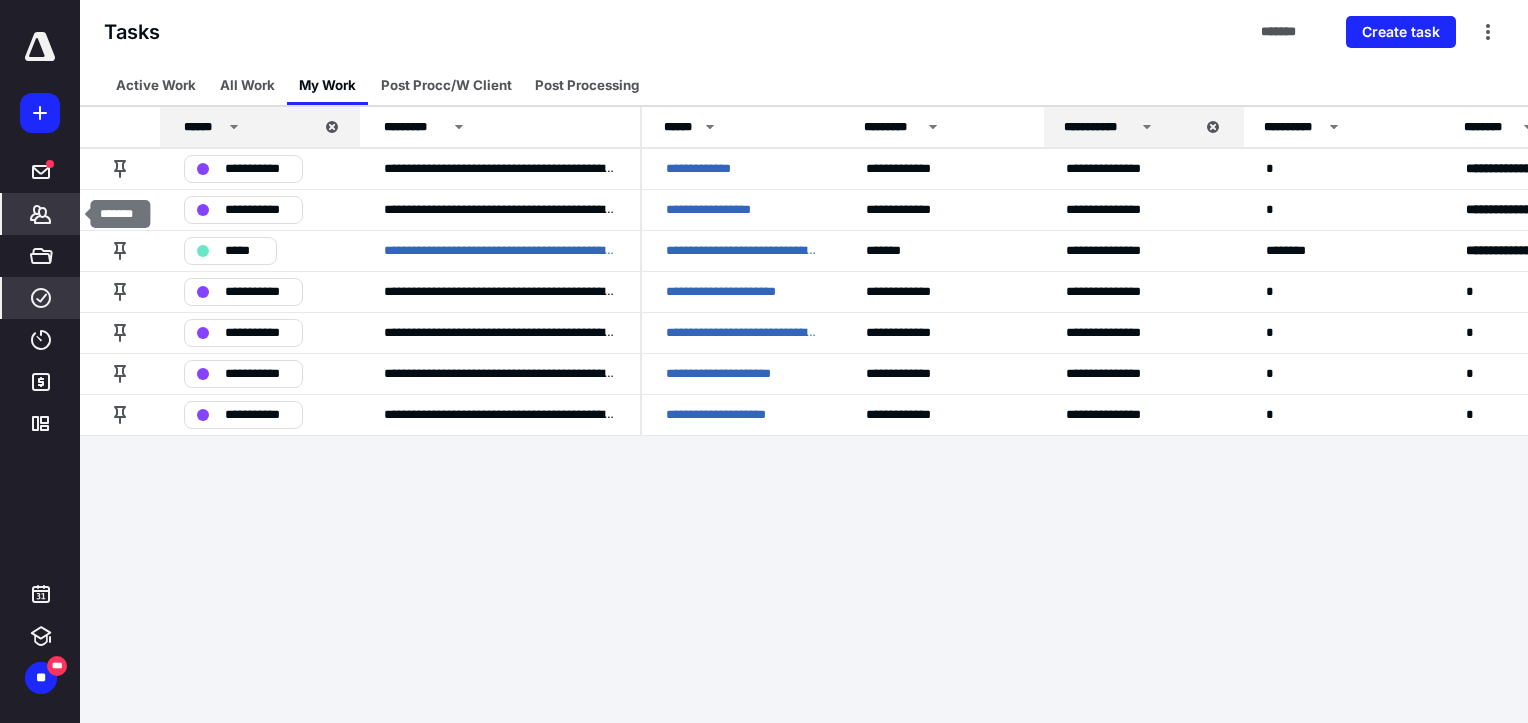 click on "*******" at bounding box center (41, 214) 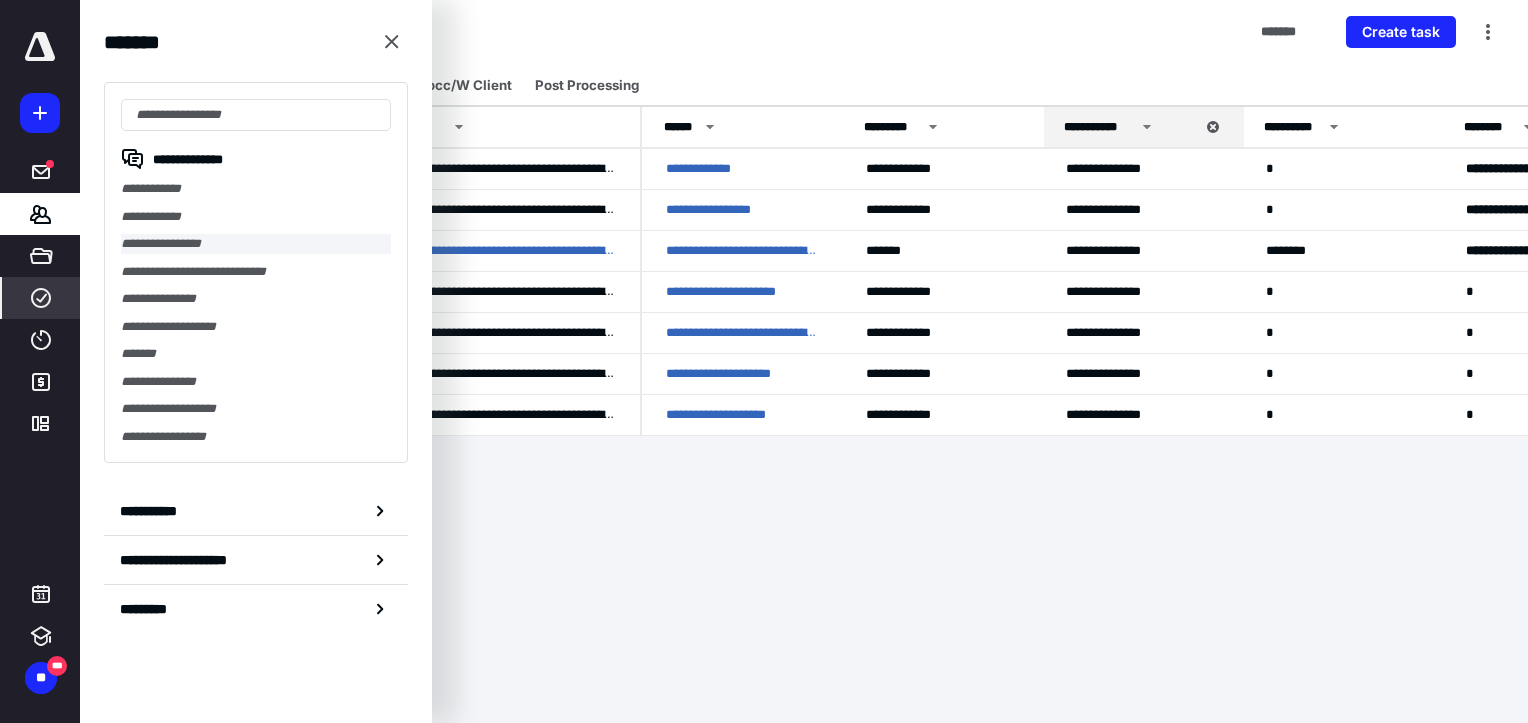 click on "**********" at bounding box center [256, 244] 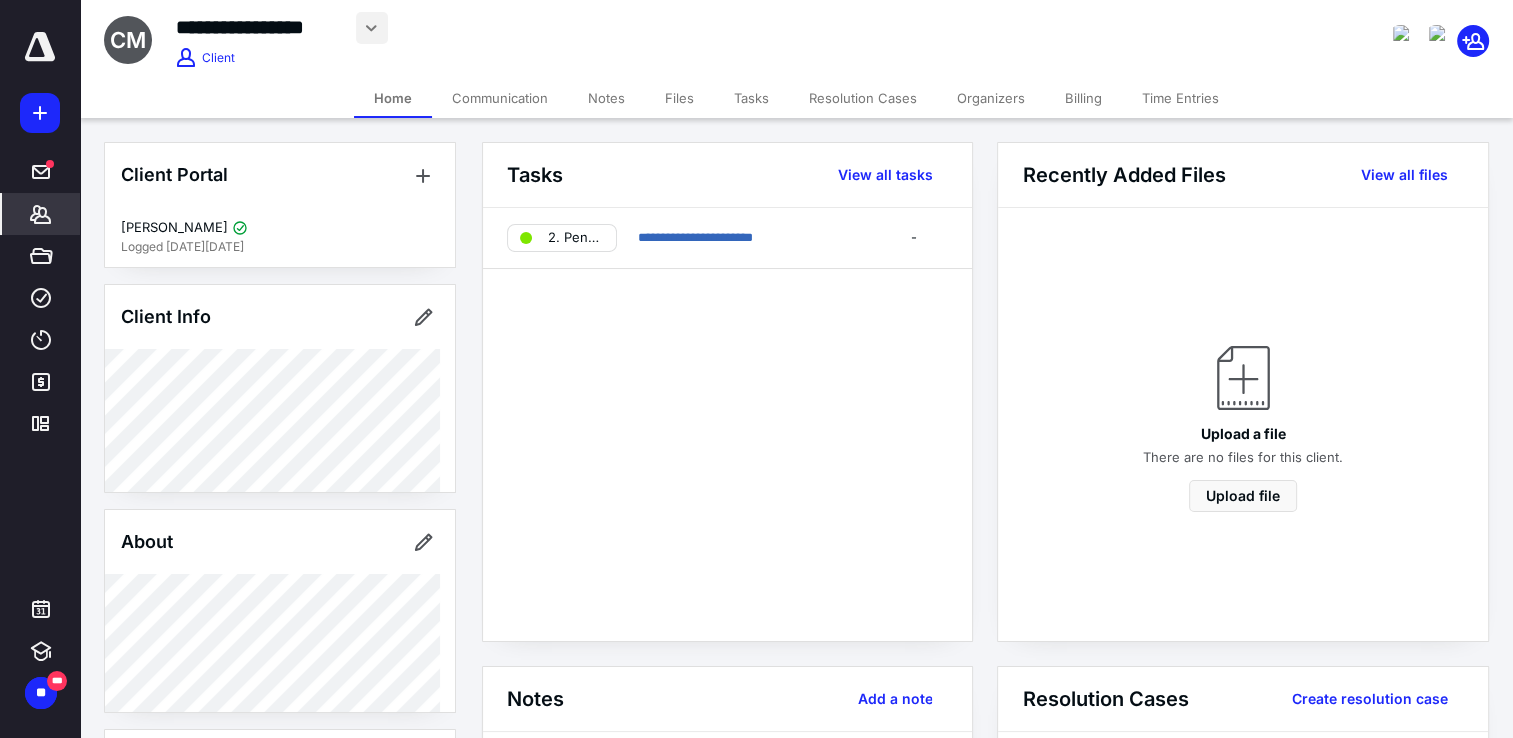 click at bounding box center [372, 28] 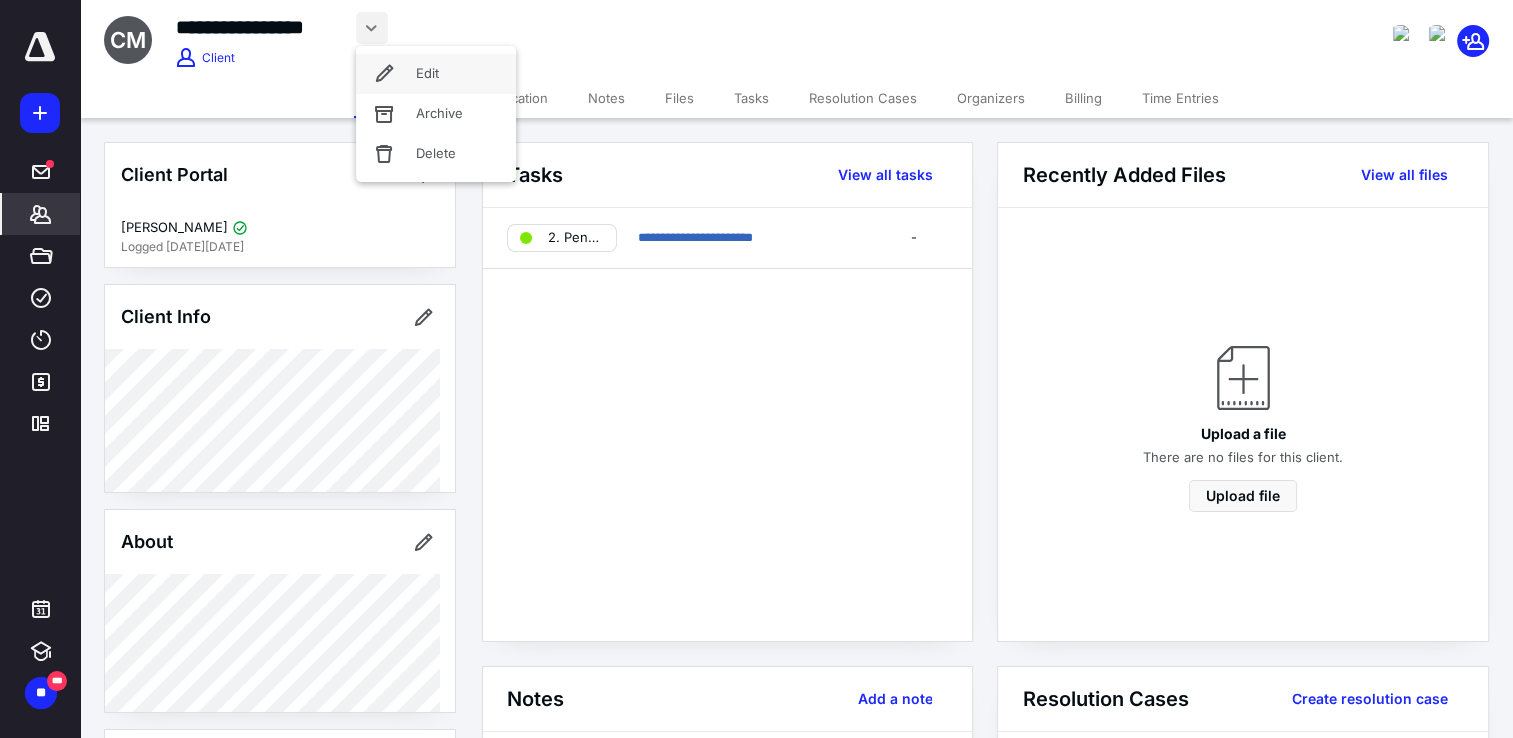 click 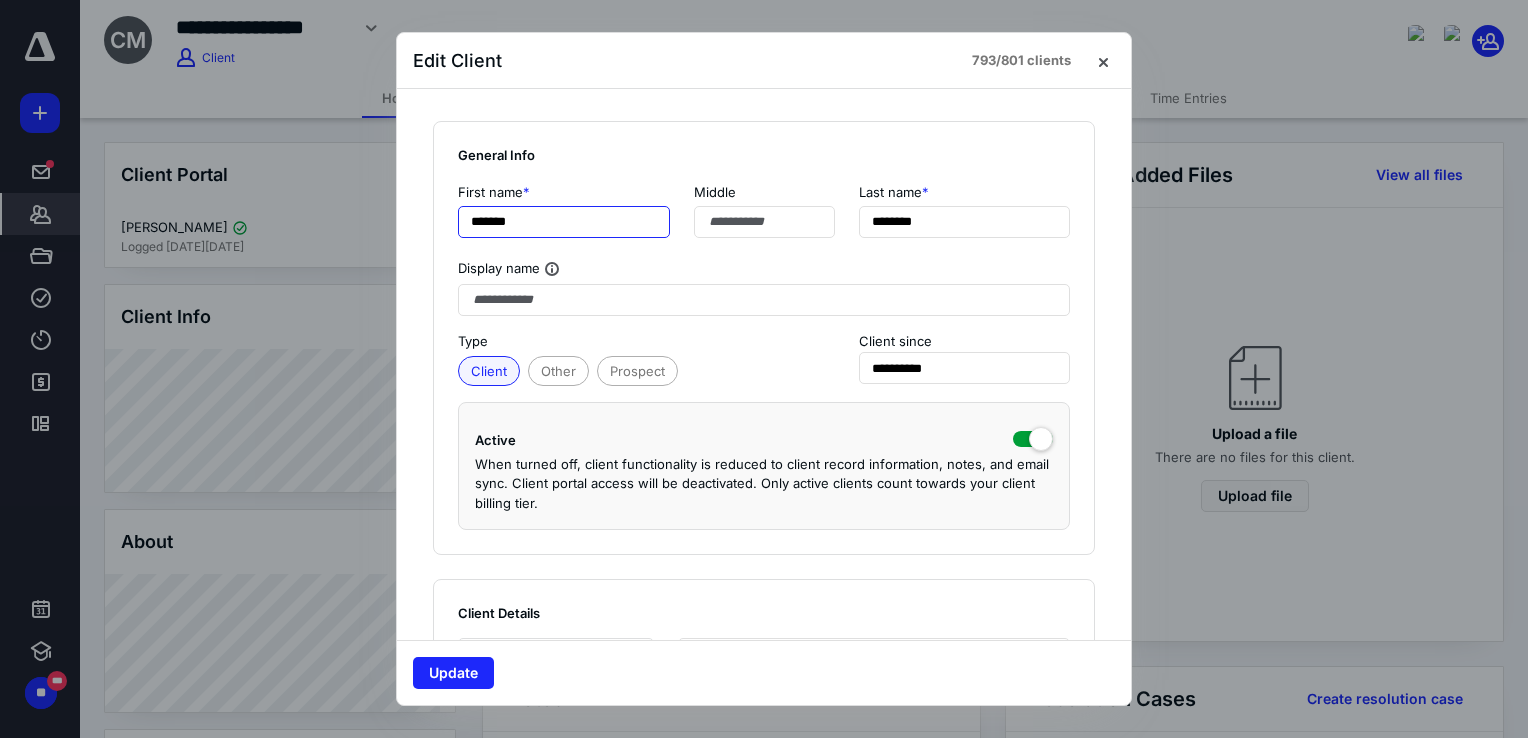 drag, startPoint x: 590, startPoint y: 230, endPoint x: 432, endPoint y: 204, distance: 160.12495 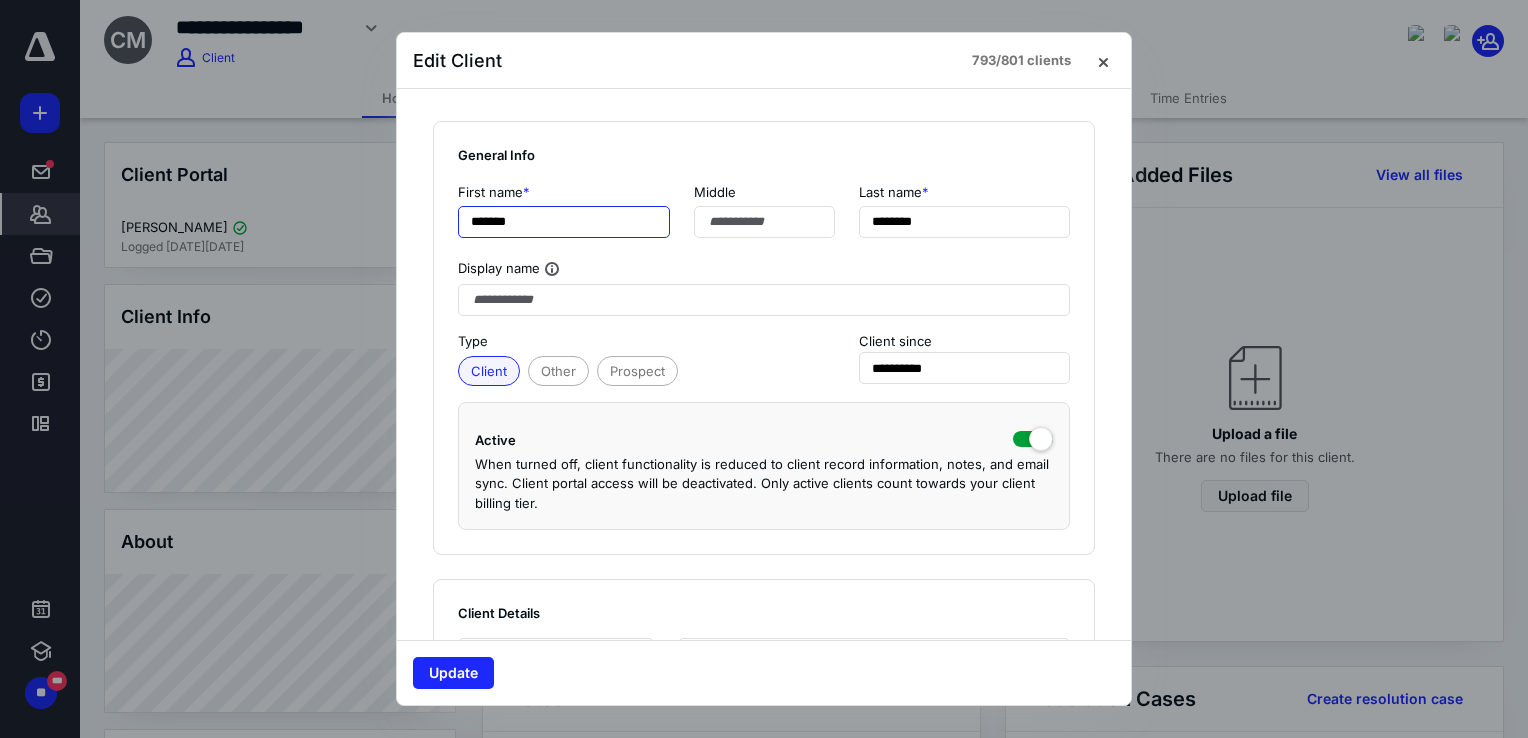 type on "*******" 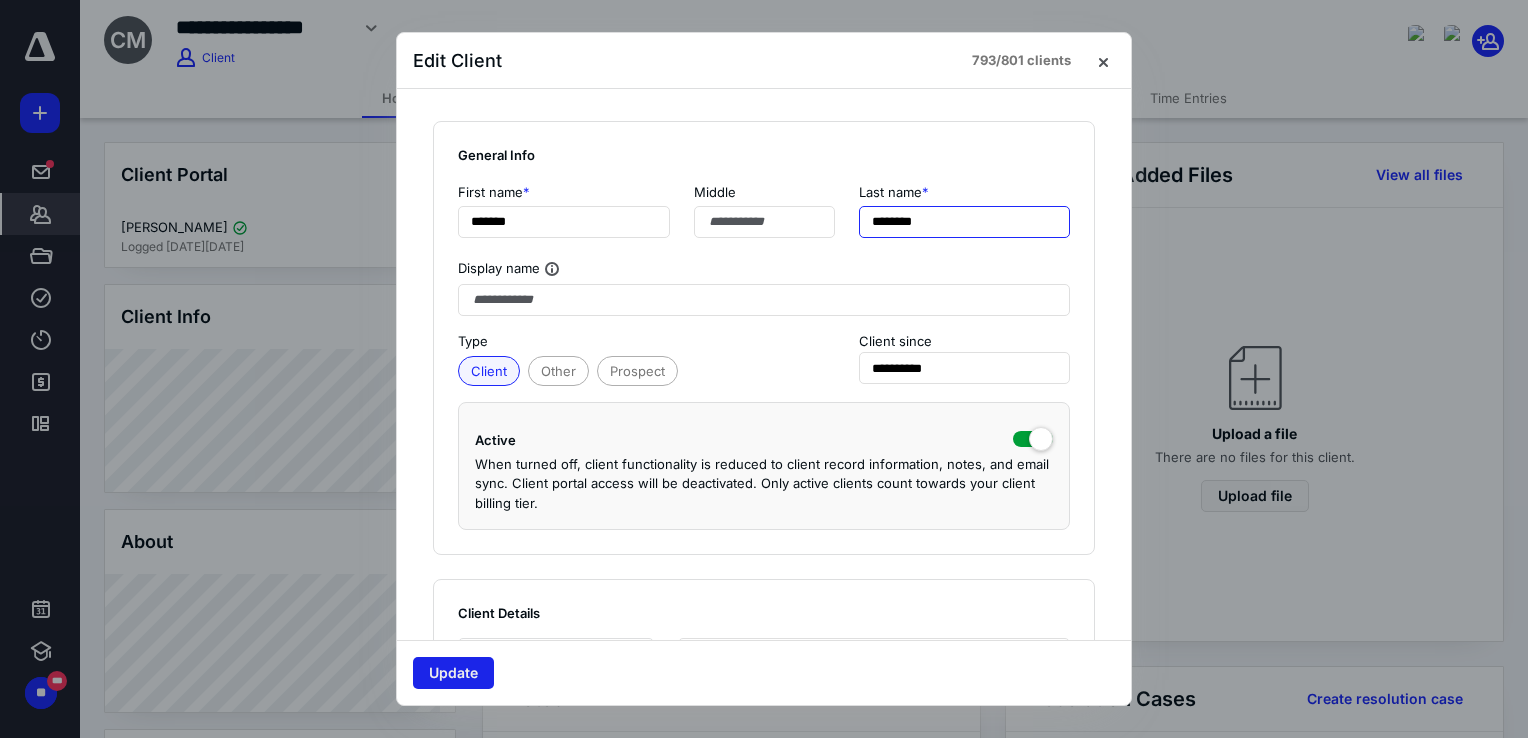 type on "********" 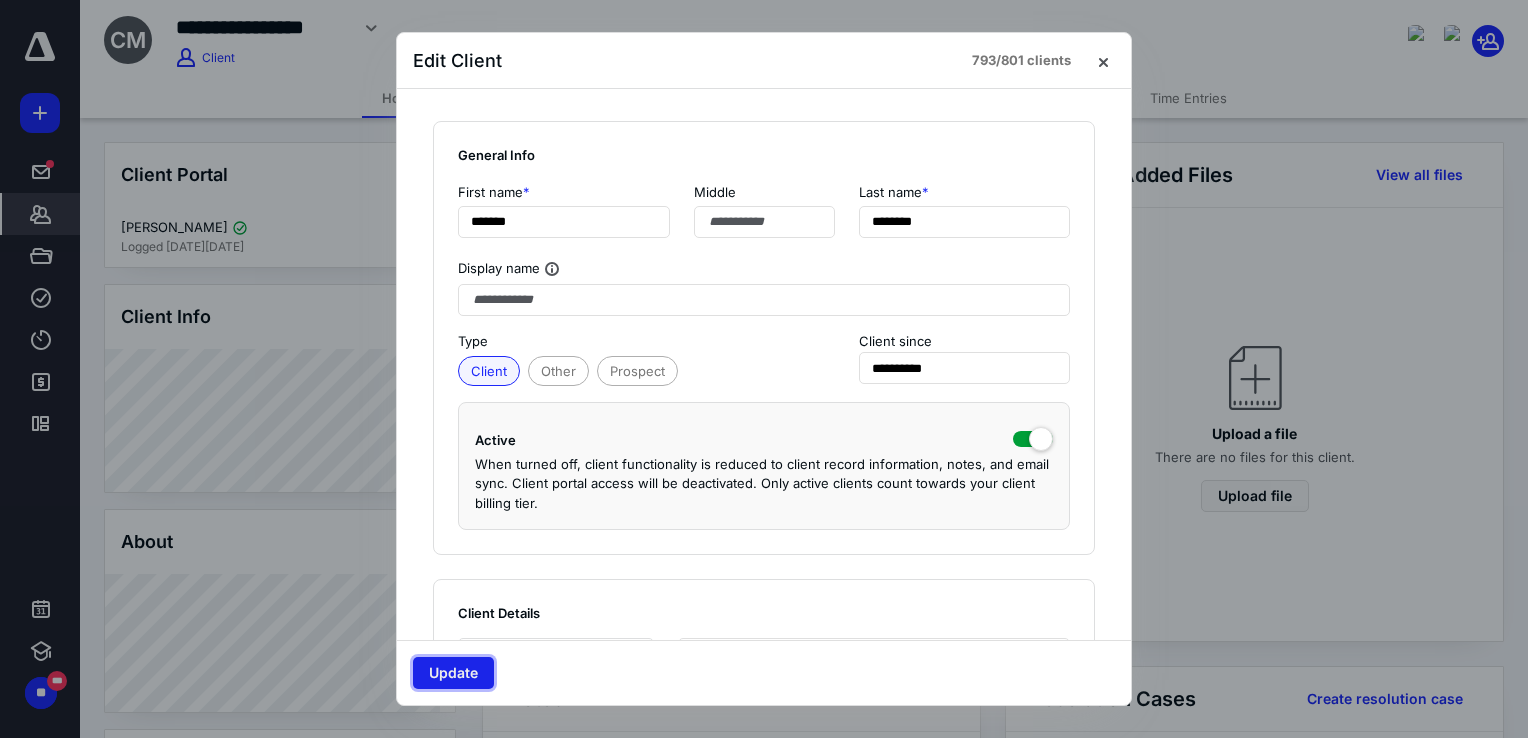click on "Update" at bounding box center [453, 673] 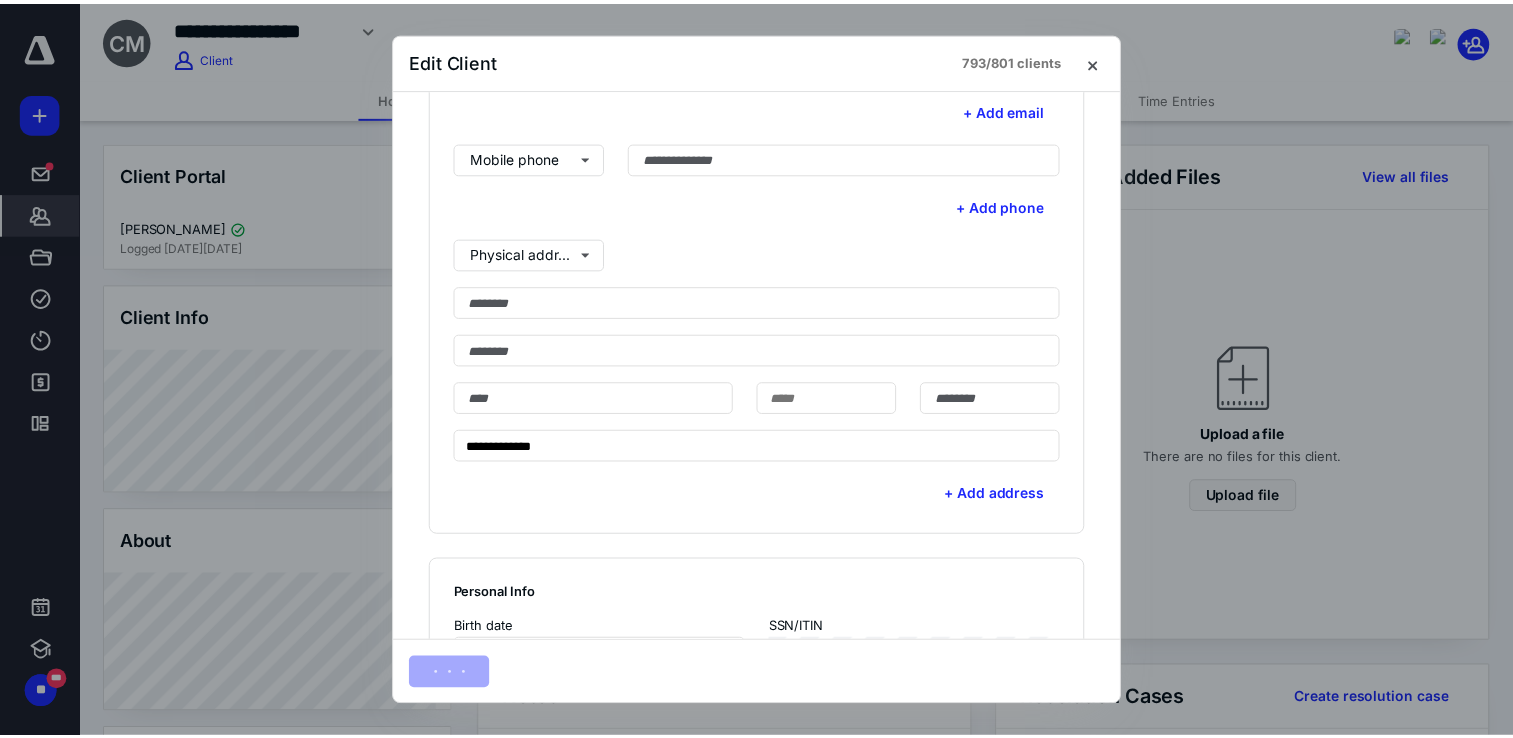 scroll, scrollTop: 600, scrollLeft: 0, axis: vertical 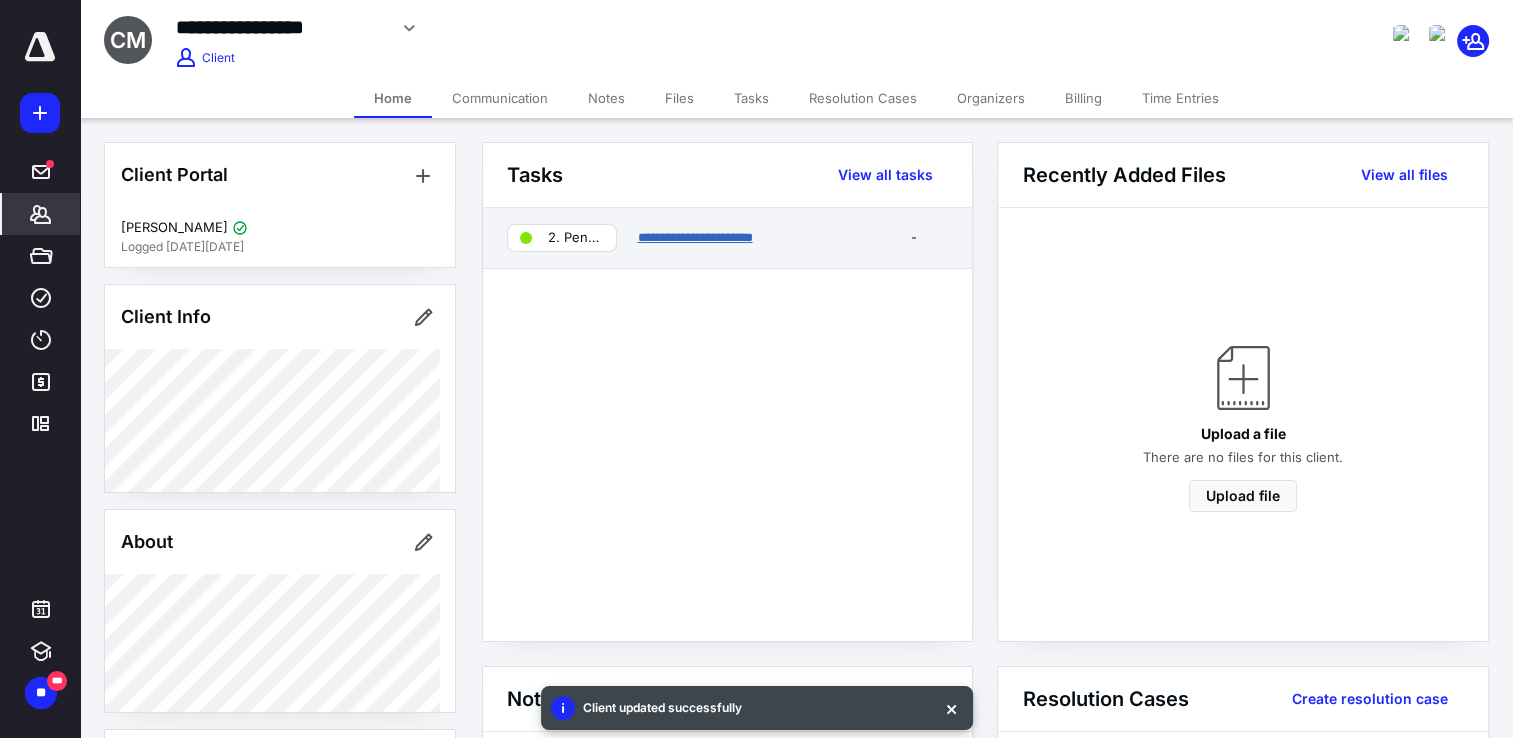 click on "**********" at bounding box center [694, 237] 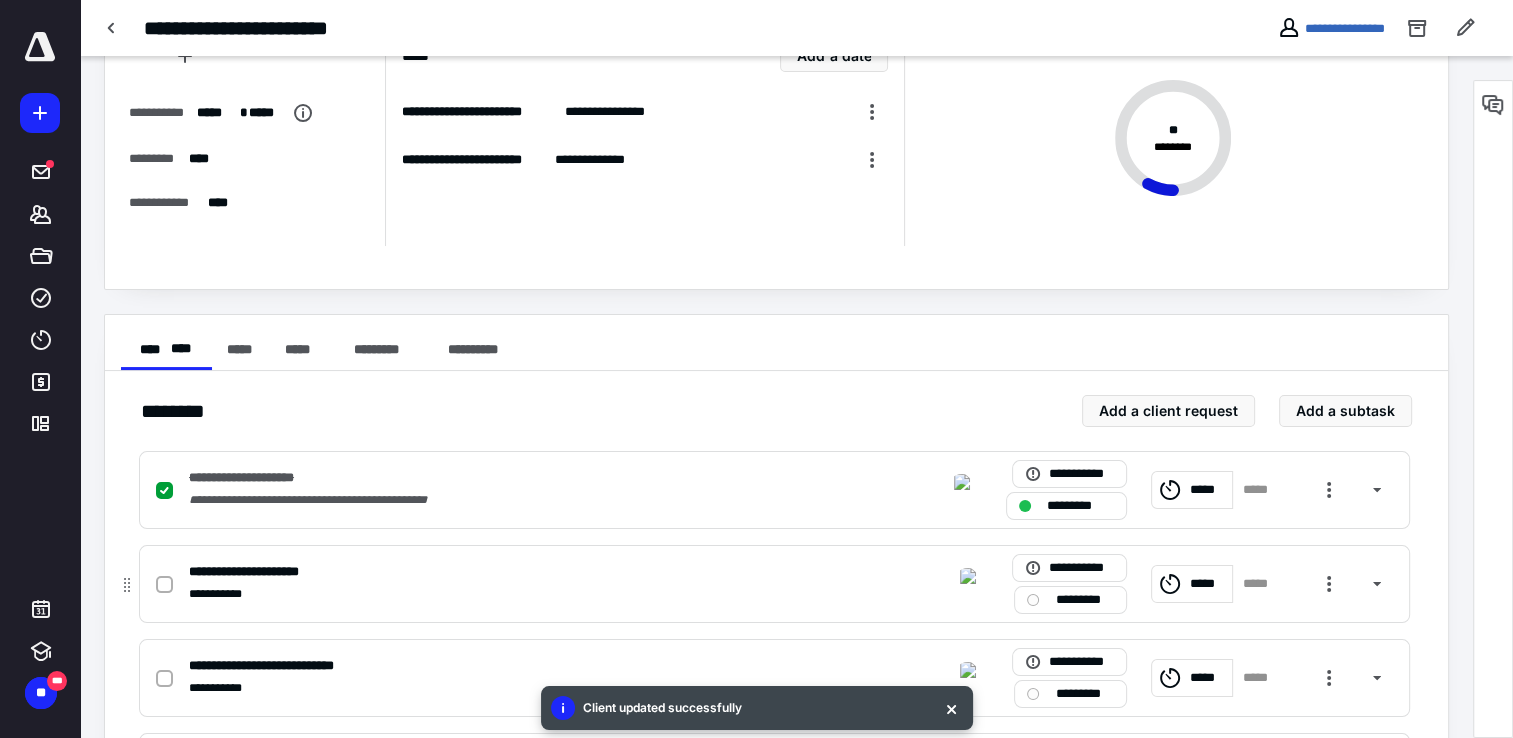 scroll, scrollTop: 0, scrollLeft: 0, axis: both 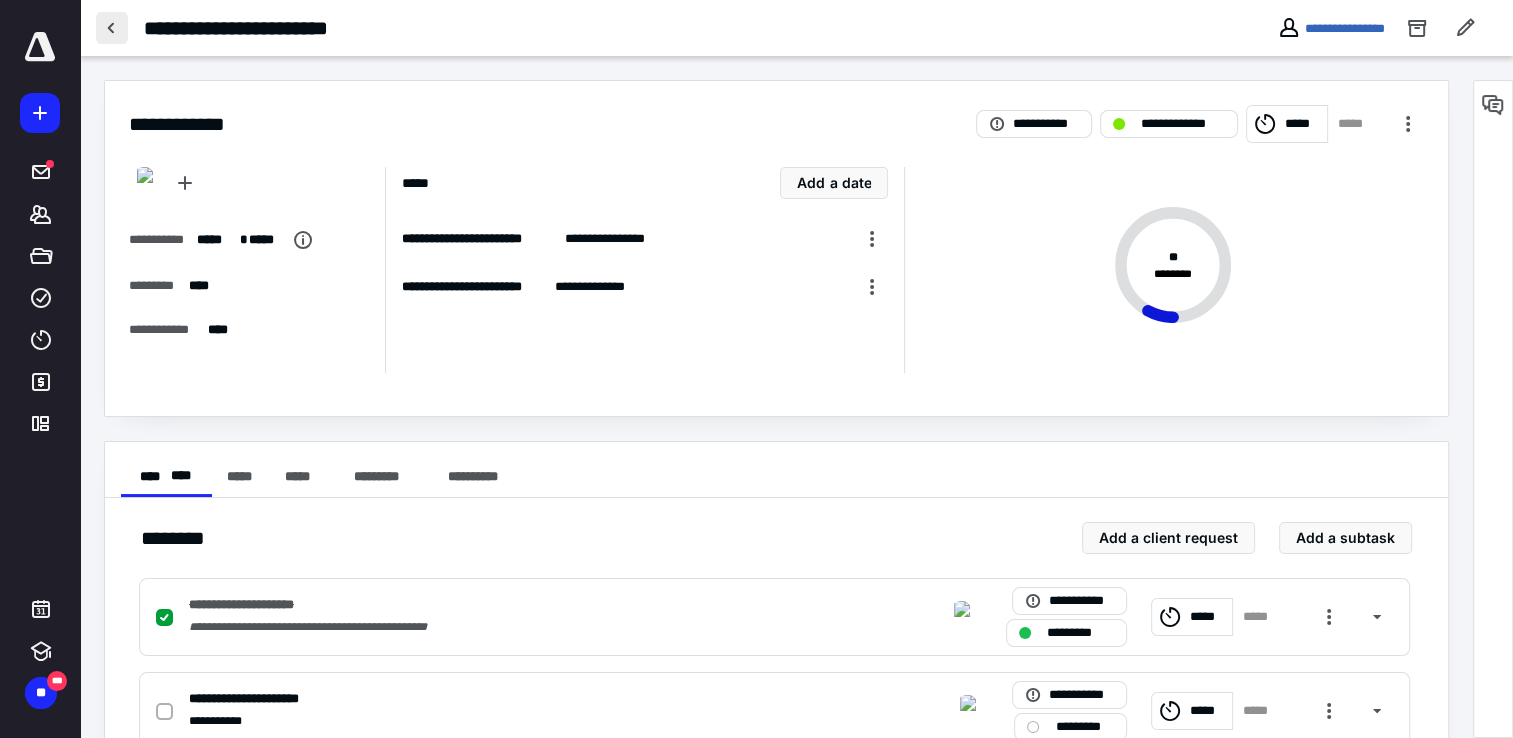 click at bounding box center (112, 28) 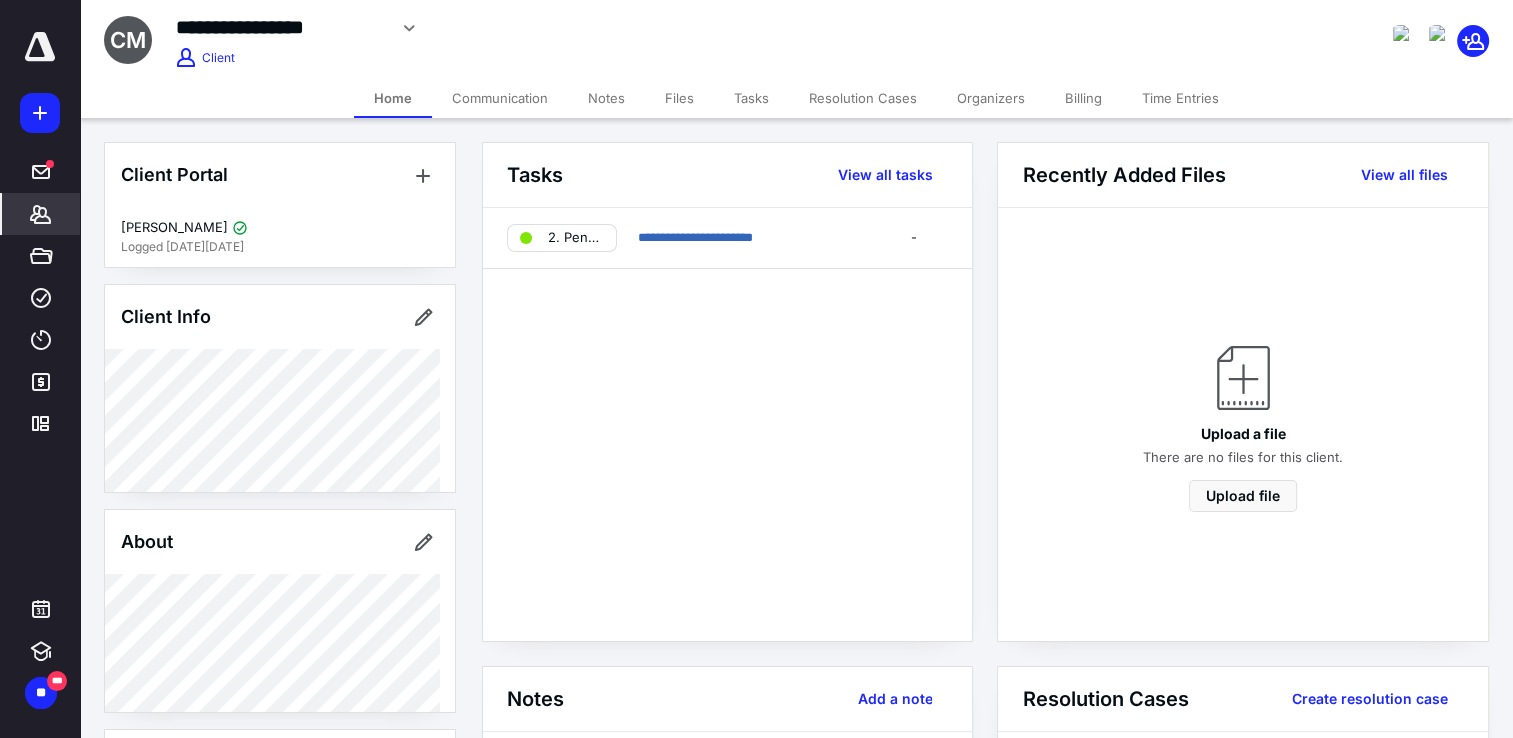 click on "Files" at bounding box center (679, 98) 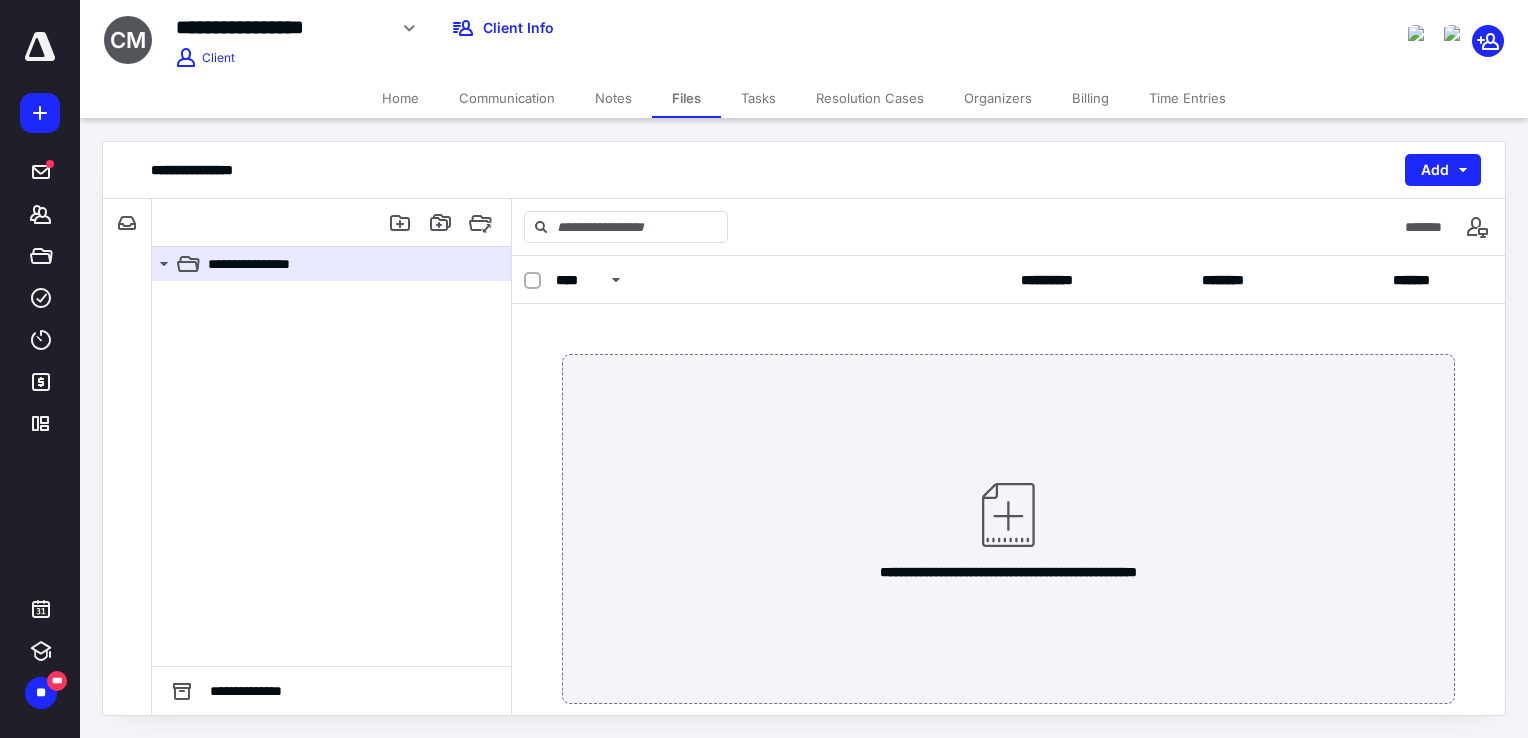 click on "Home" at bounding box center (400, 98) 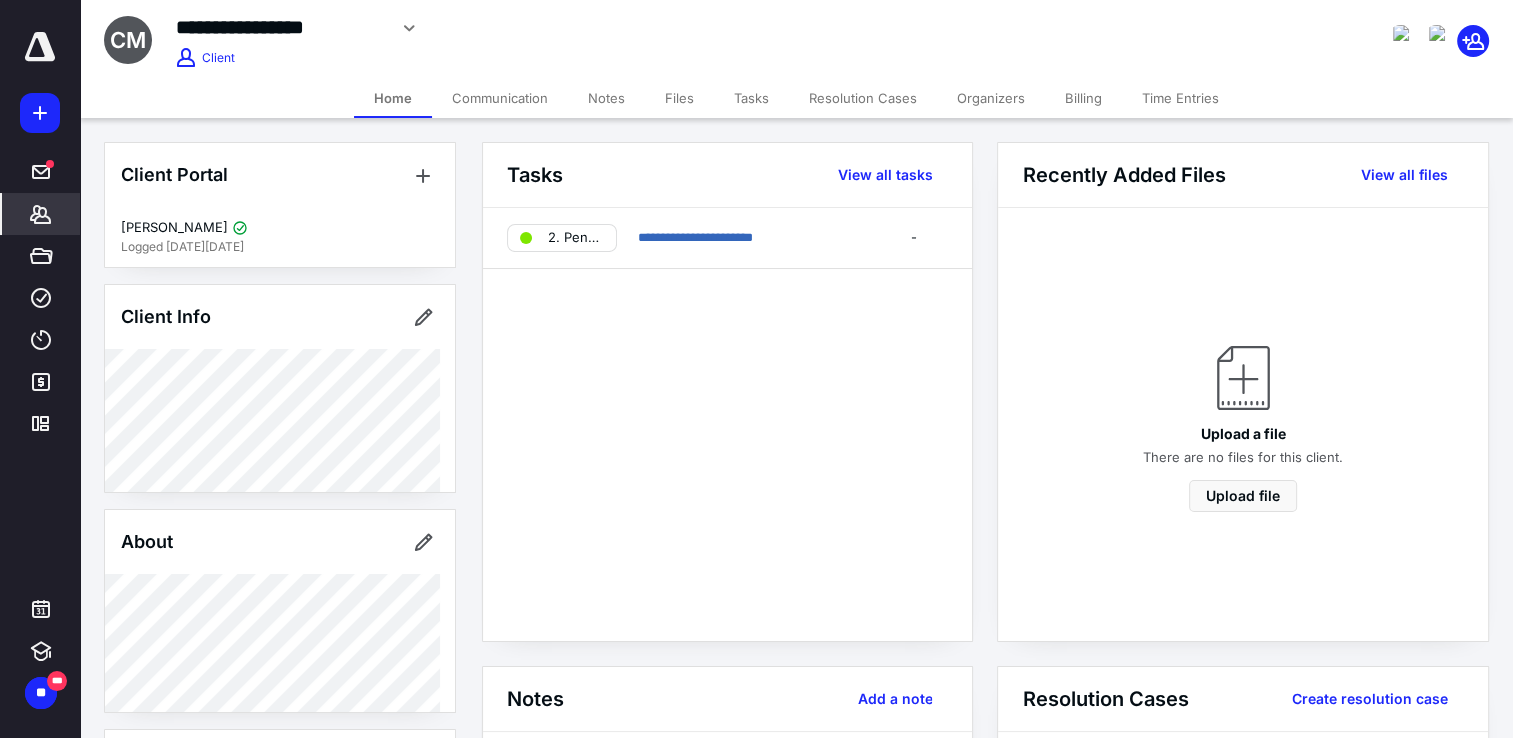 click on "Files" at bounding box center [679, 98] 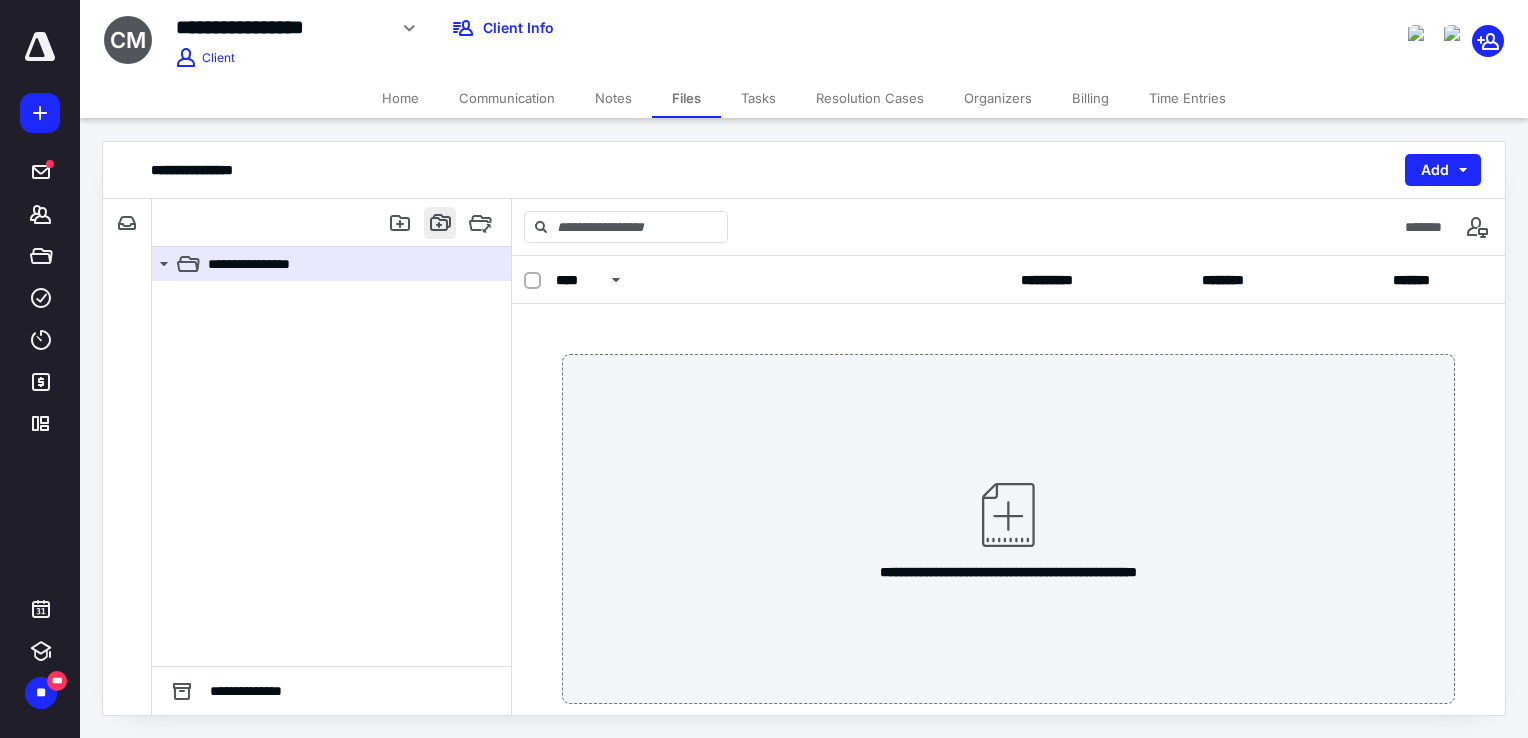 click at bounding box center (440, 223) 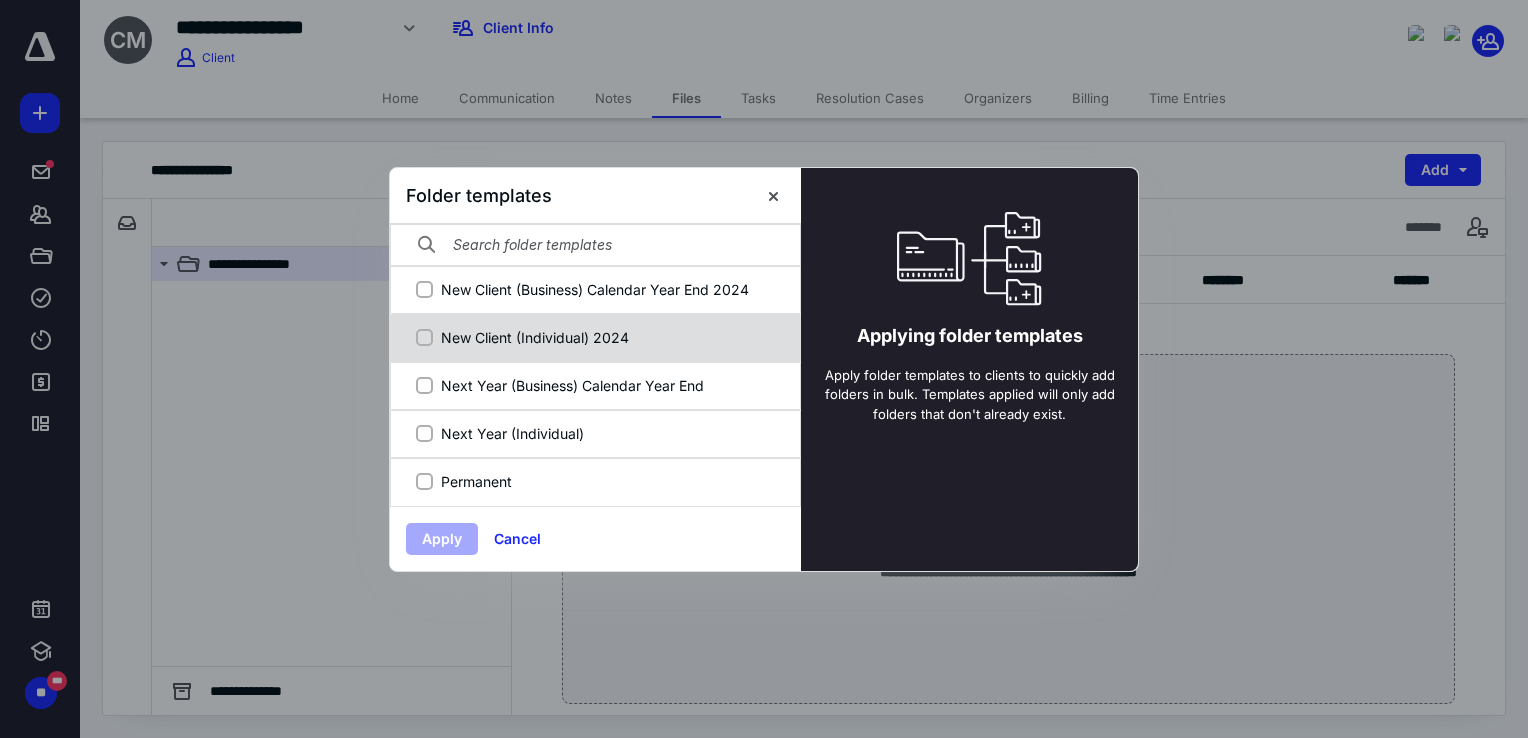 click on "New Client (Individual) 2024" at bounding box center (606, 337) 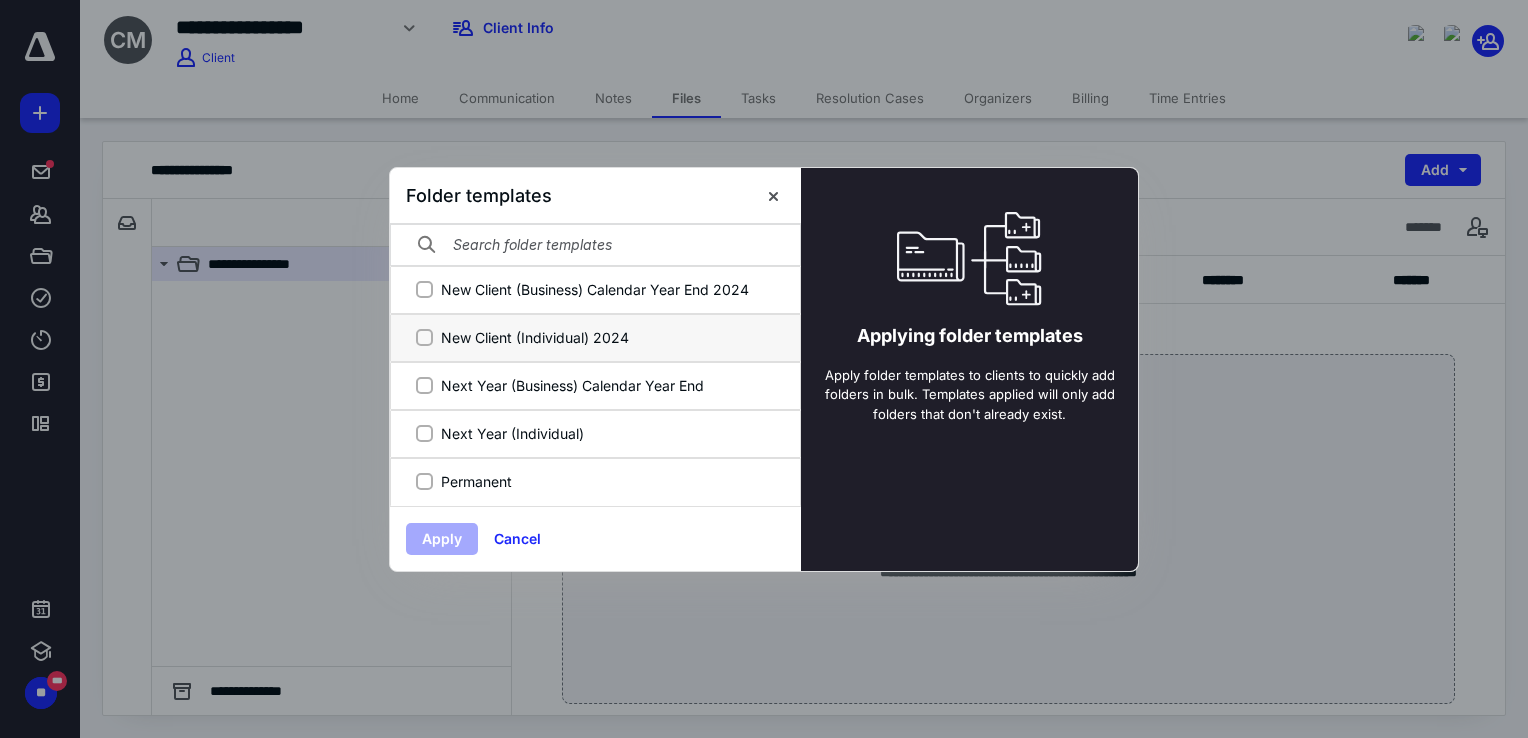 click on "New Client (Individual) 2024" at bounding box center [424, 337] 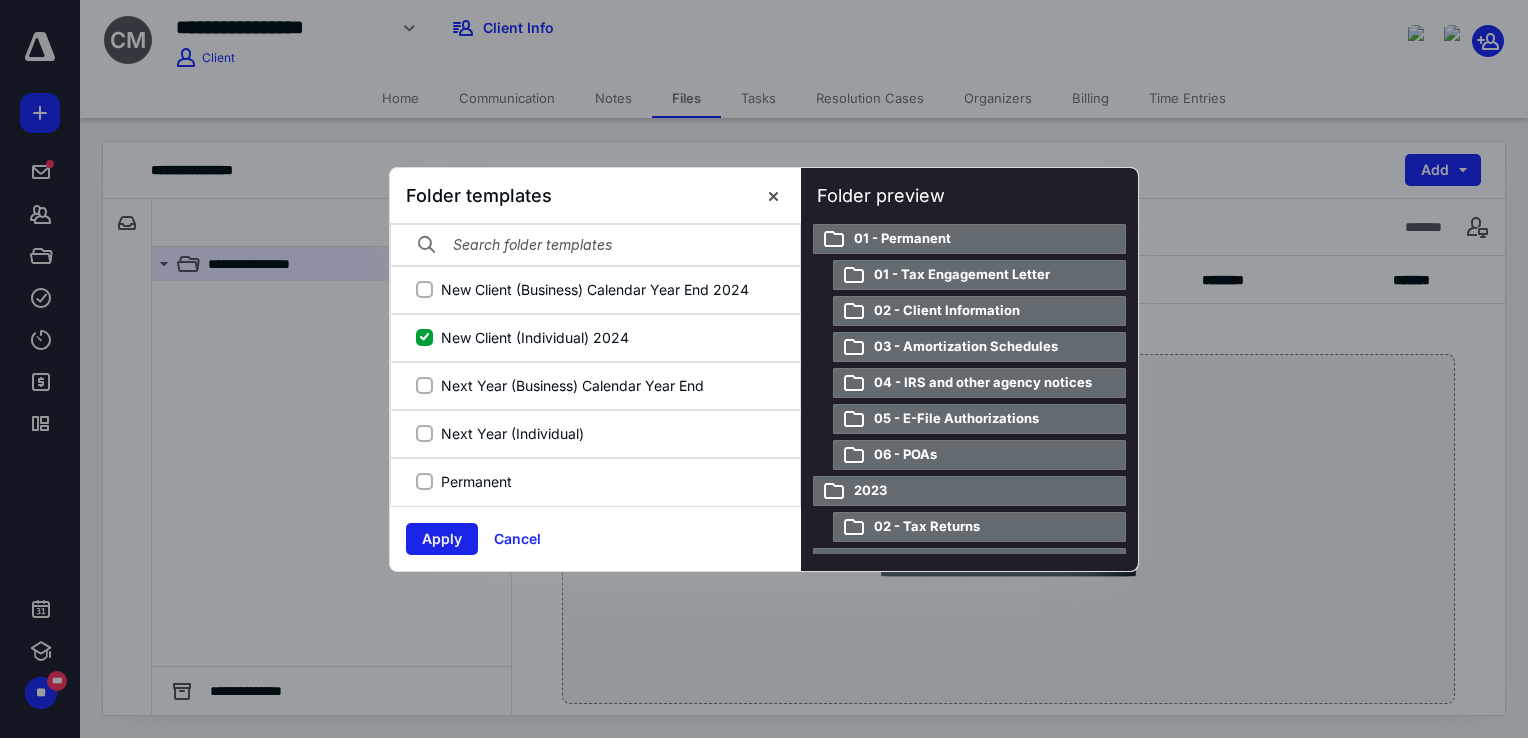 click on "Apply" at bounding box center [442, 539] 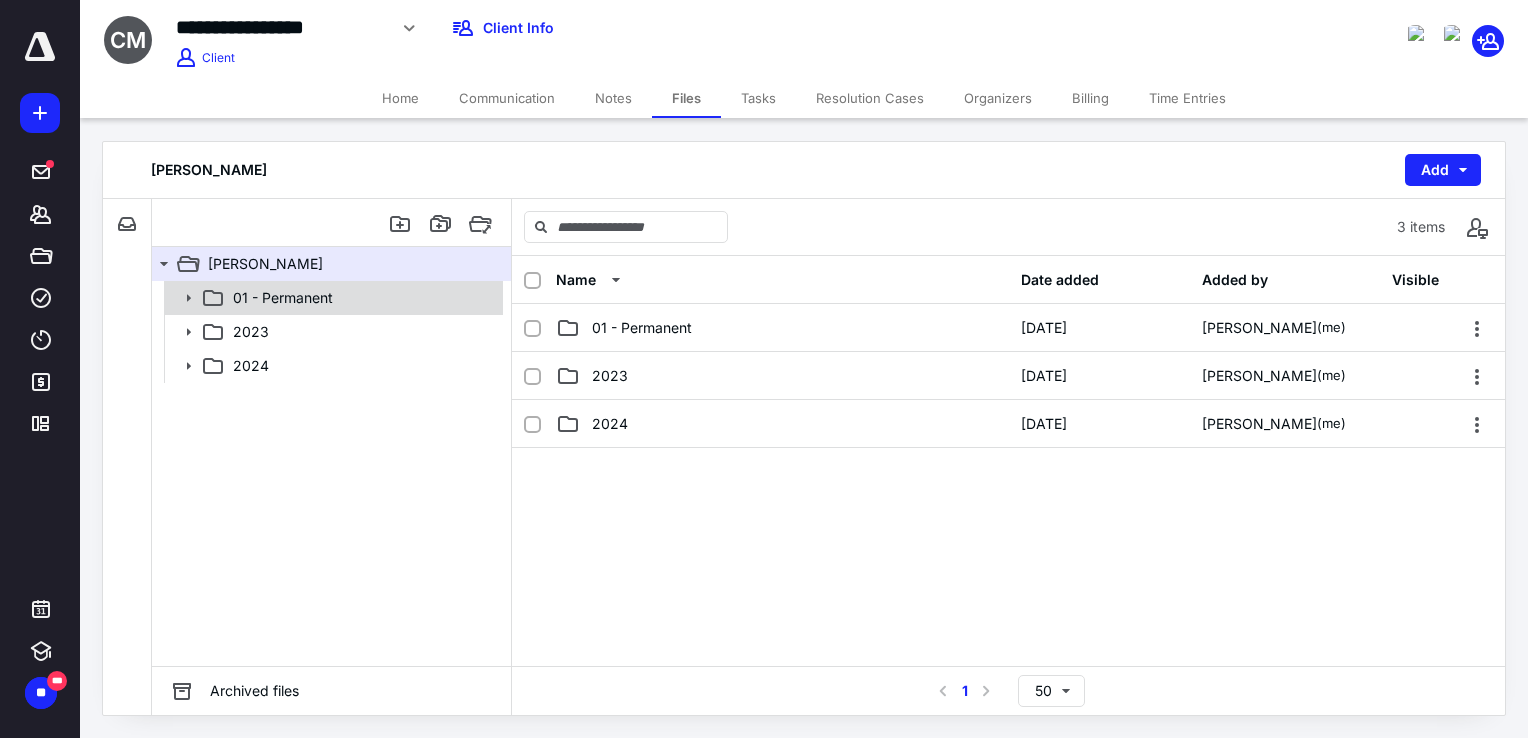 click 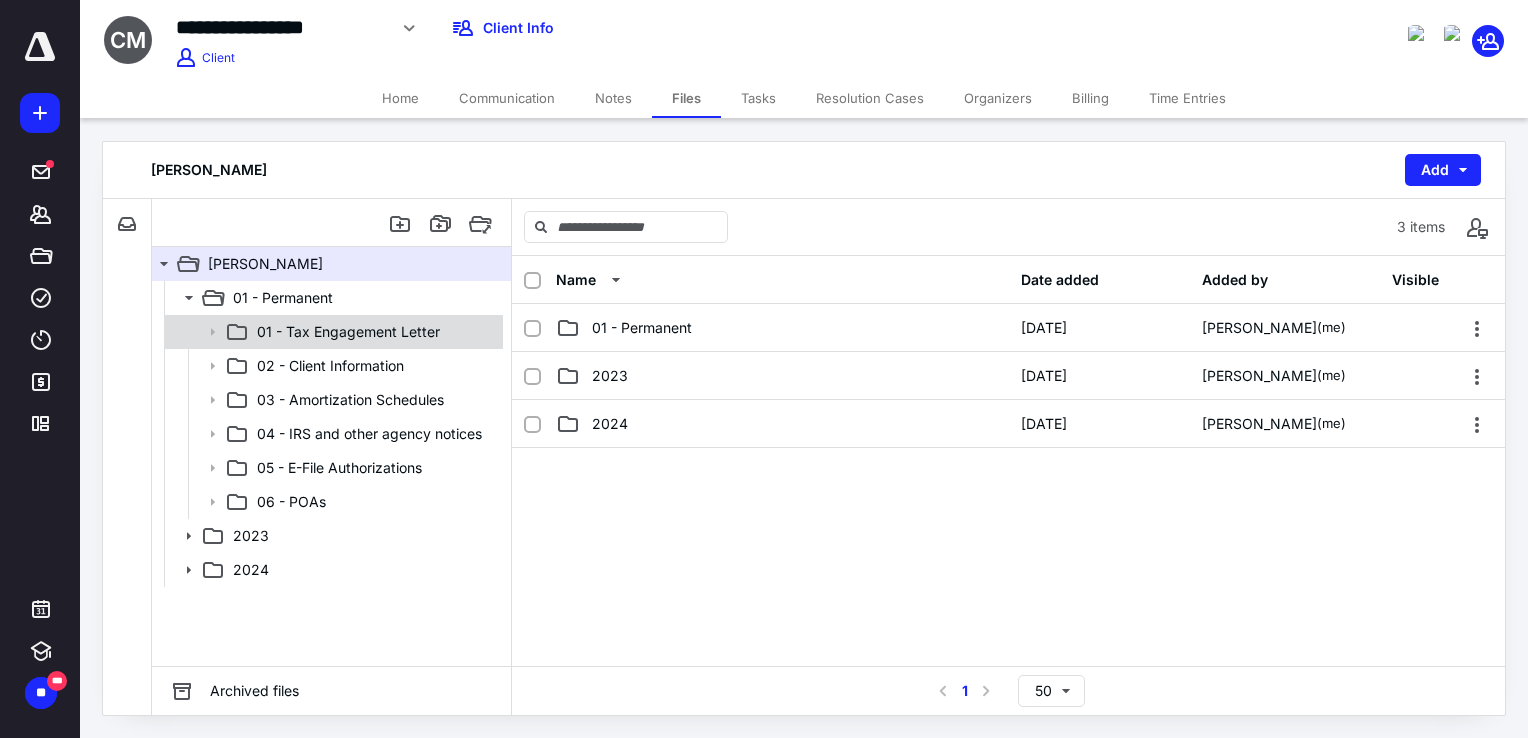 click on "01 - Tax Engagement Letter" at bounding box center [348, 332] 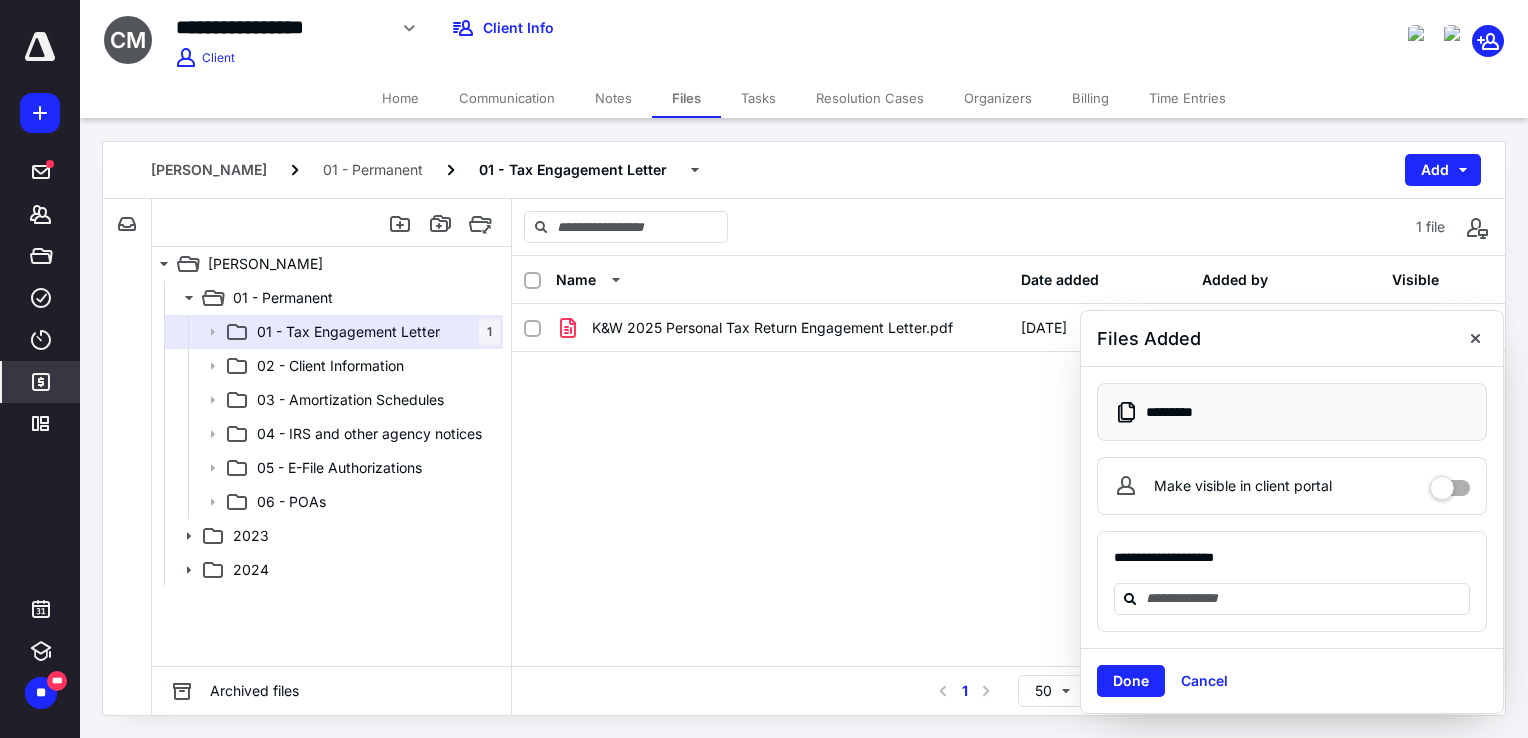 click on "*******" at bounding box center [41, 382] 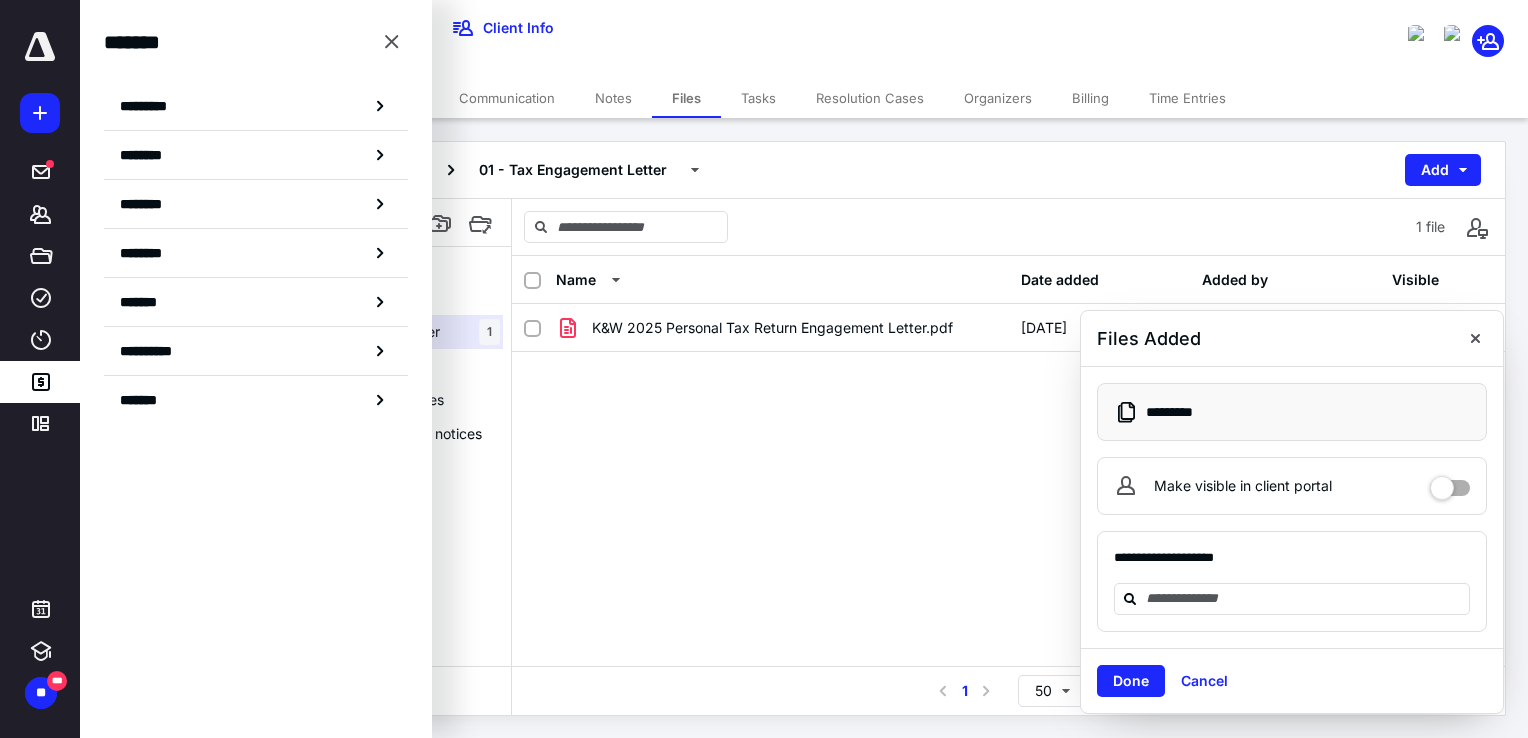 click on "********" at bounding box center (256, 204) 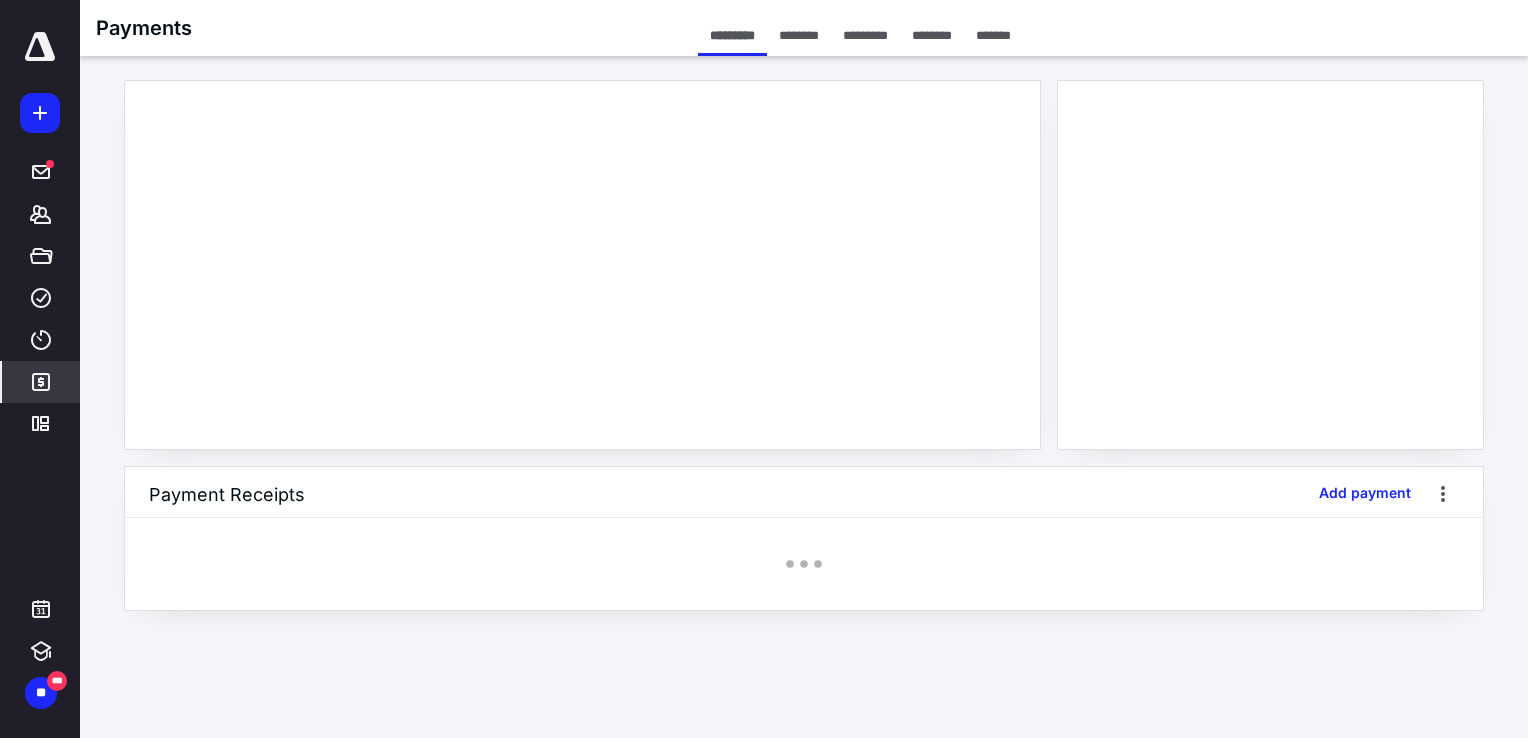 click on "*******" at bounding box center (41, 382) 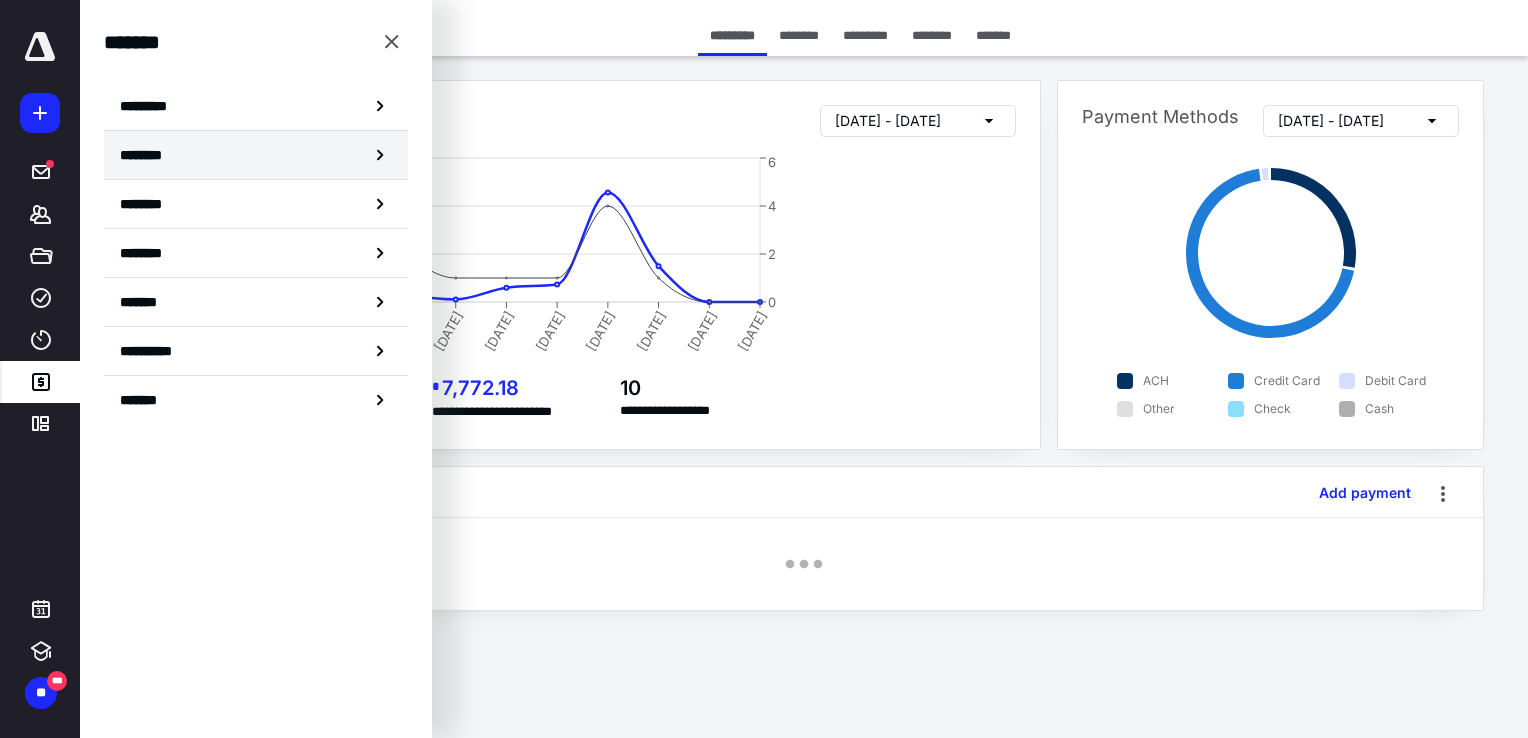 click on "********" at bounding box center (256, 155) 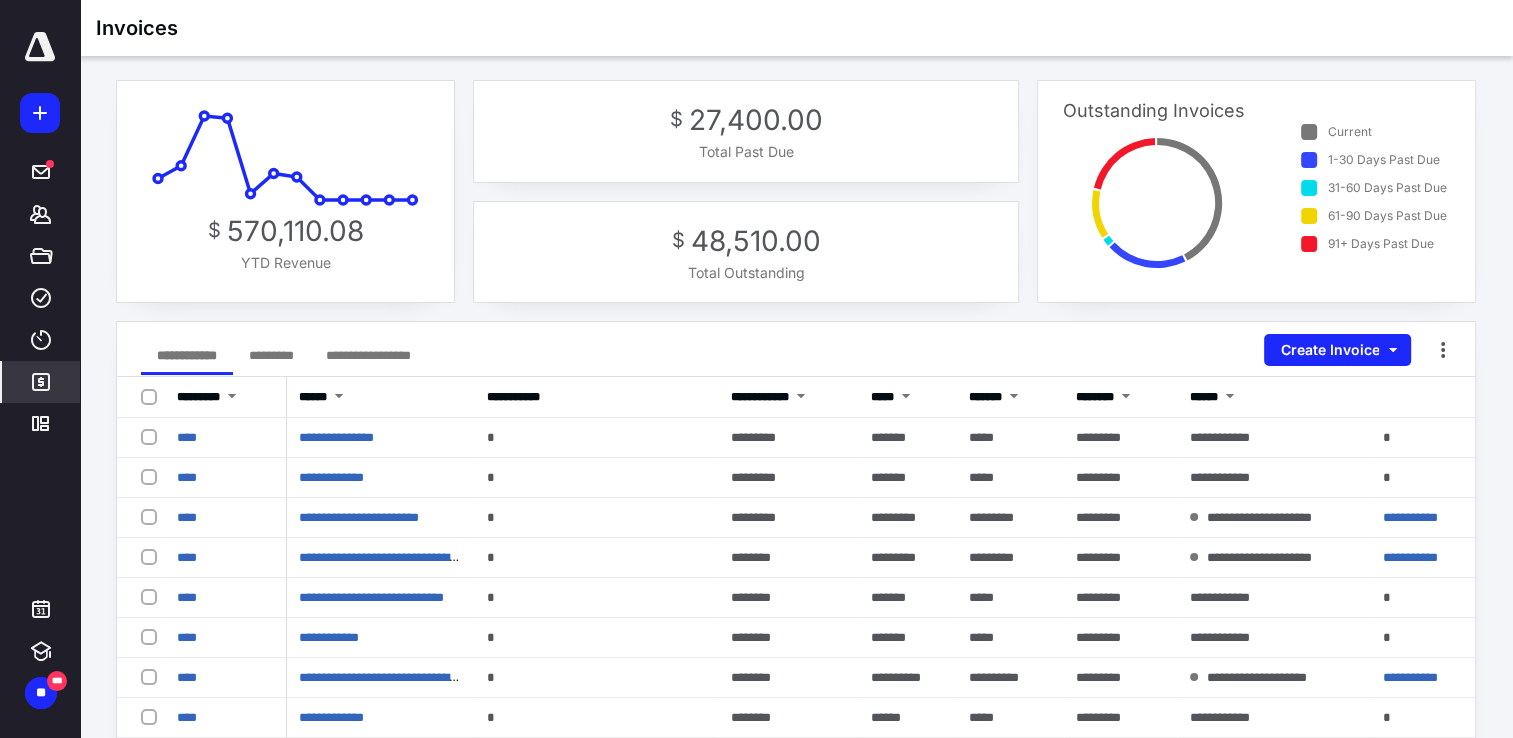 click 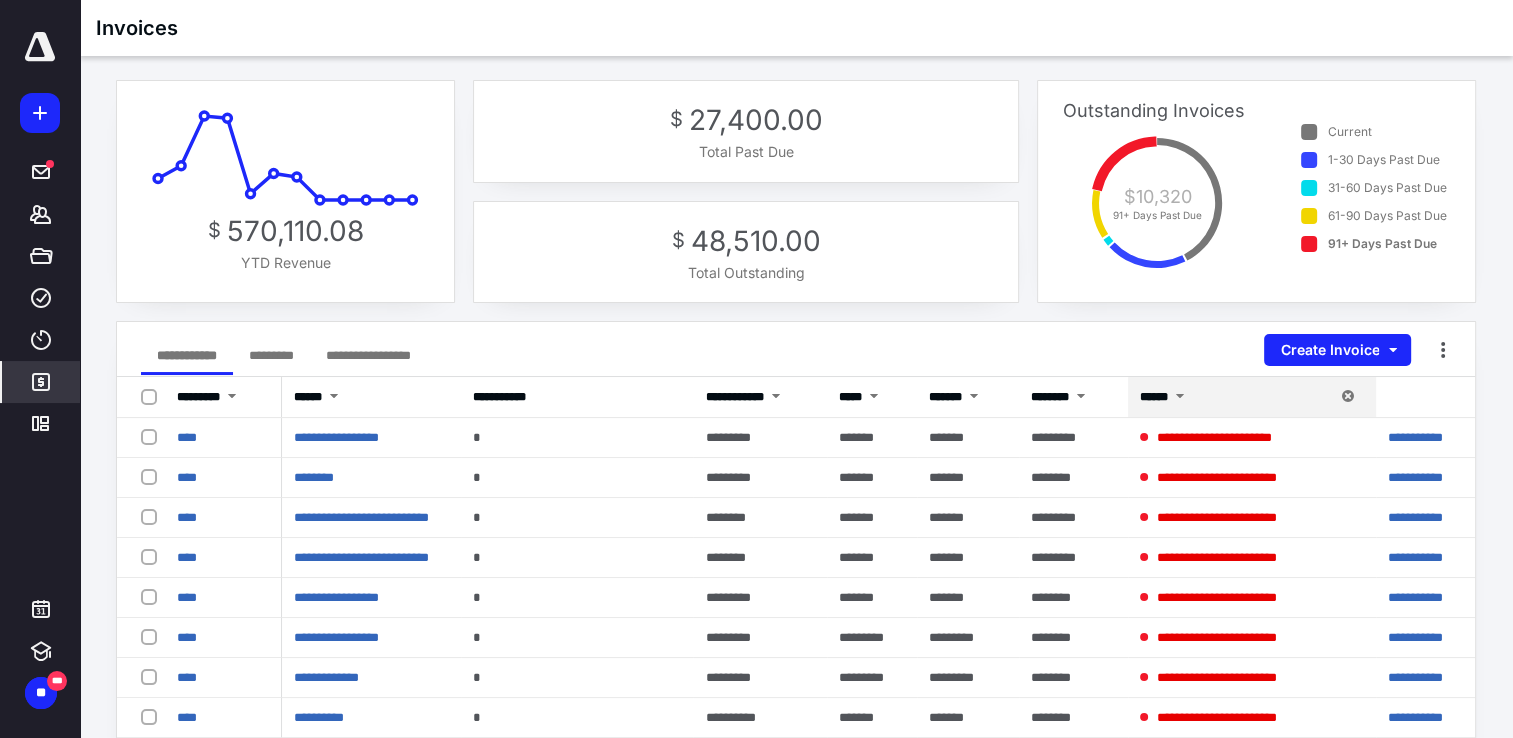 click 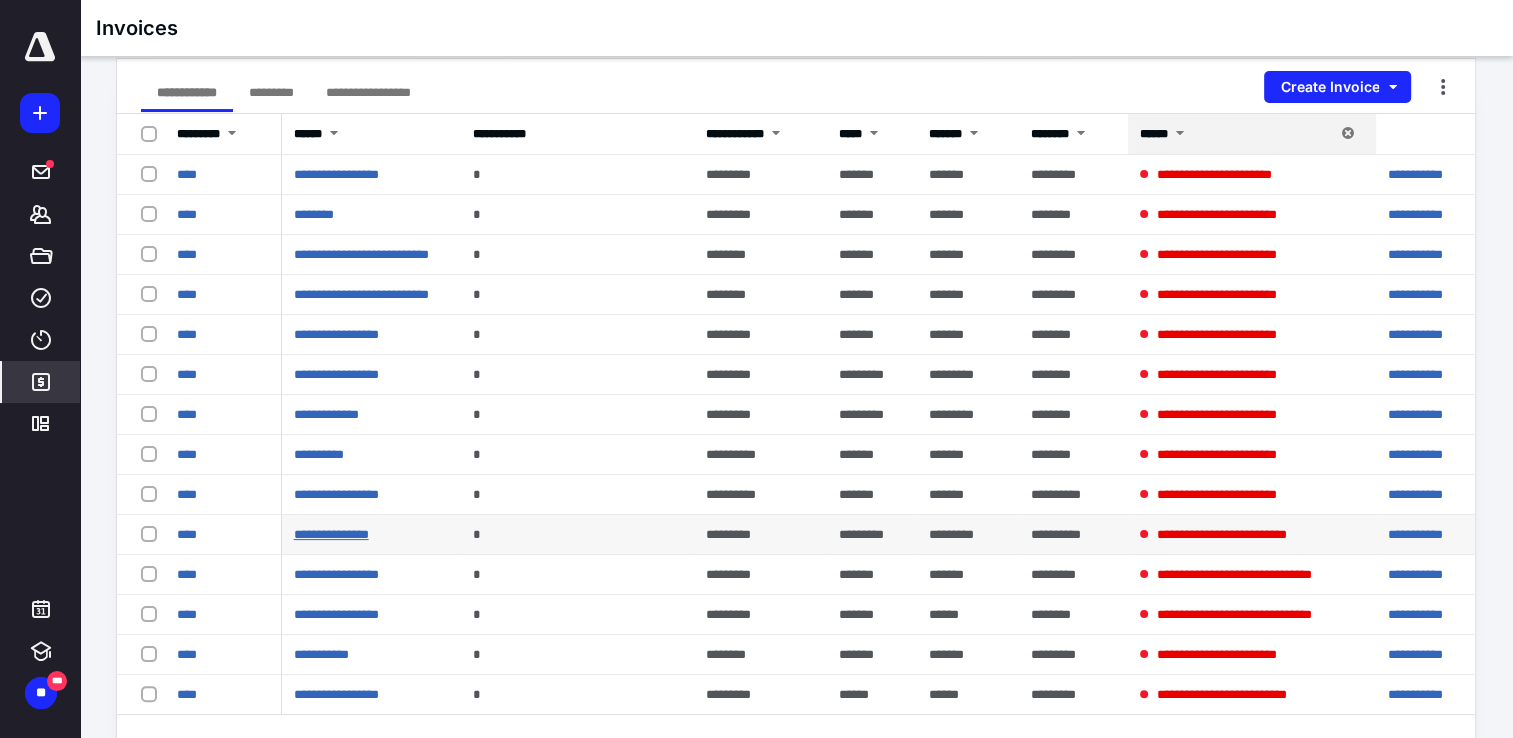 scroll, scrollTop: 0, scrollLeft: 0, axis: both 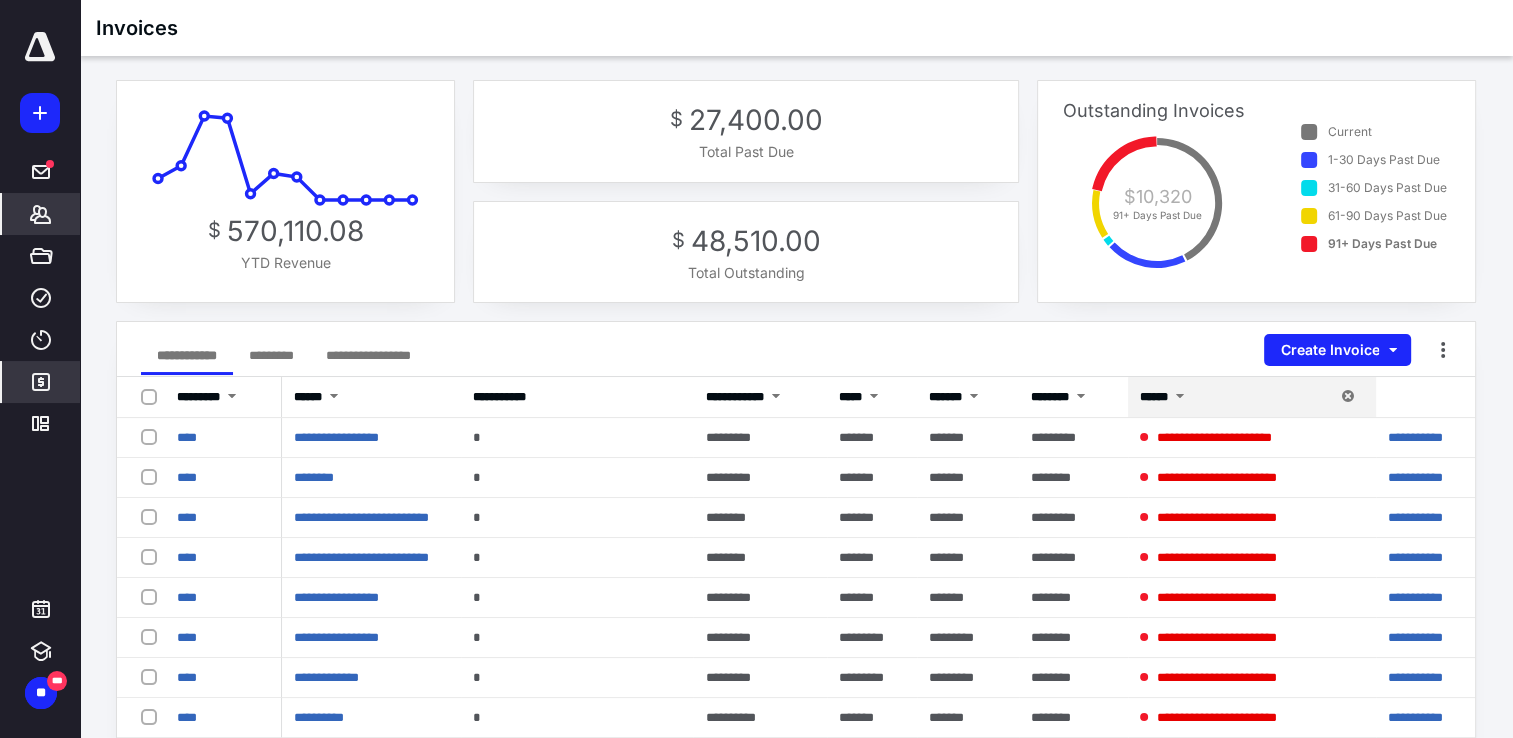 click on "*******" at bounding box center [41, 214] 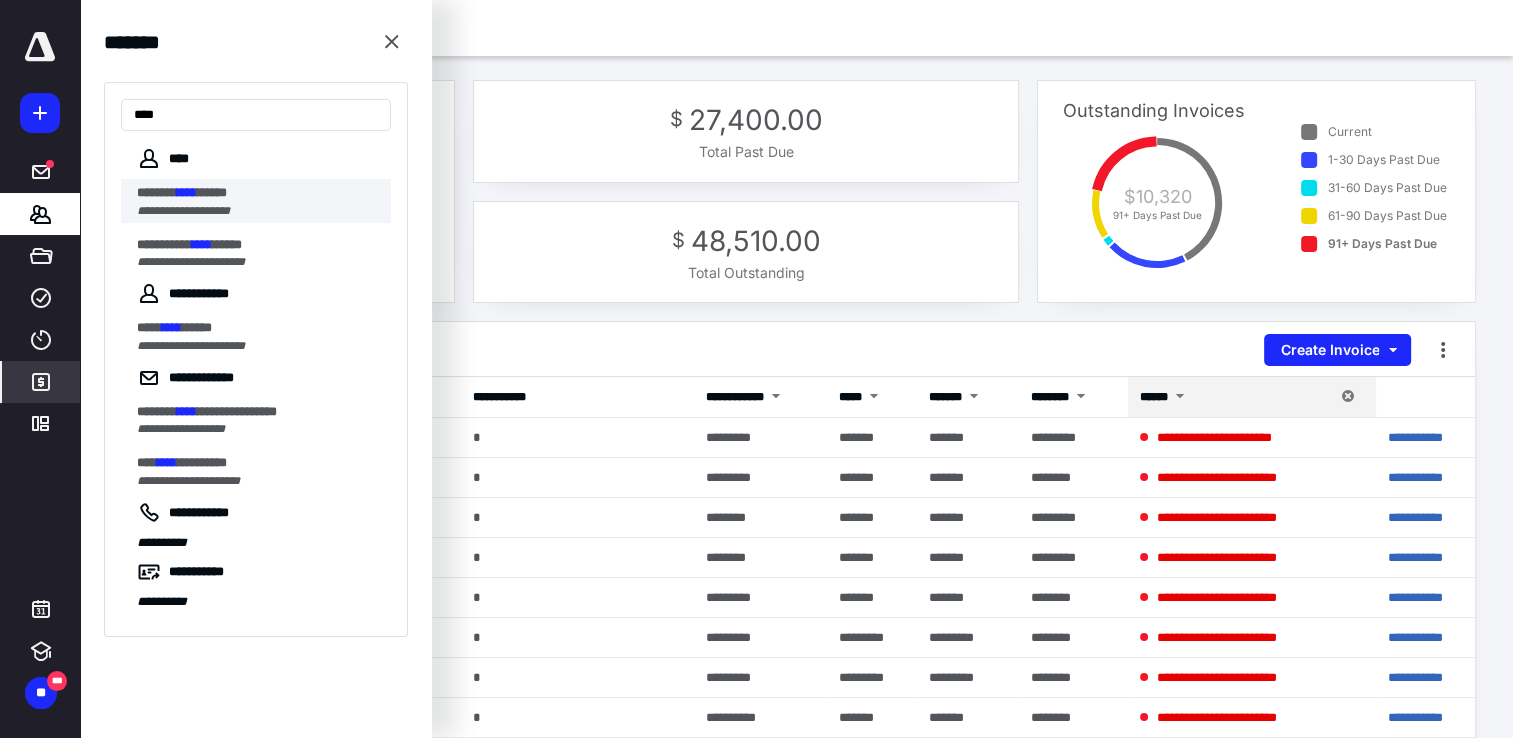 type on "****" 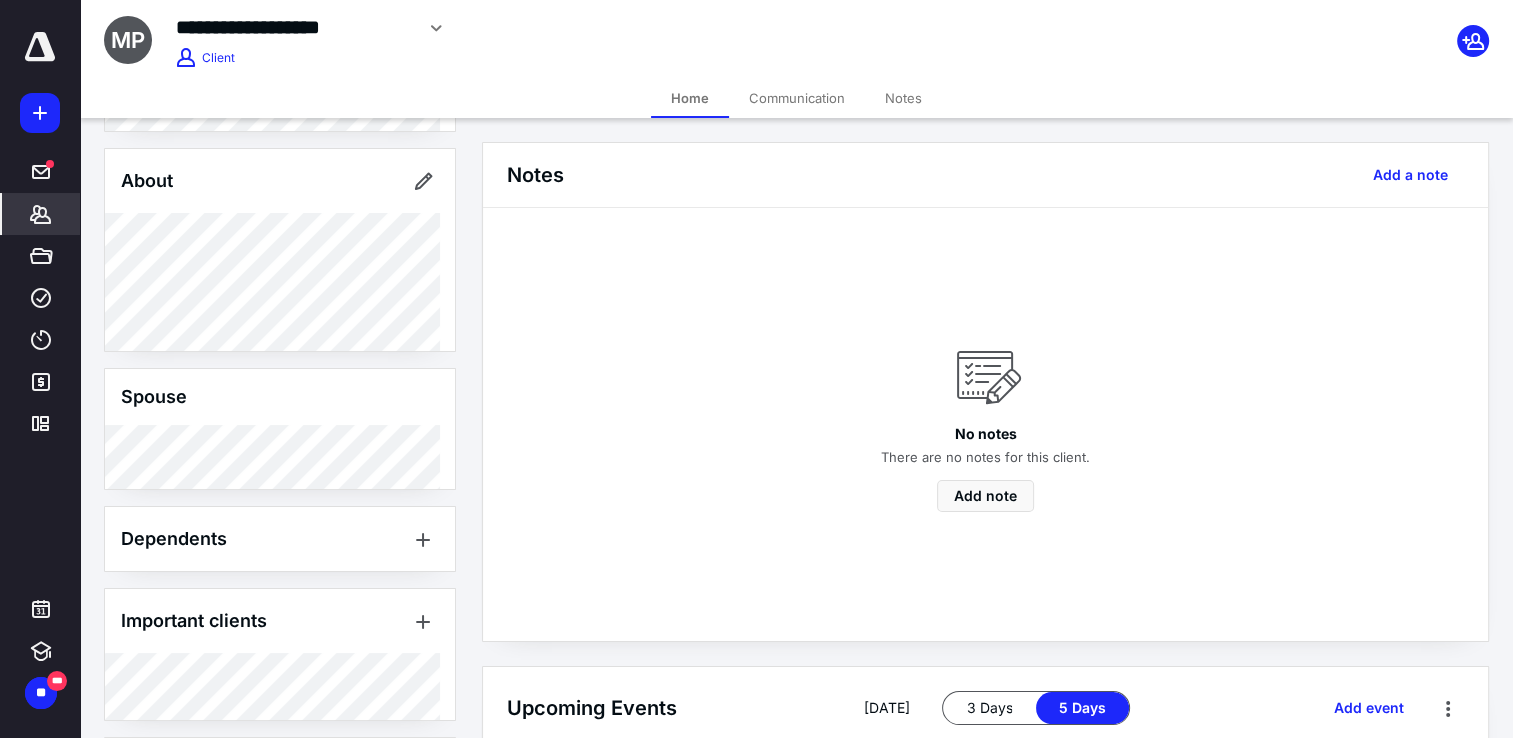 scroll, scrollTop: 543, scrollLeft: 0, axis: vertical 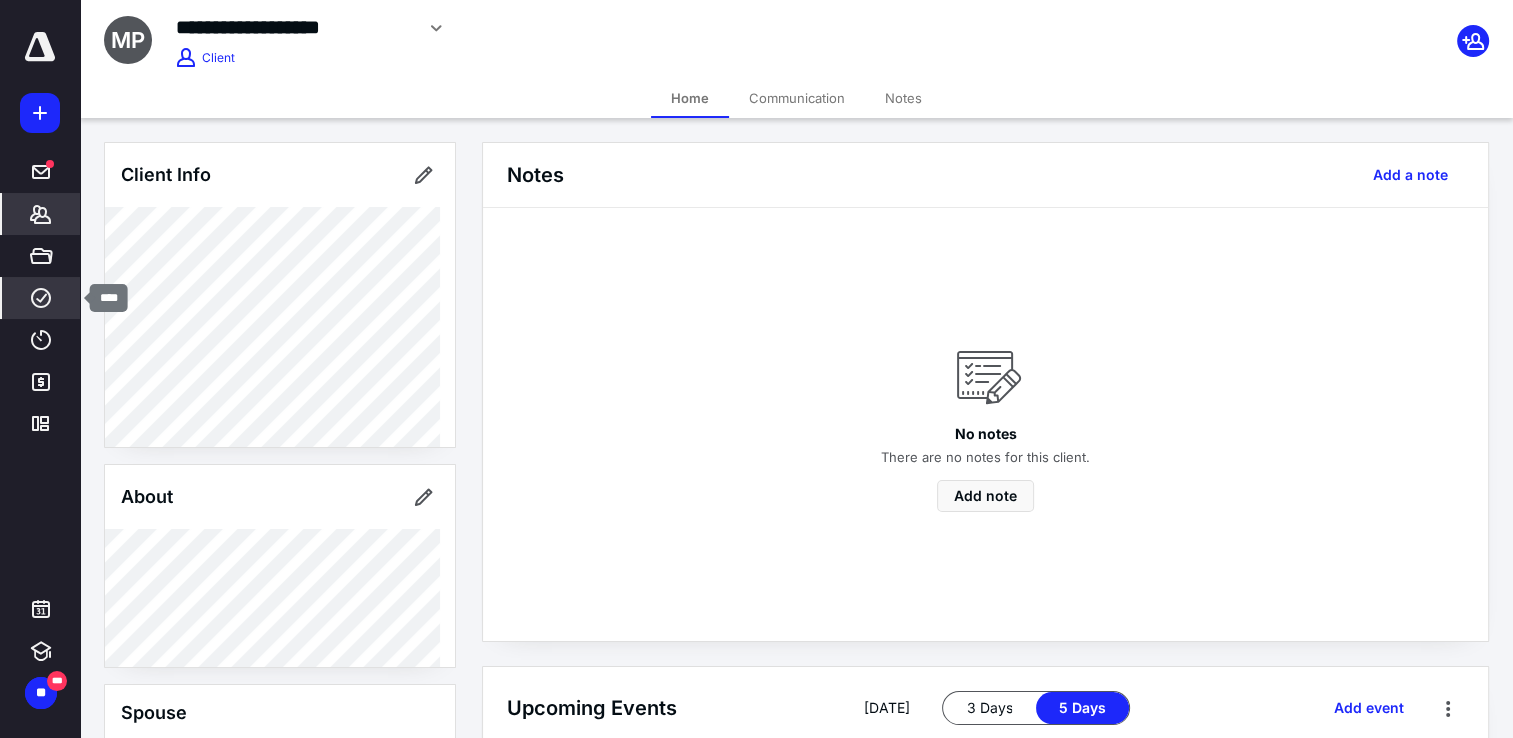 click 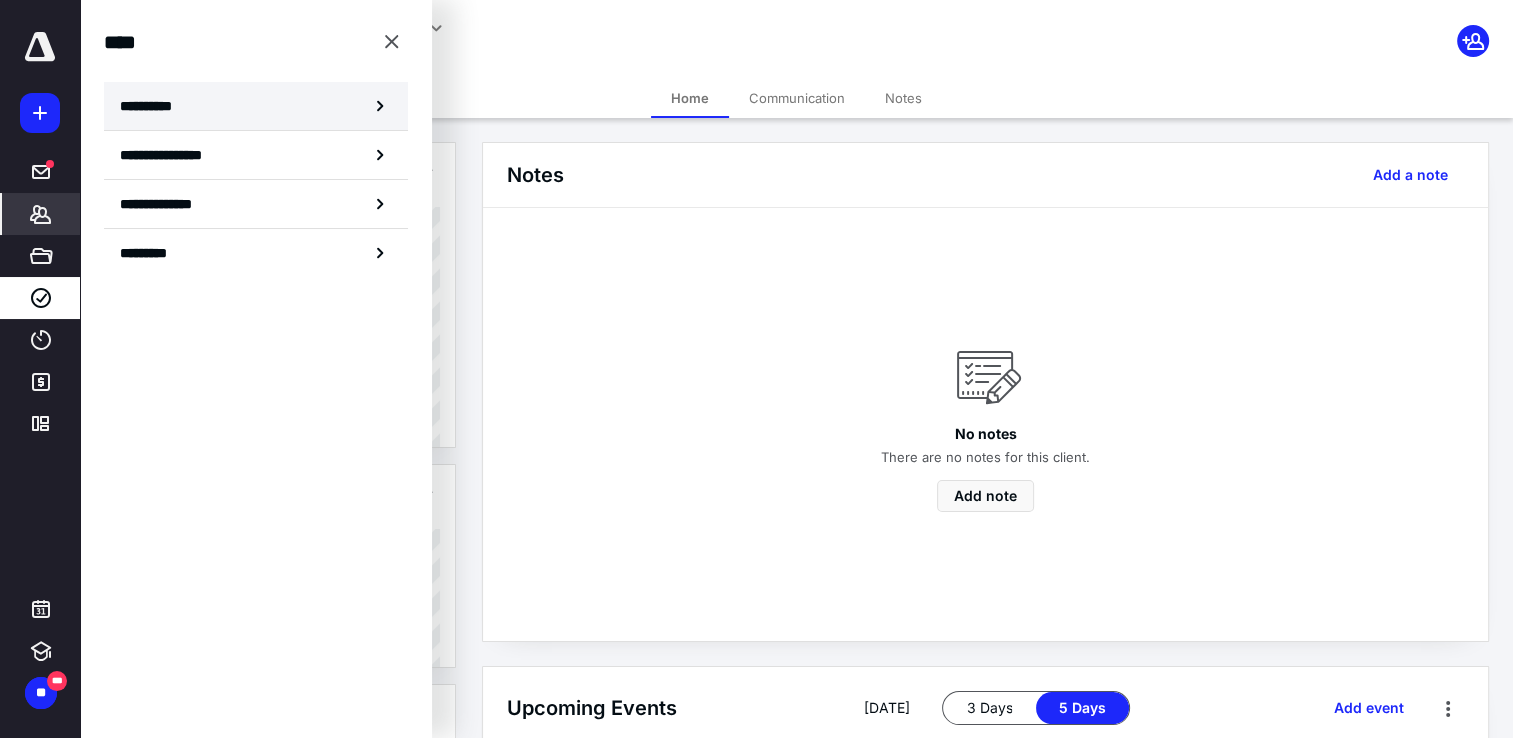 click on "**********" at bounding box center (256, 106) 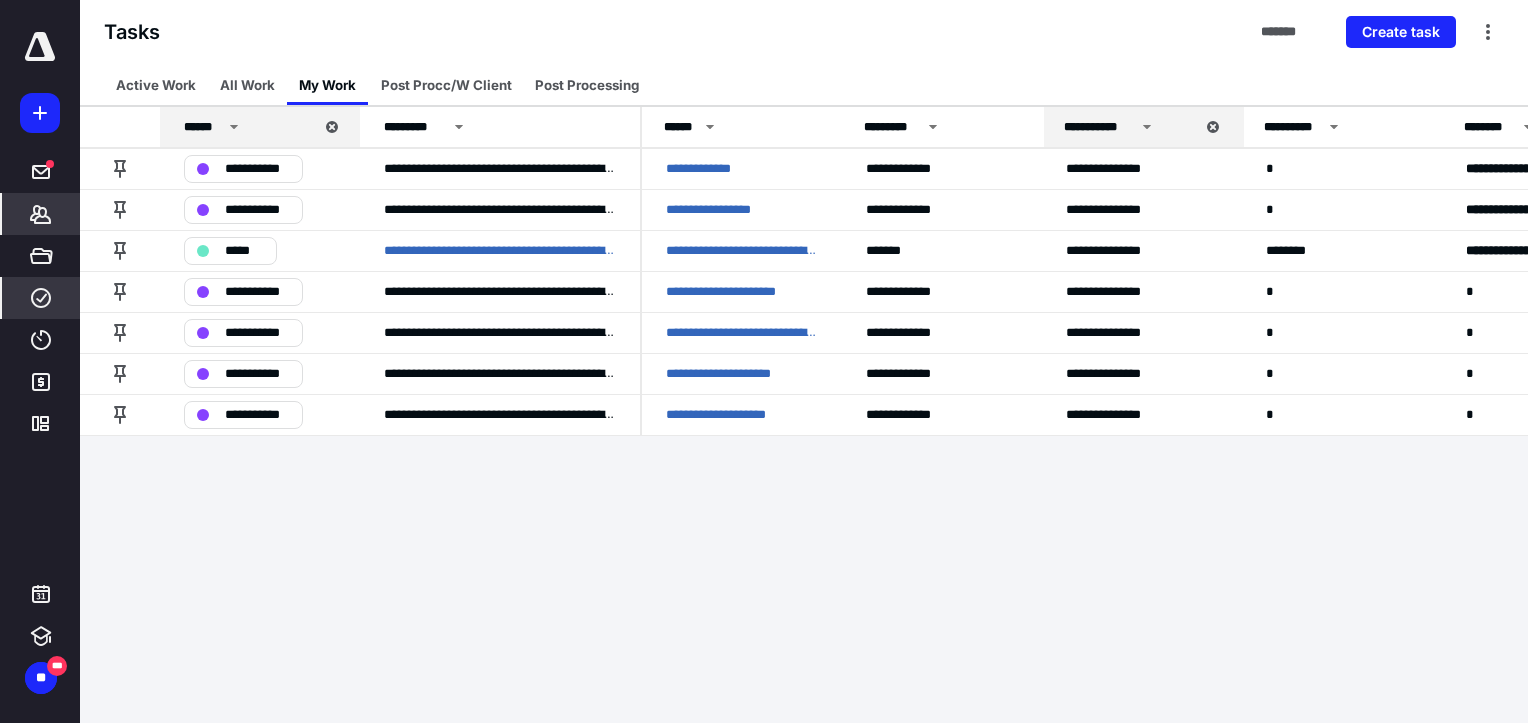 click 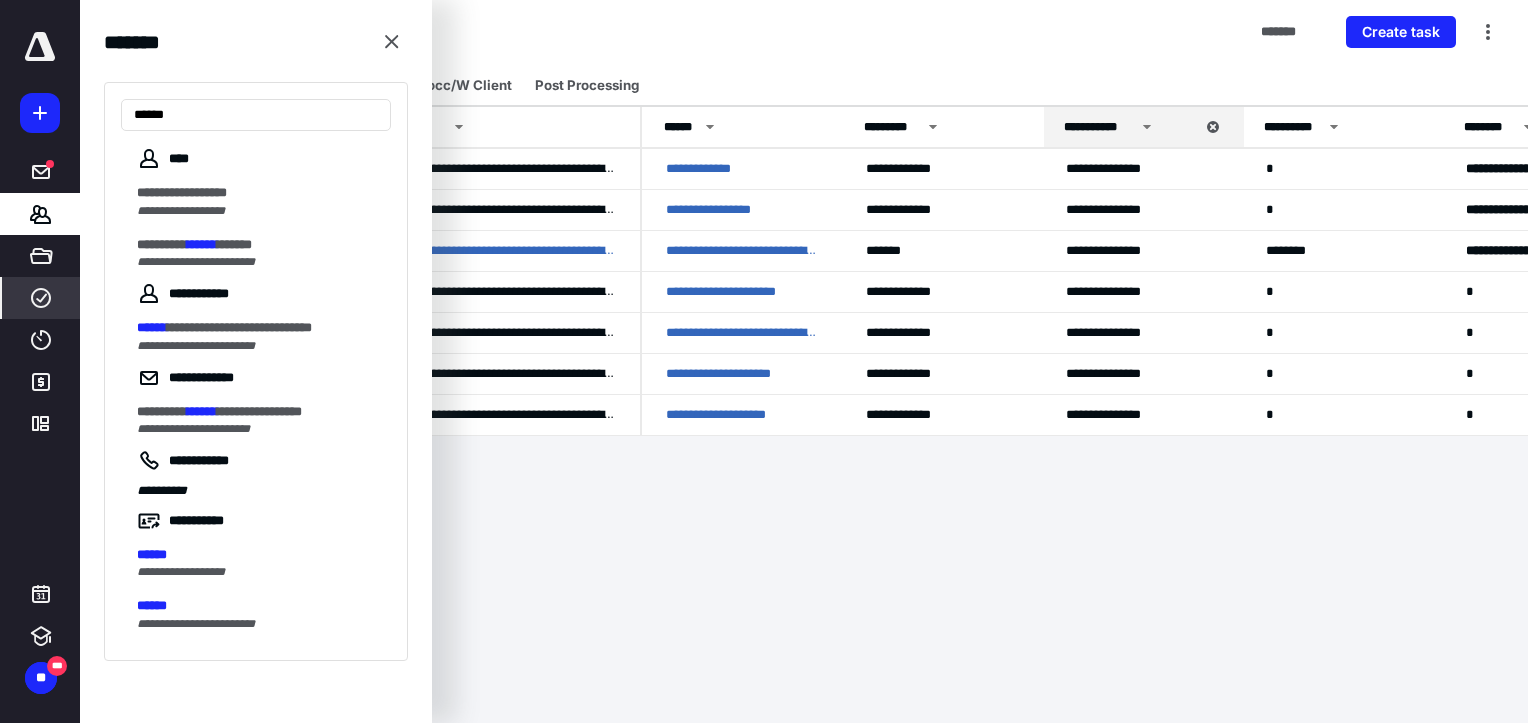 type on "******" 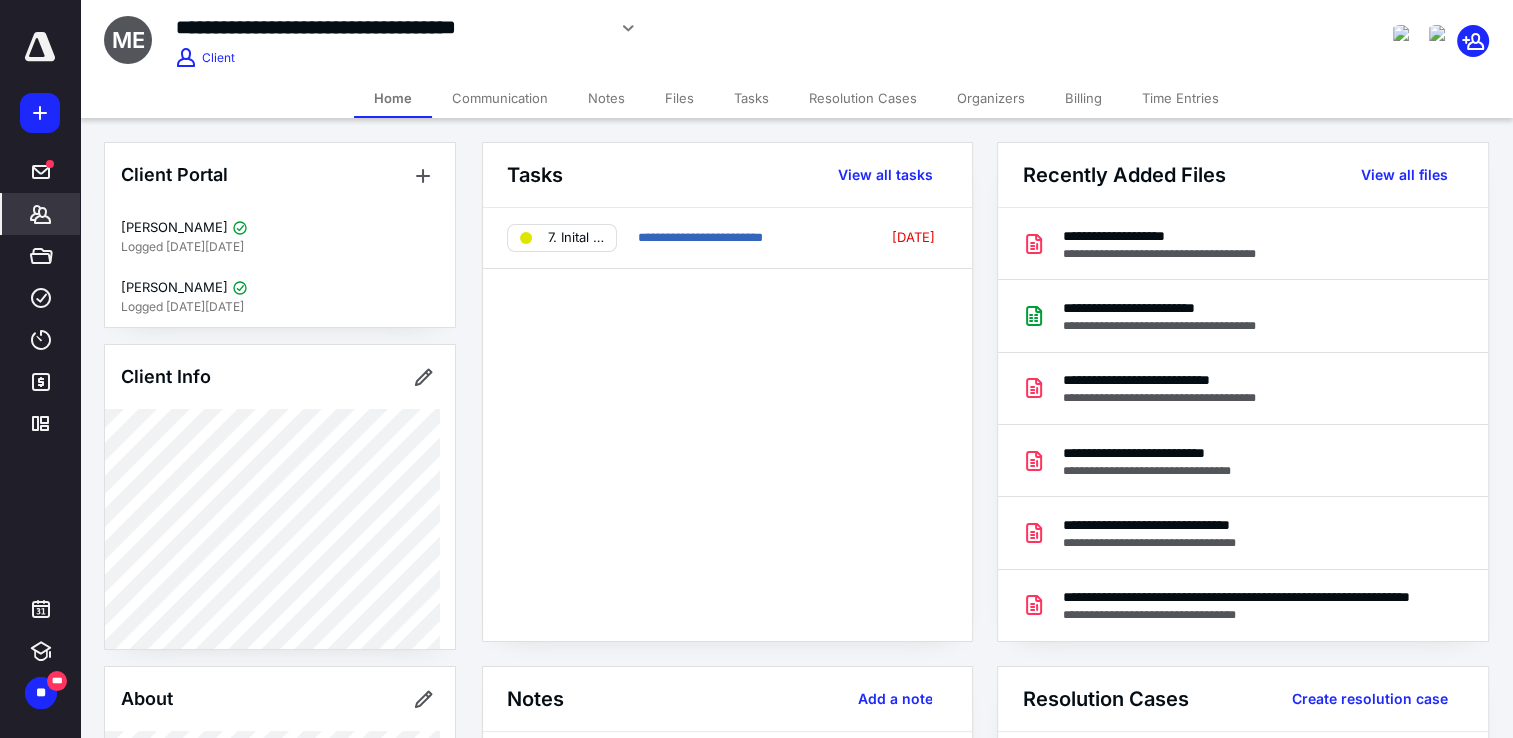 click on "Communication" at bounding box center [500, 98] 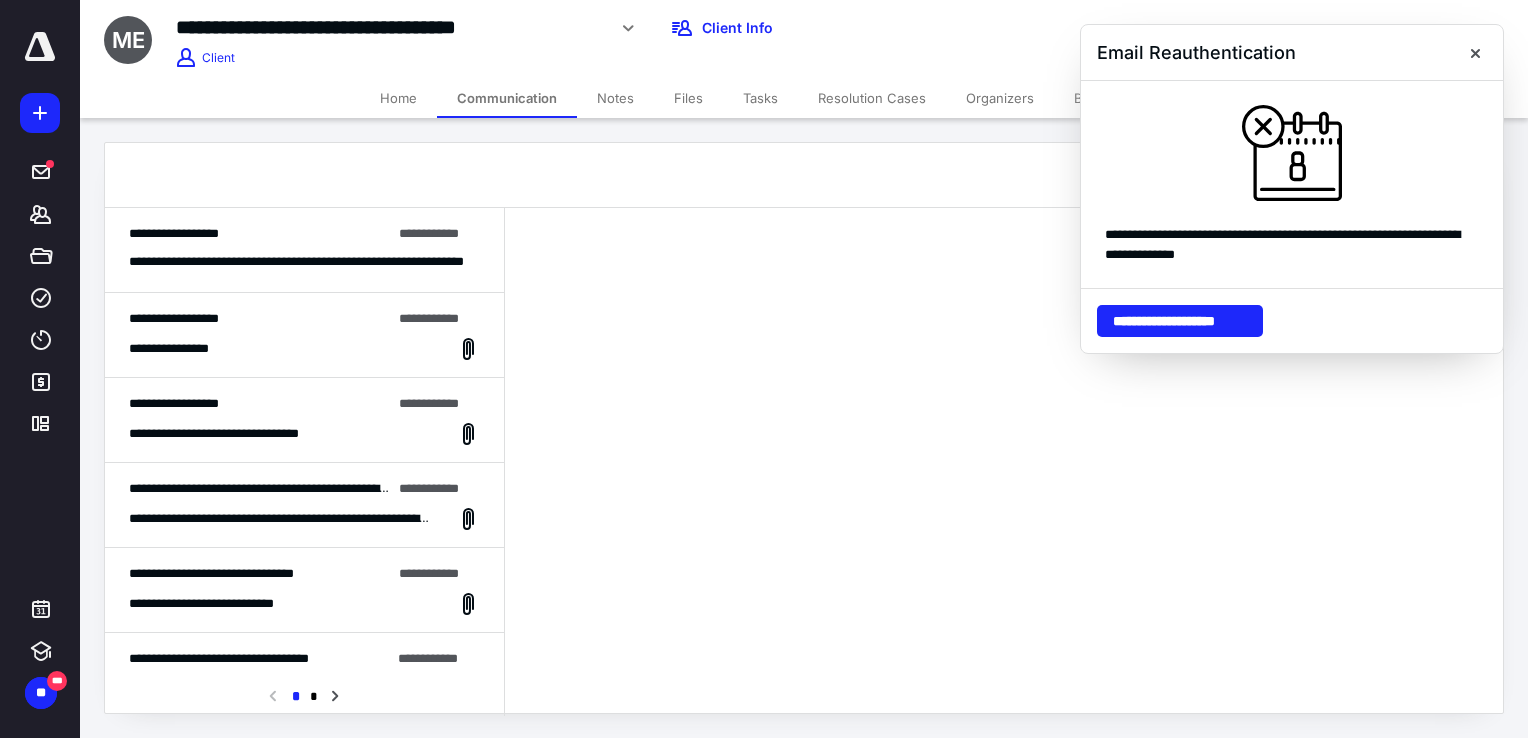 click on "**********" at bounding box center (297, 262) 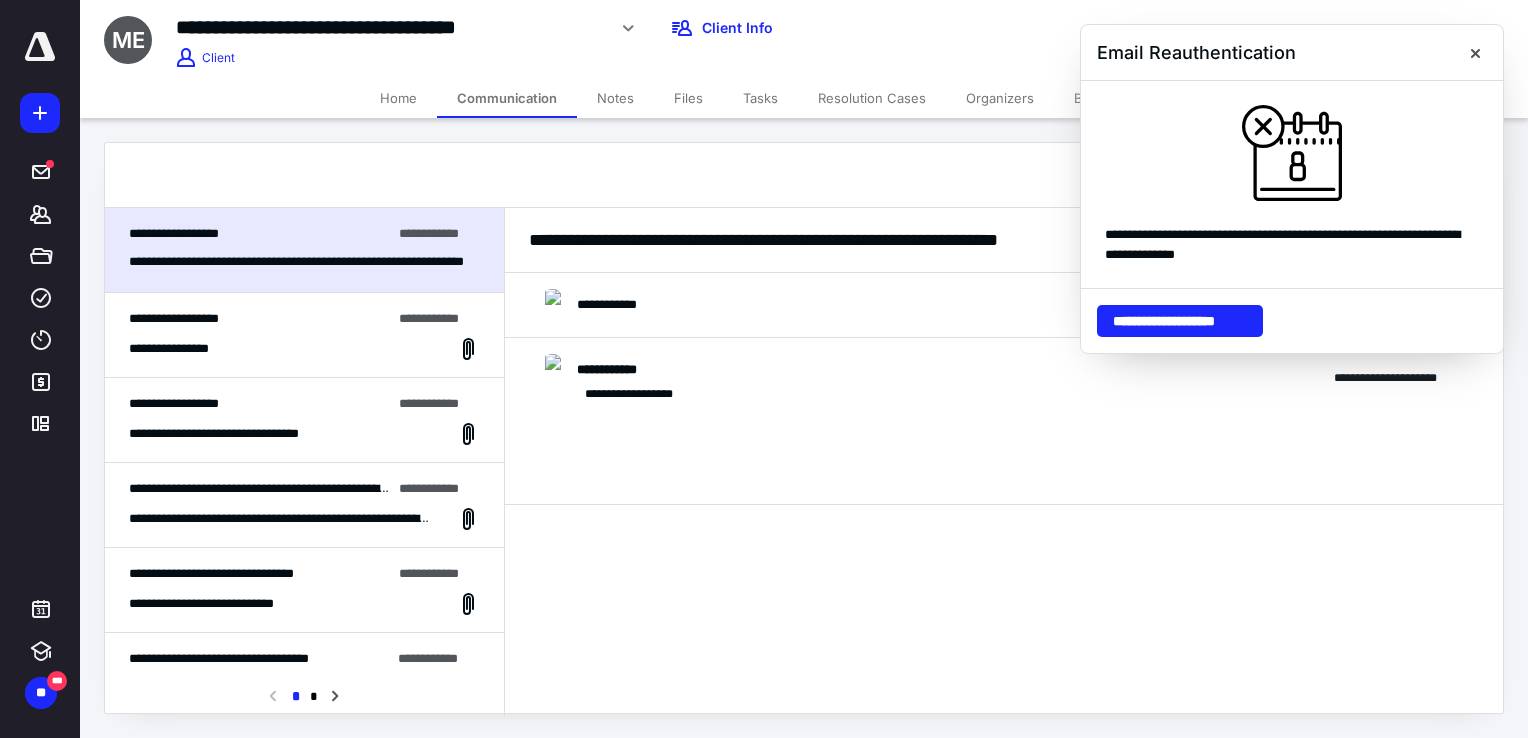 drag, startPoint x: 1476, startPoint y: 43, endPoint x: 1469, endPoint y: 51, distance: 10.630146 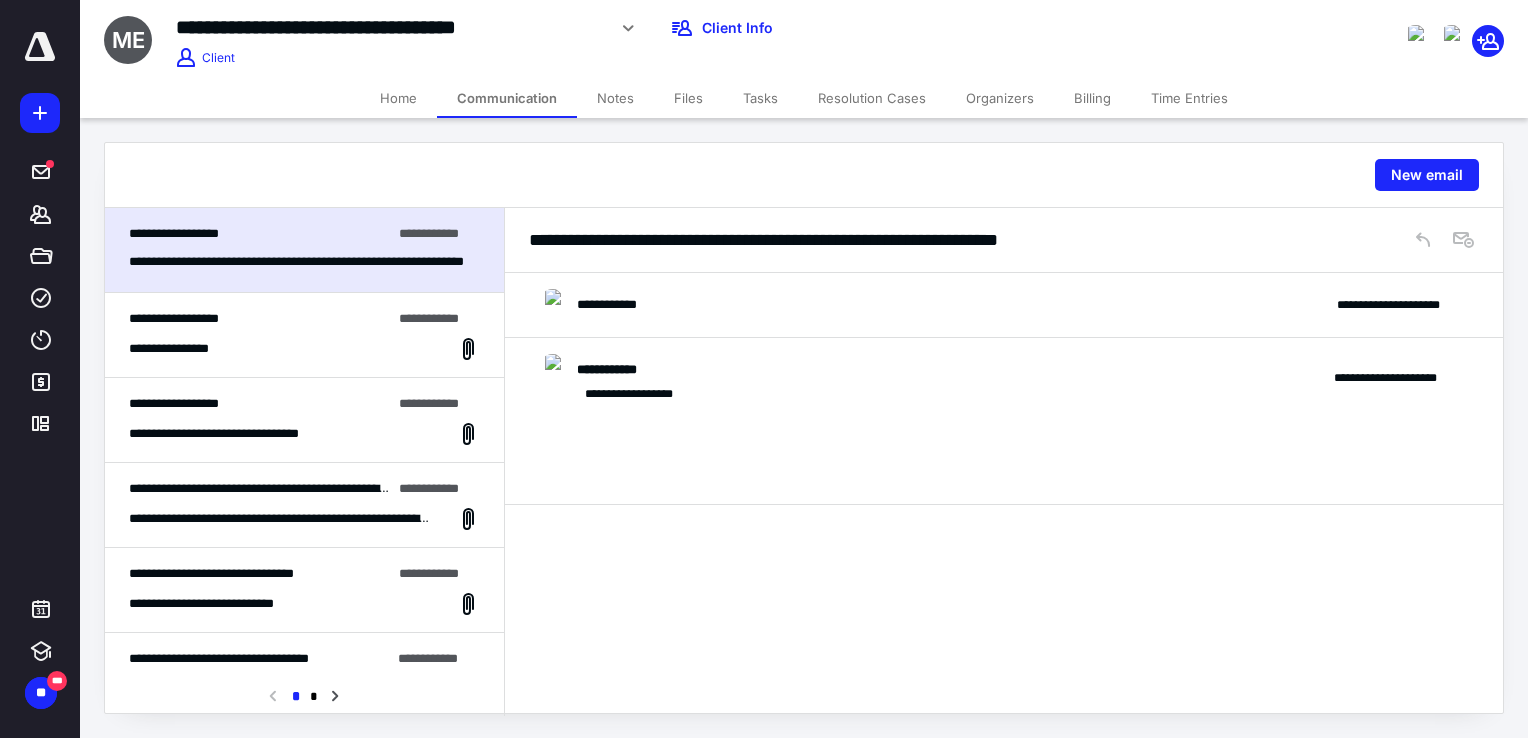 click on "**********" at bounding box center (1004, 305) 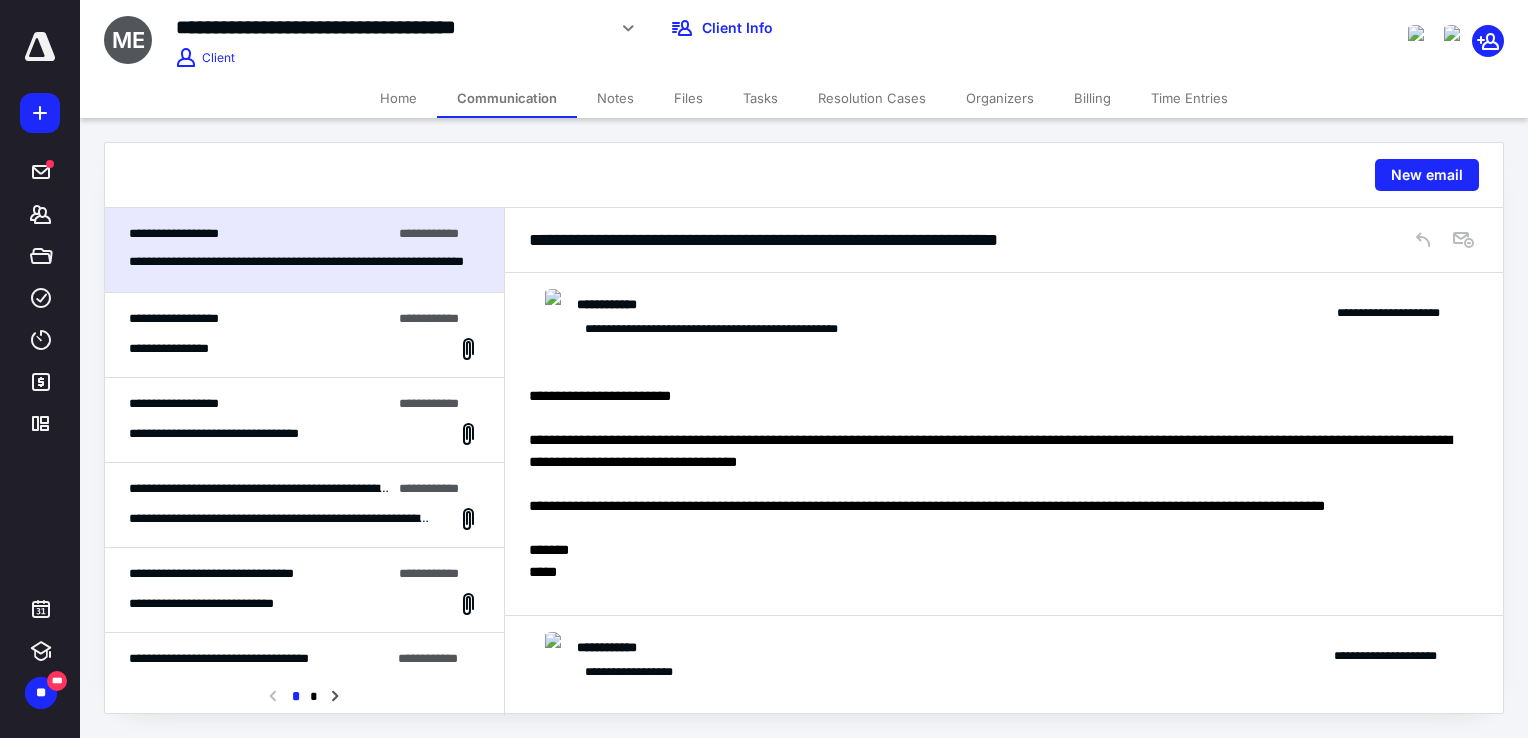 click on "Home" at bounding box center [398, 98] 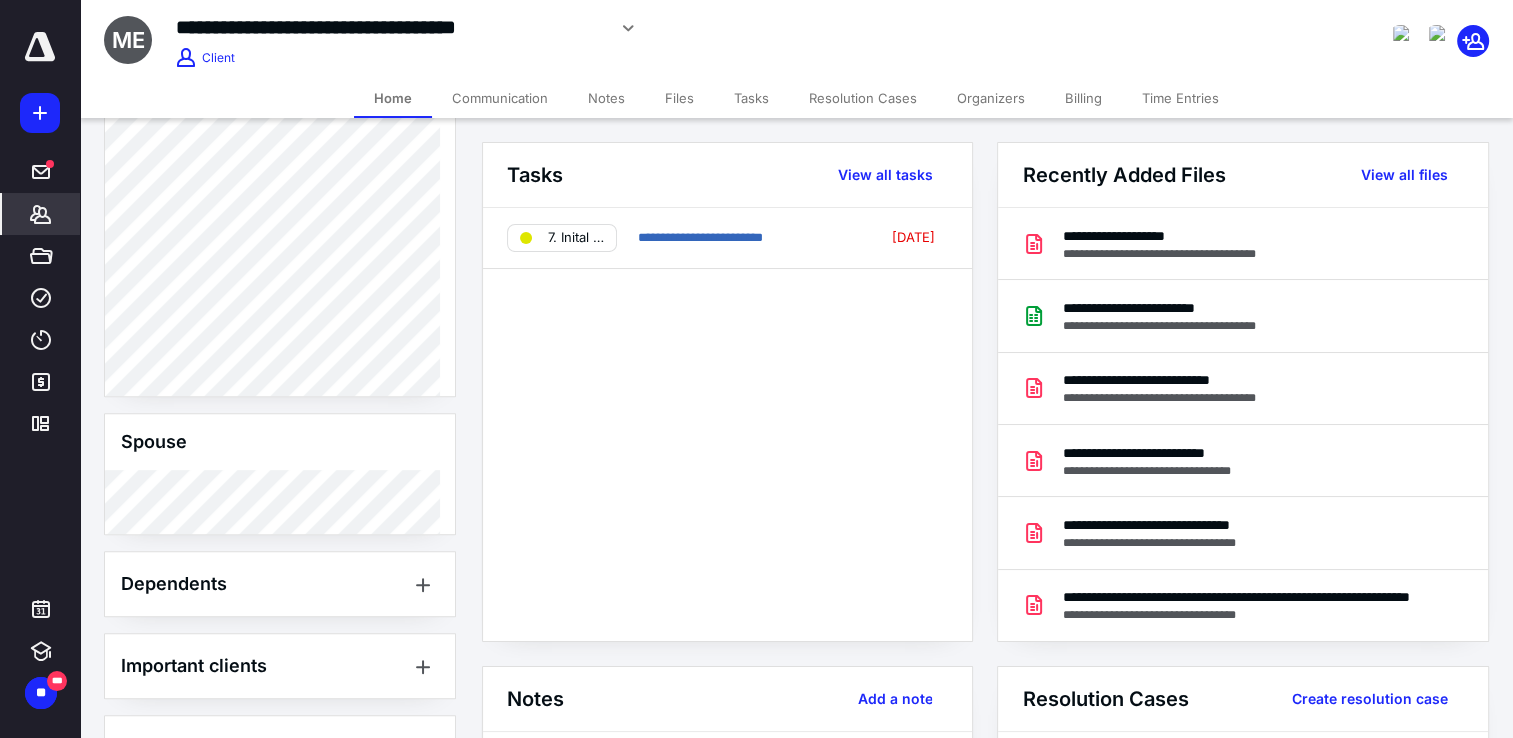 scroll, scrollTop: 987, scrollLeft: 0, axis: vertical 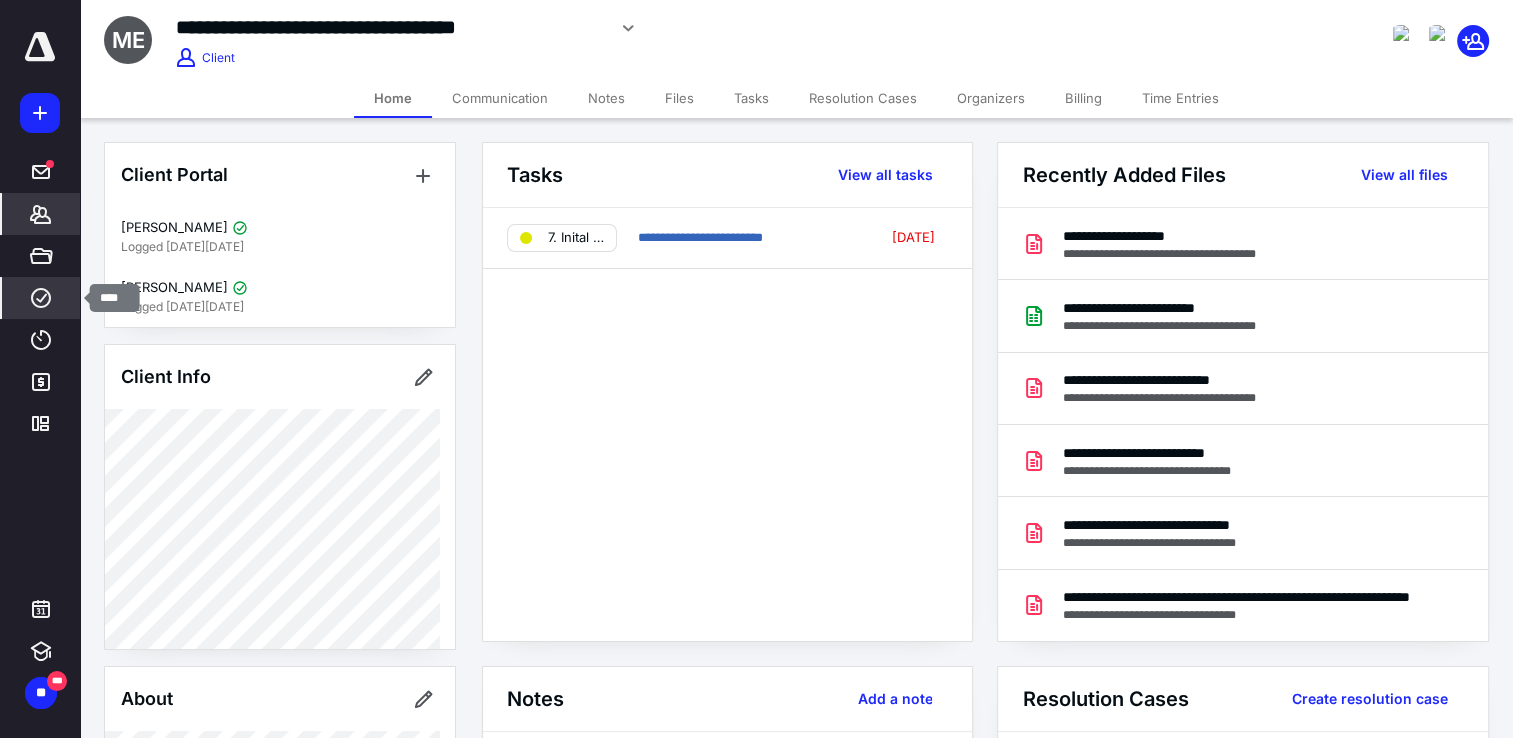 click on "****" at bounding box center [41, 298] 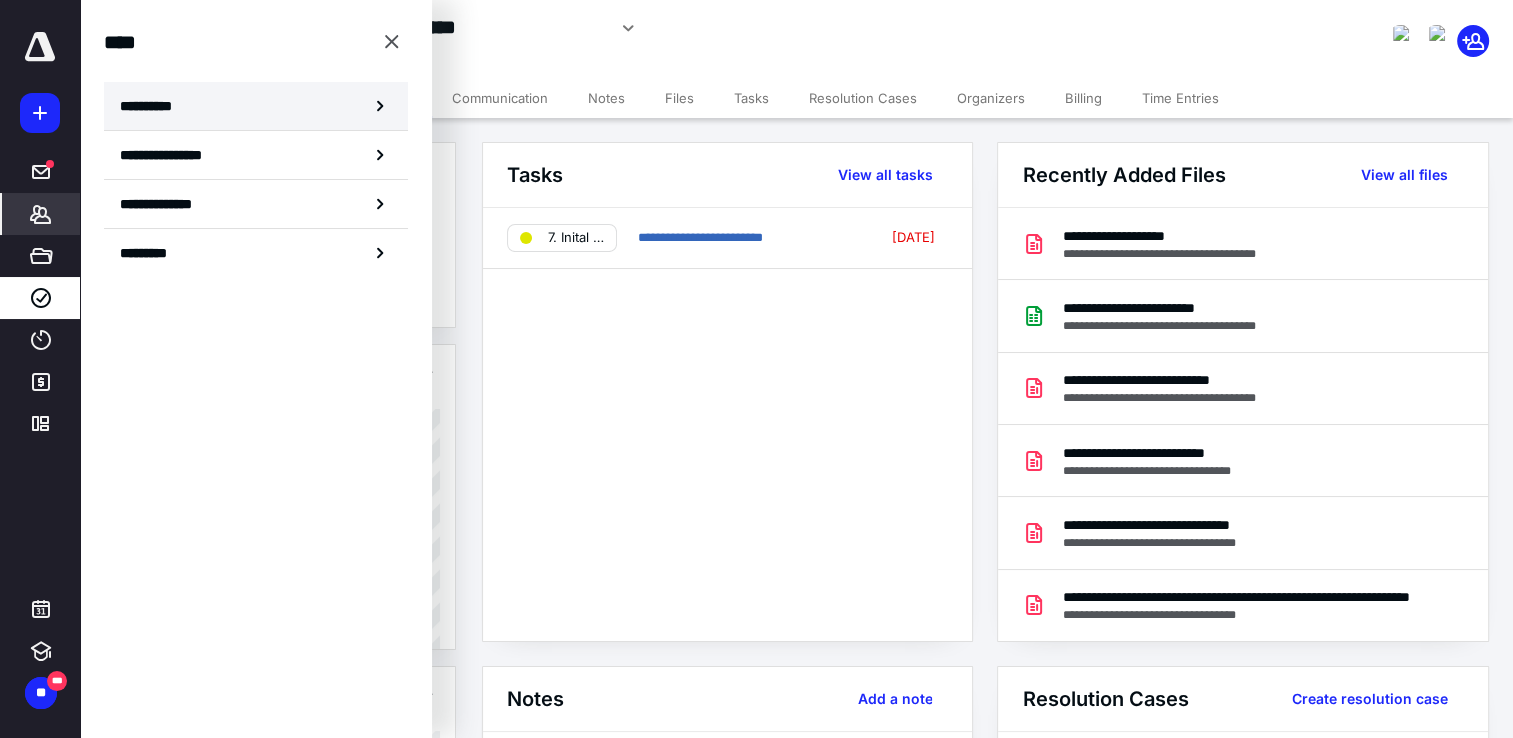 click on "**********" at bounding box center (256, 106) 